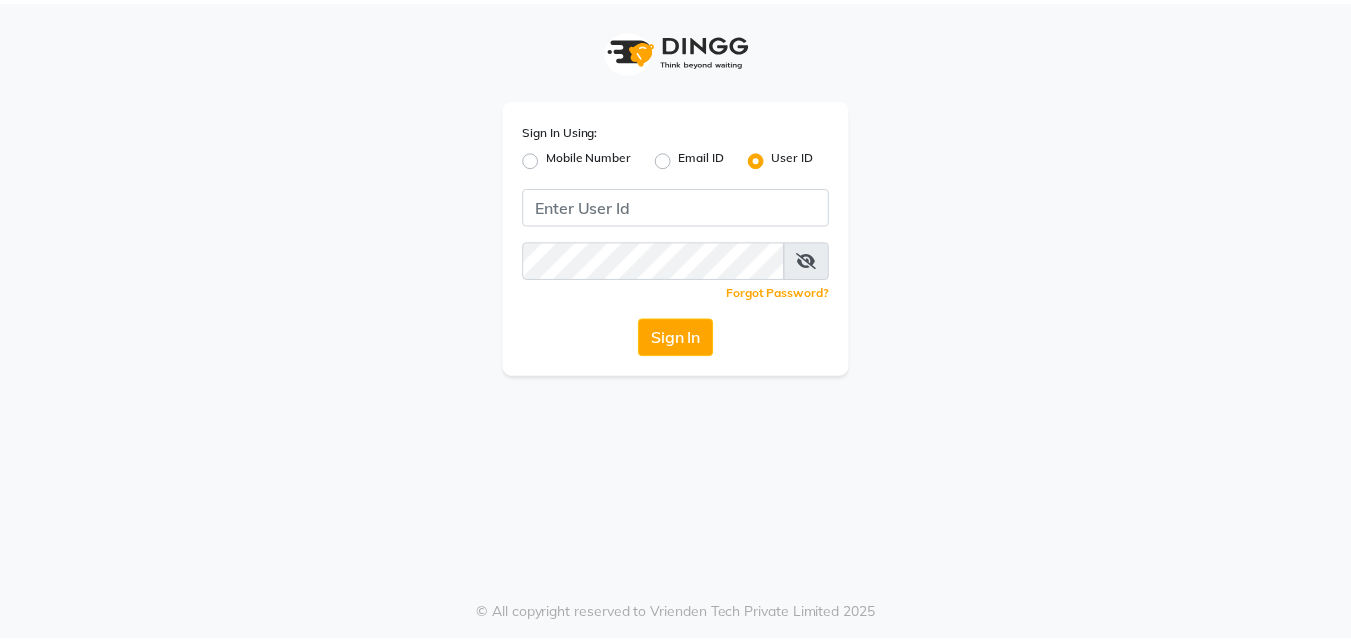scroll, scrollTop: 0, scrollLeft: 0, axis: both 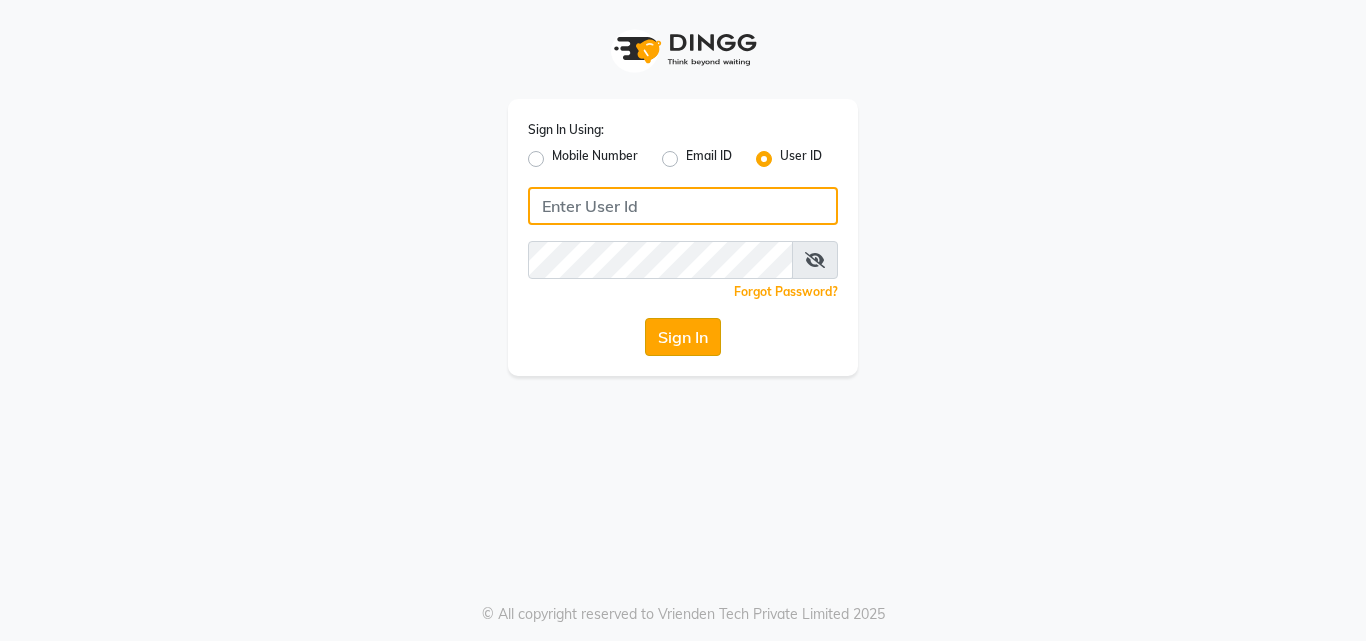 type on "divasalon" 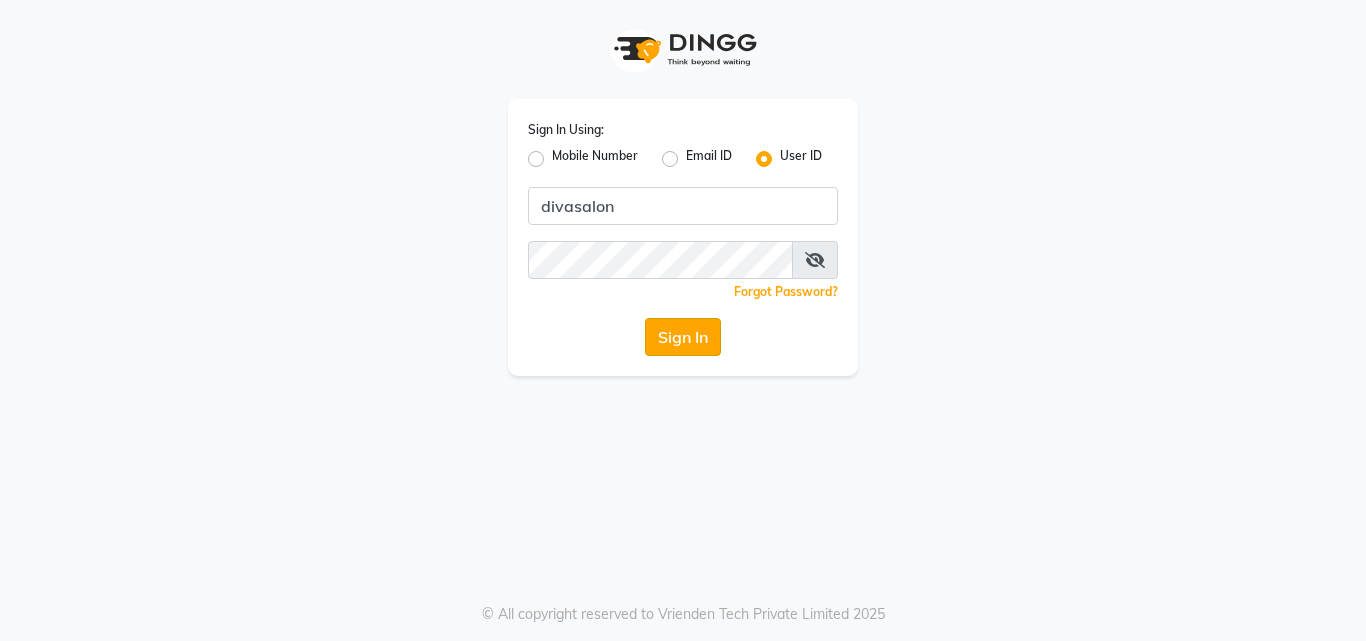 click on "Sign In" 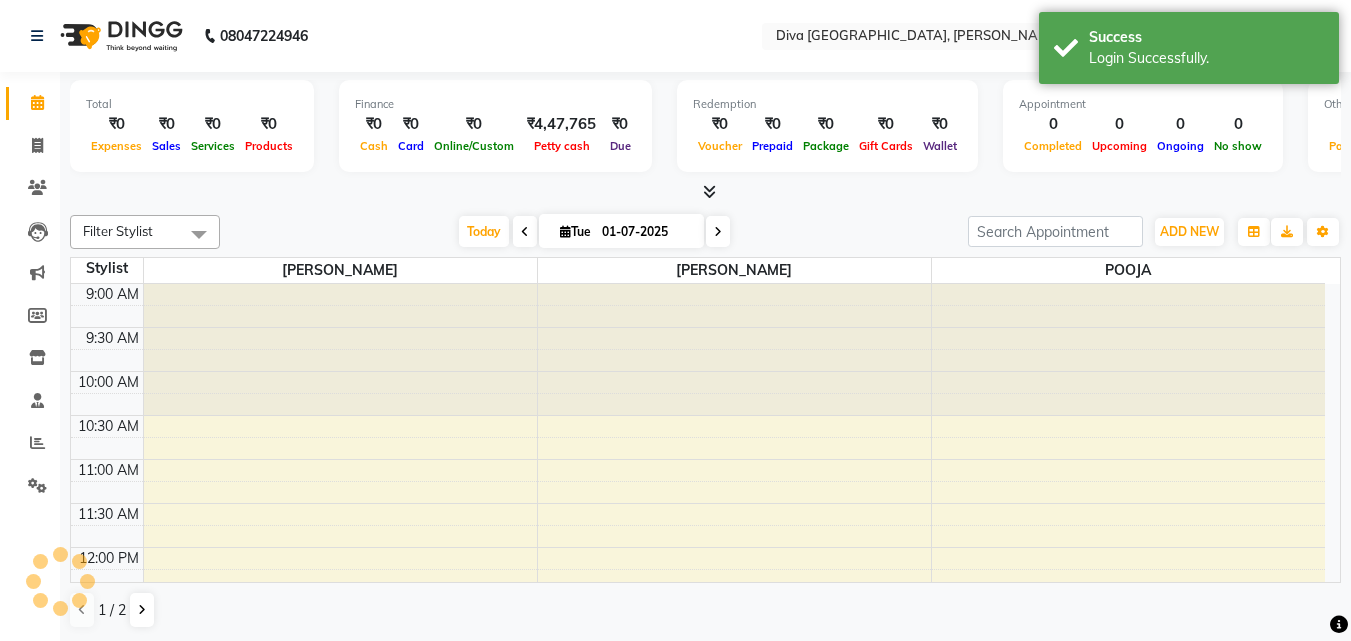 scroll, scrollTop: 0, scrollLeft: 0, axis: both 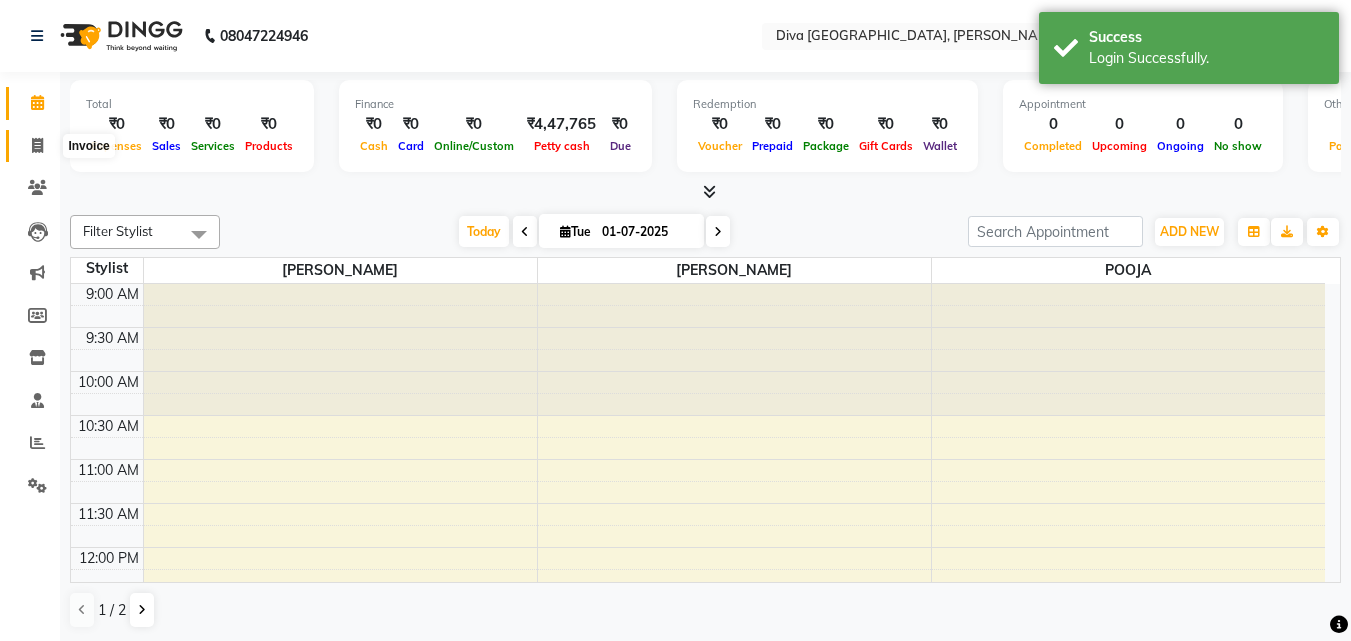click 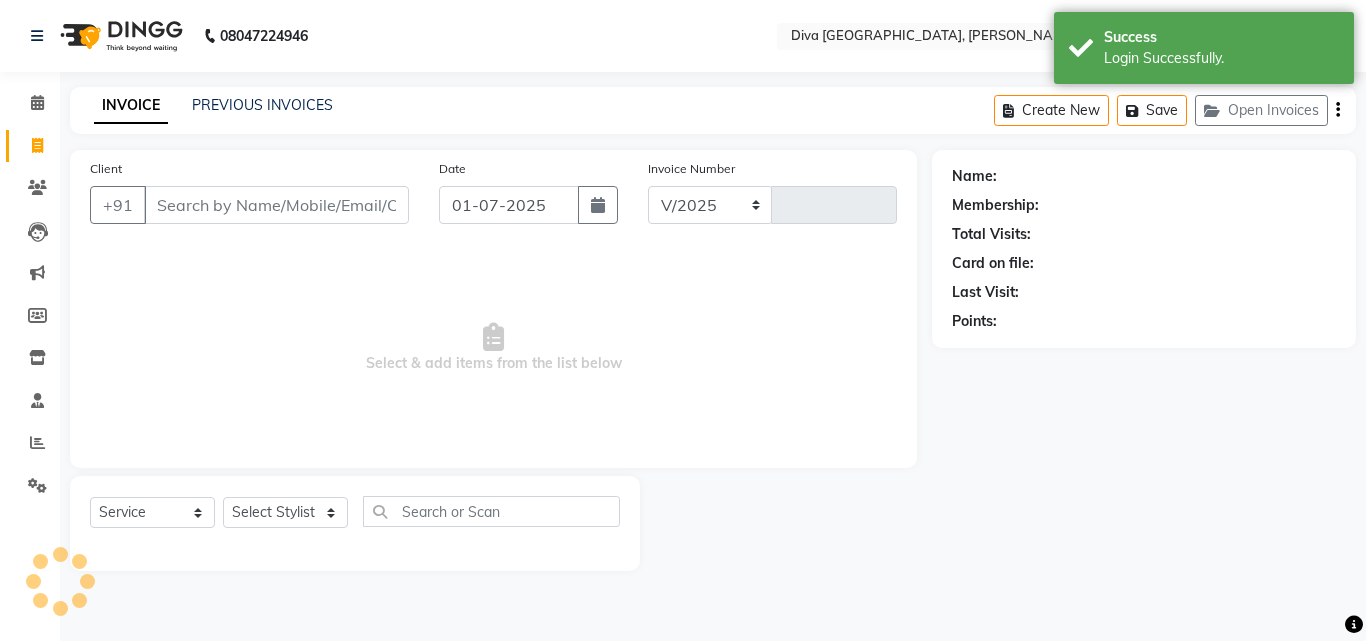 select on "671" 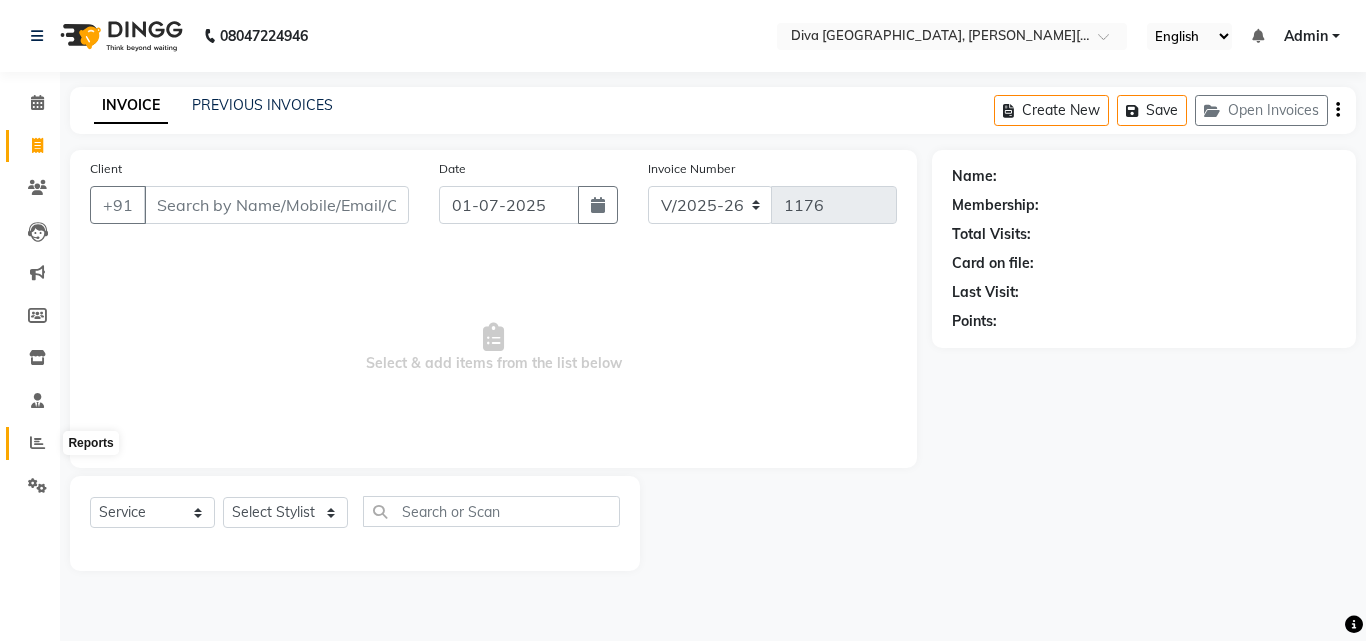 click 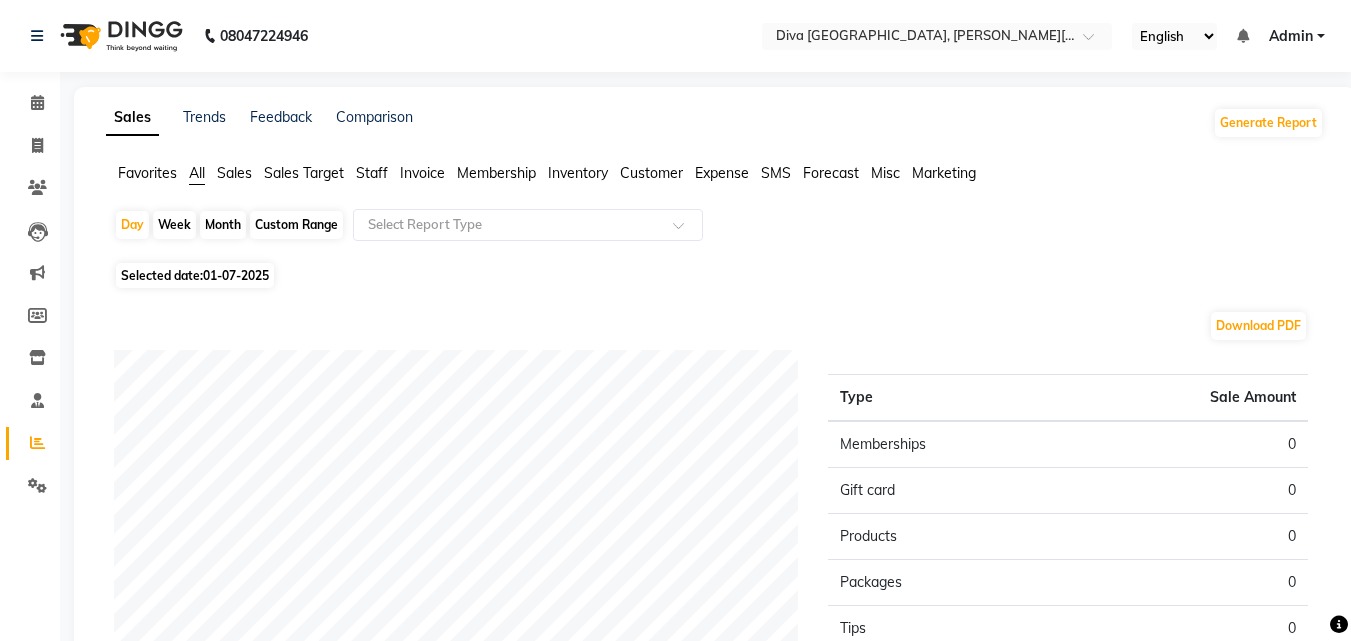 click on "Month" 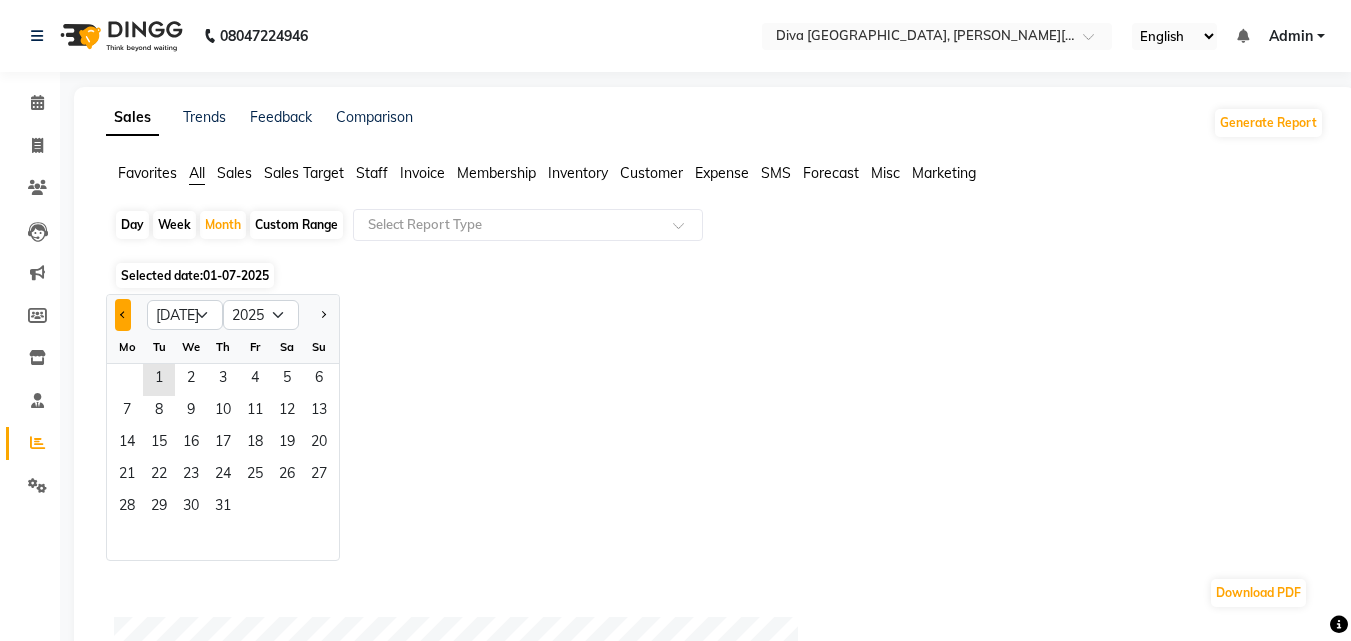click 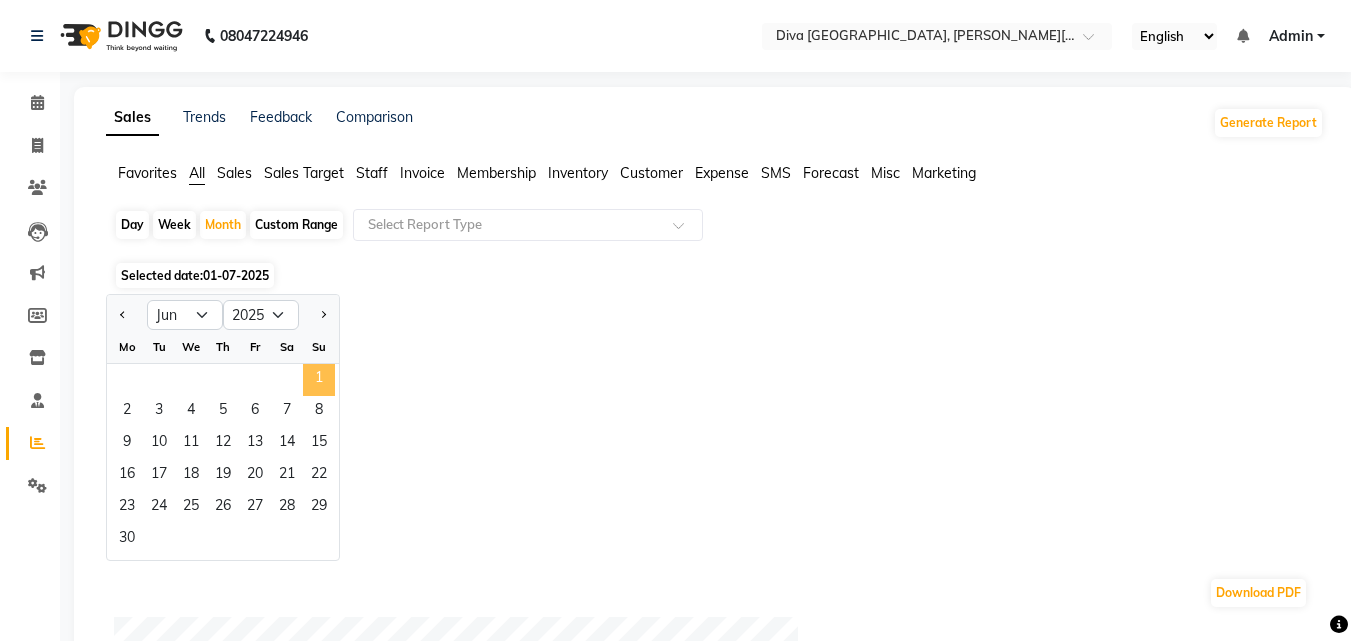 click on "1" 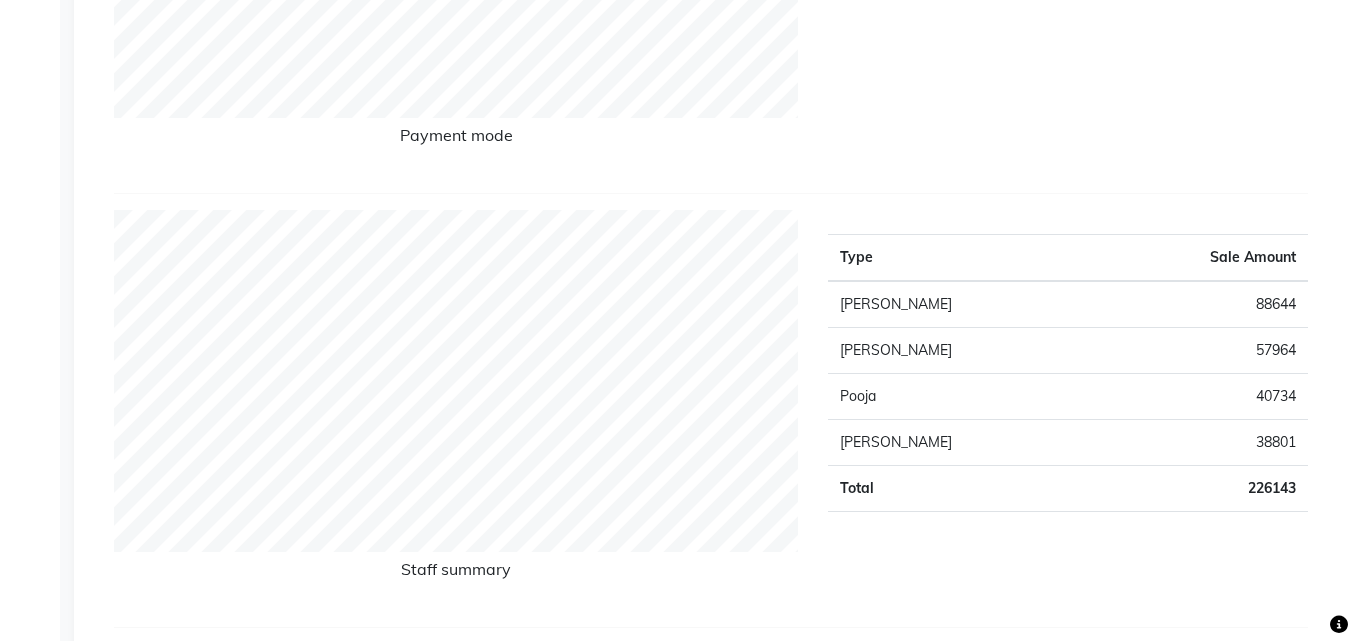 scroll, scrollTop: 600, scrollLeft: 0, axis: vertical 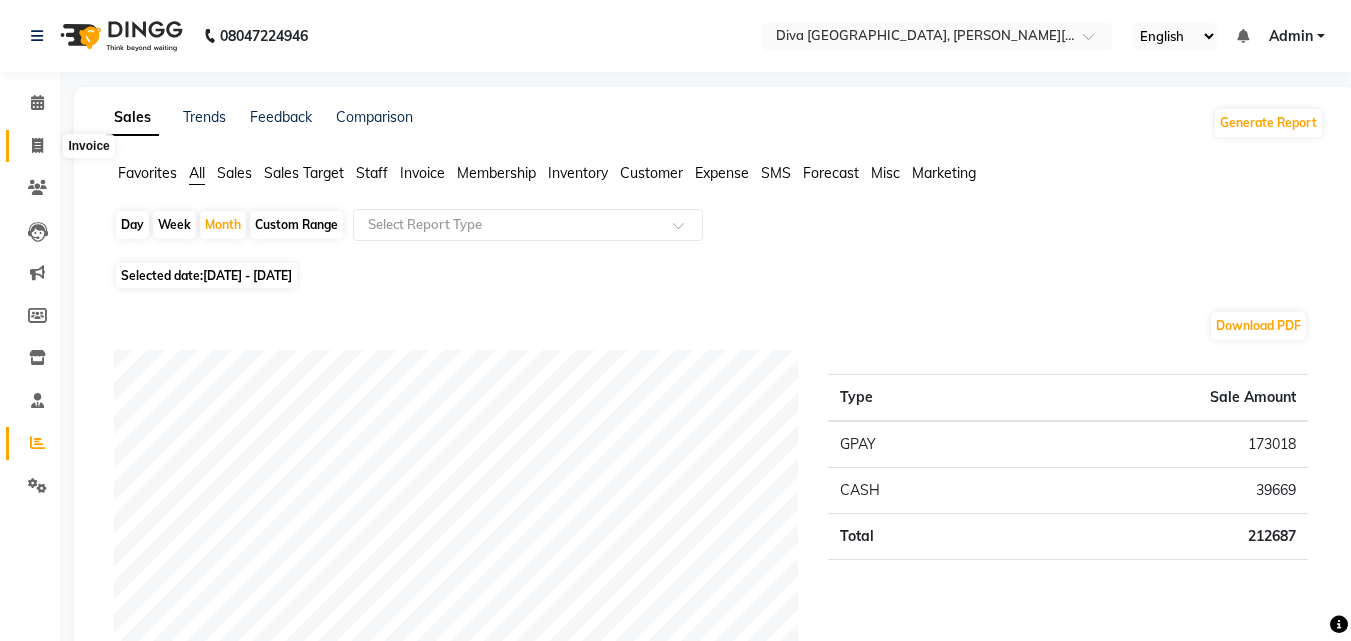 click 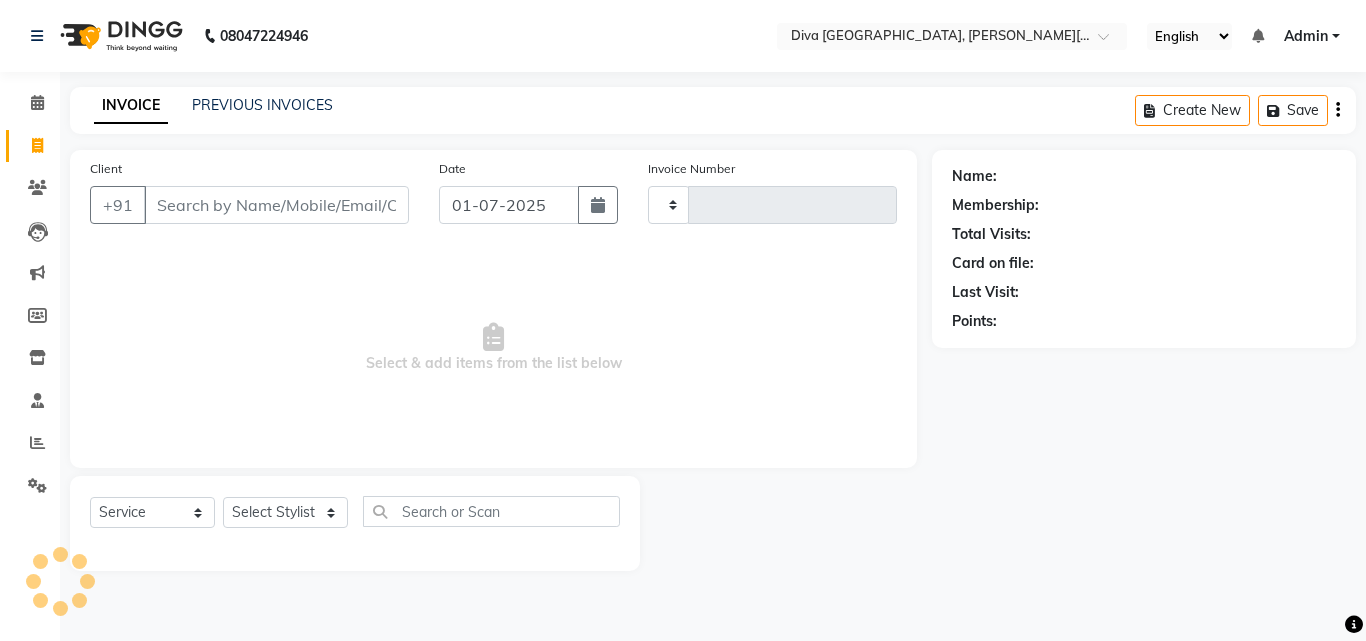 type on "1176" 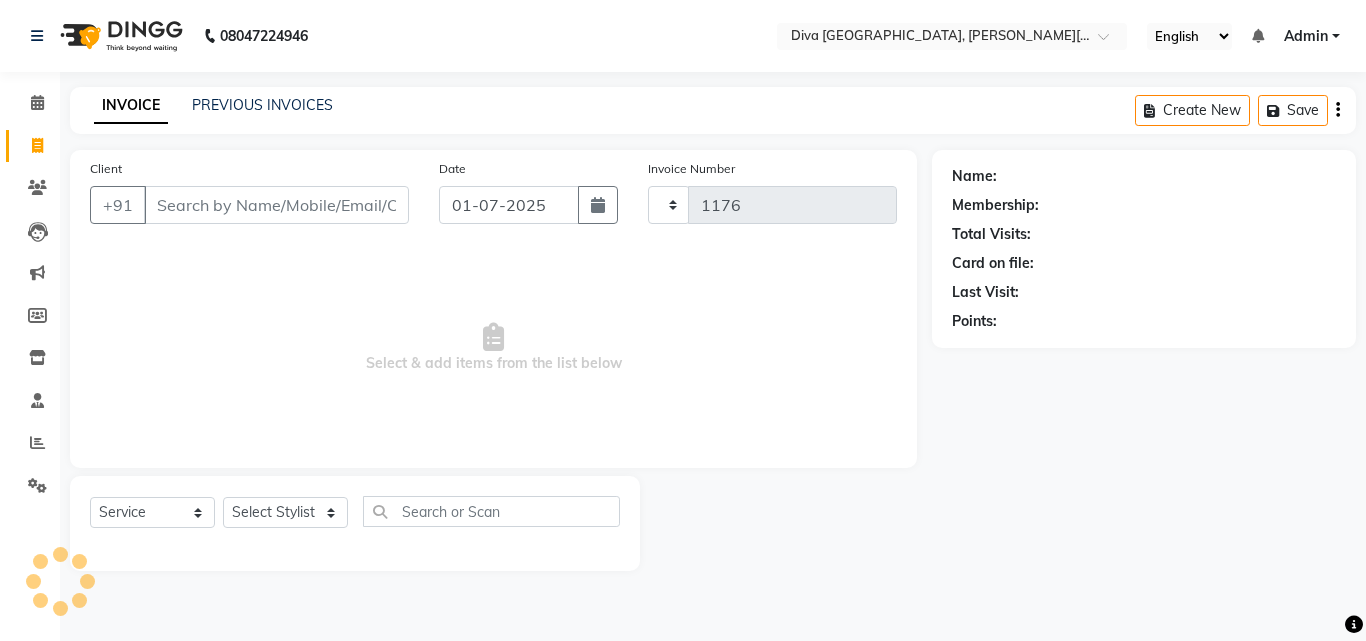 select on "671" 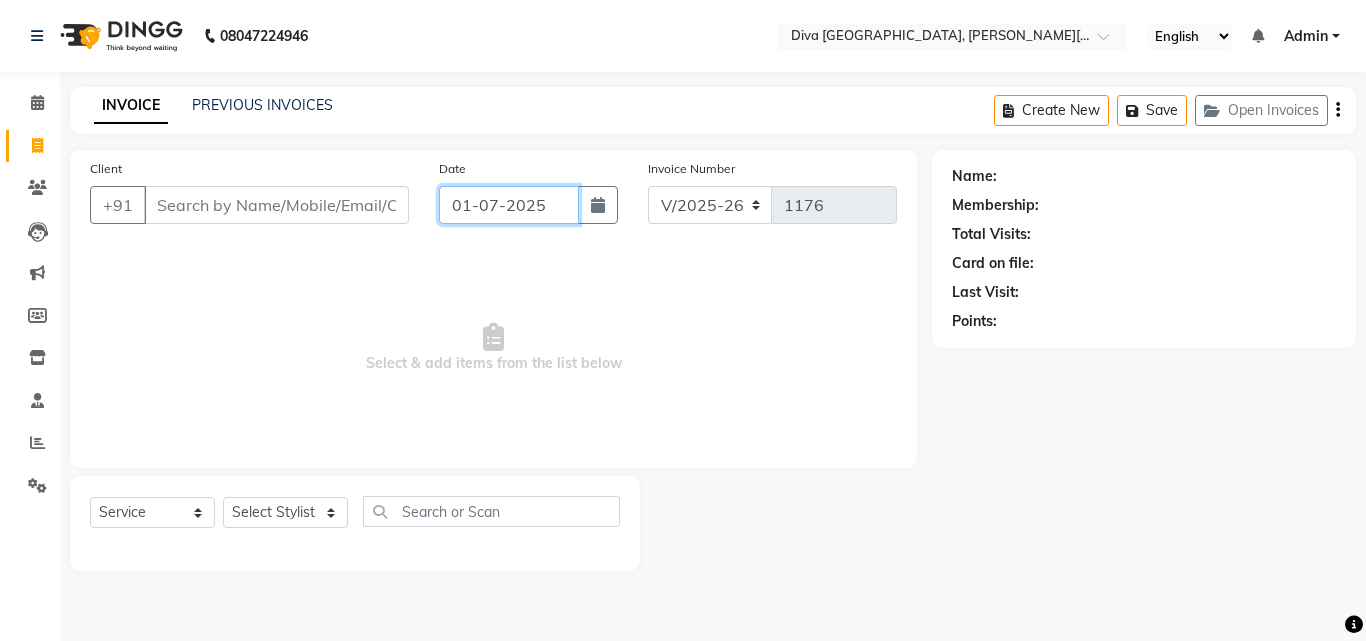 click on "01-07-2025" 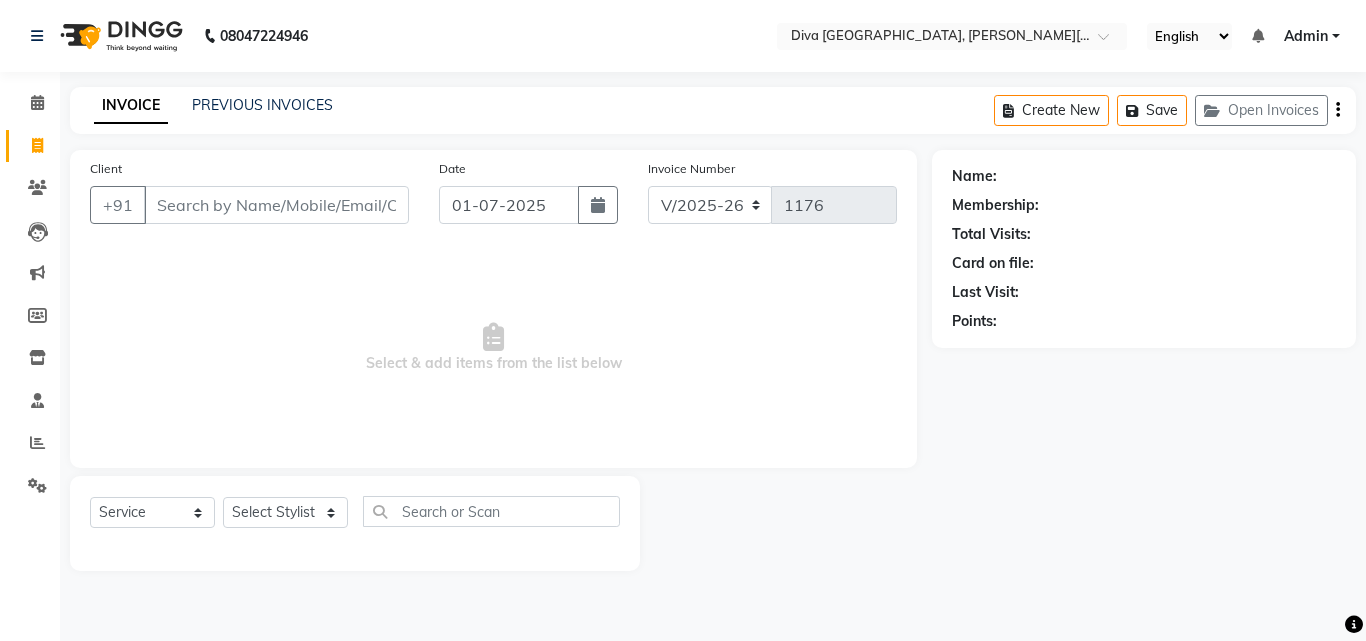 select on "7" 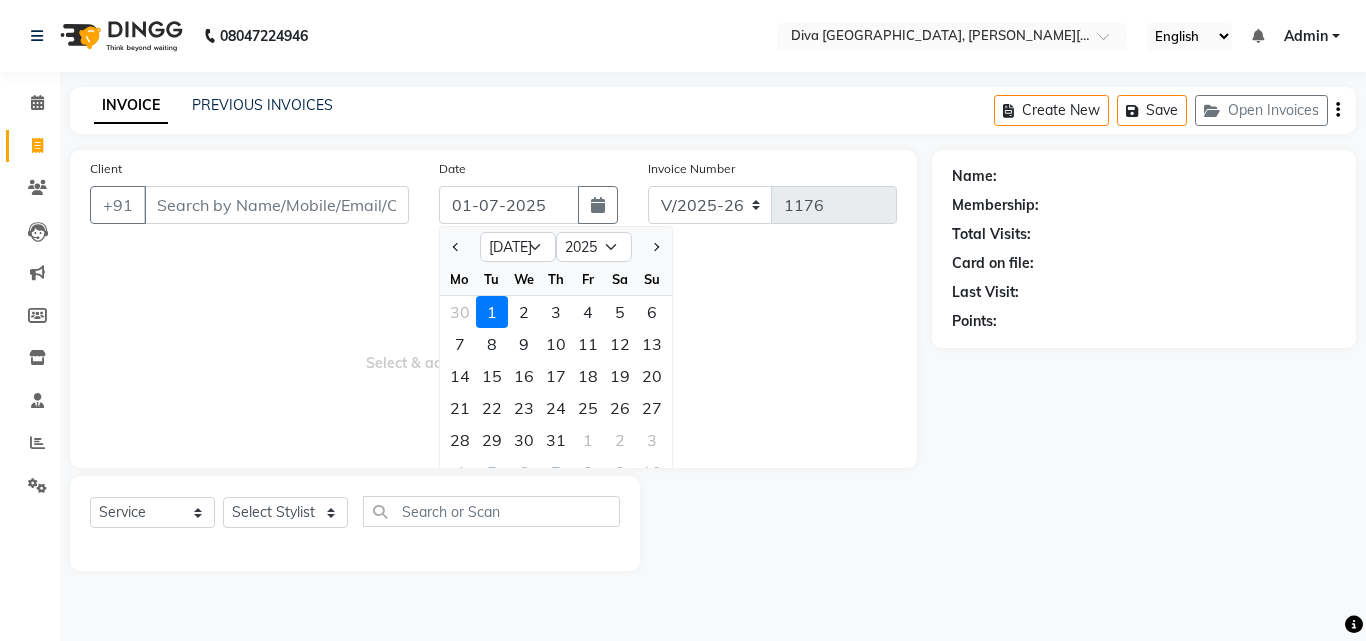 click on "Select & add items from the list below" at bounding box center [493, 348] 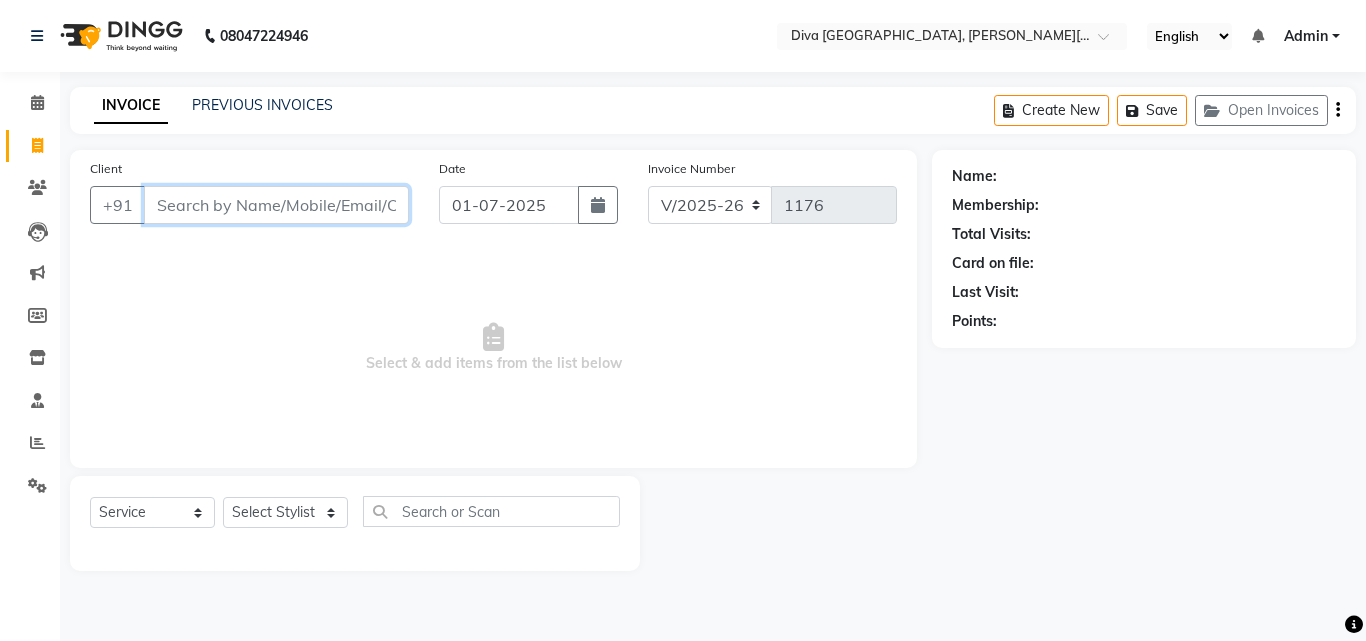 click on "Client" at bounding box center (276, 205) 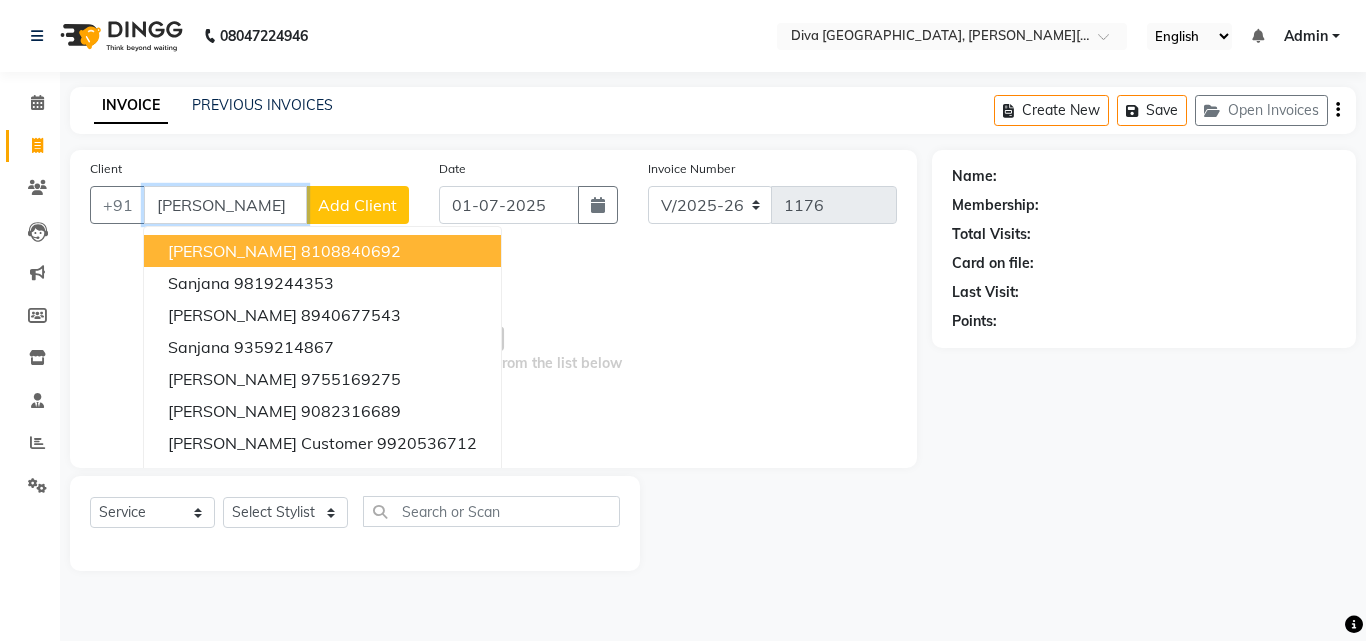 click on "Anjana chotalia" at bounding box center (232, 251) 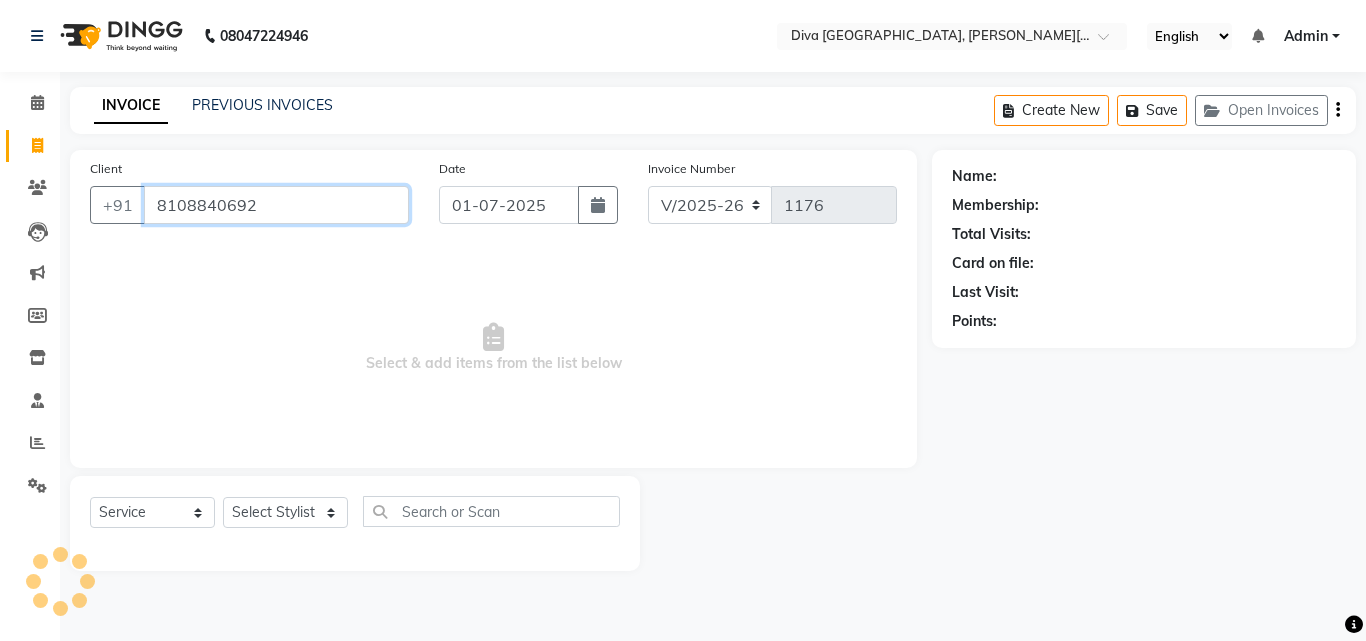 type on "8108840692" 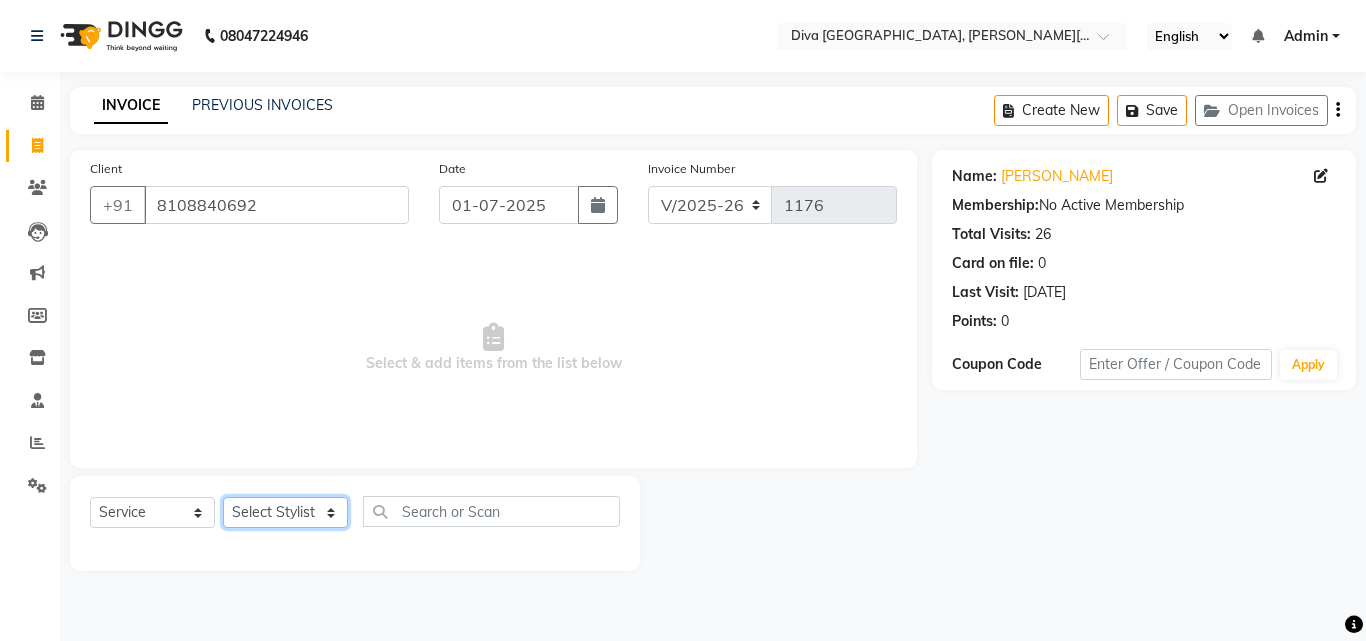 click on "Select Stylist Deepa Mam POOJA priti SHEJAL" 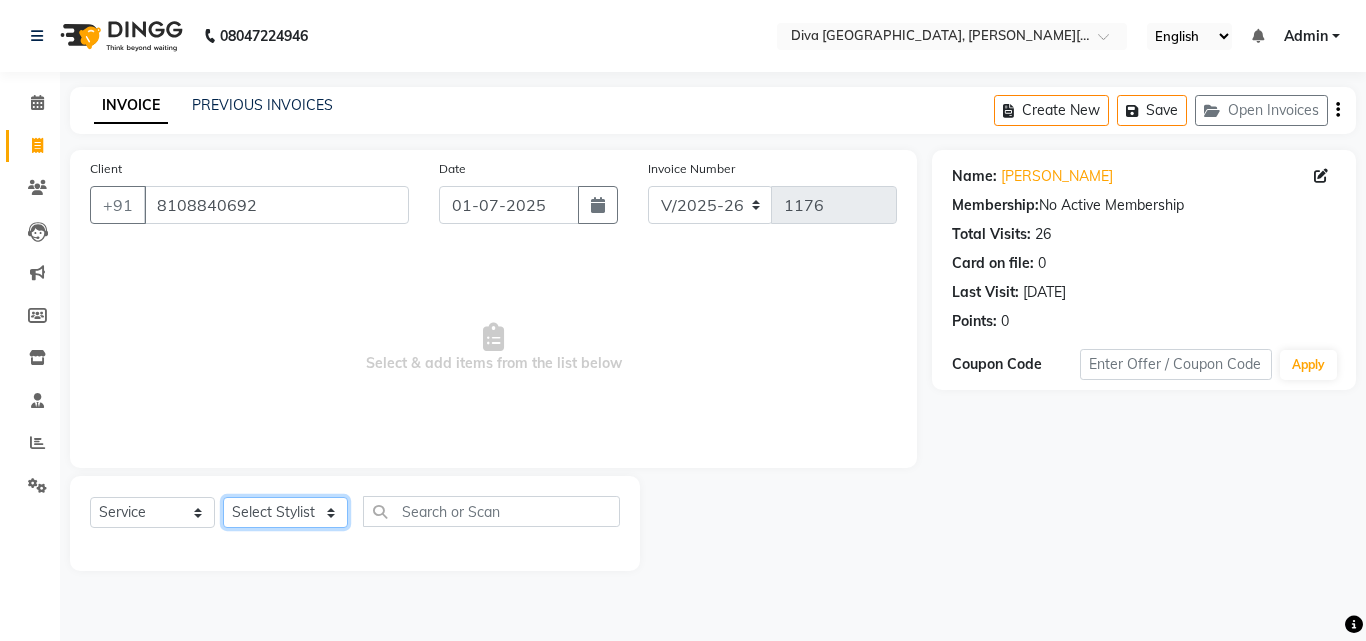 select on "25942" 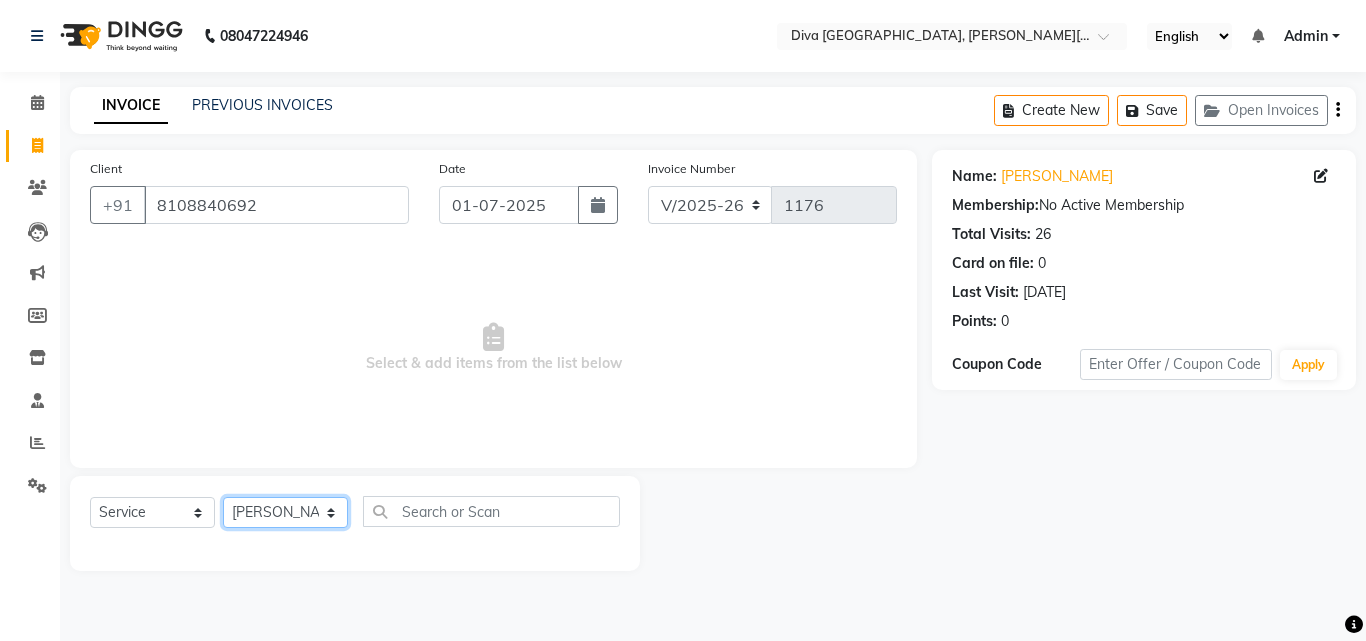 click on "Select Stylist Deepa Mam POOJA priti SHEJAL" 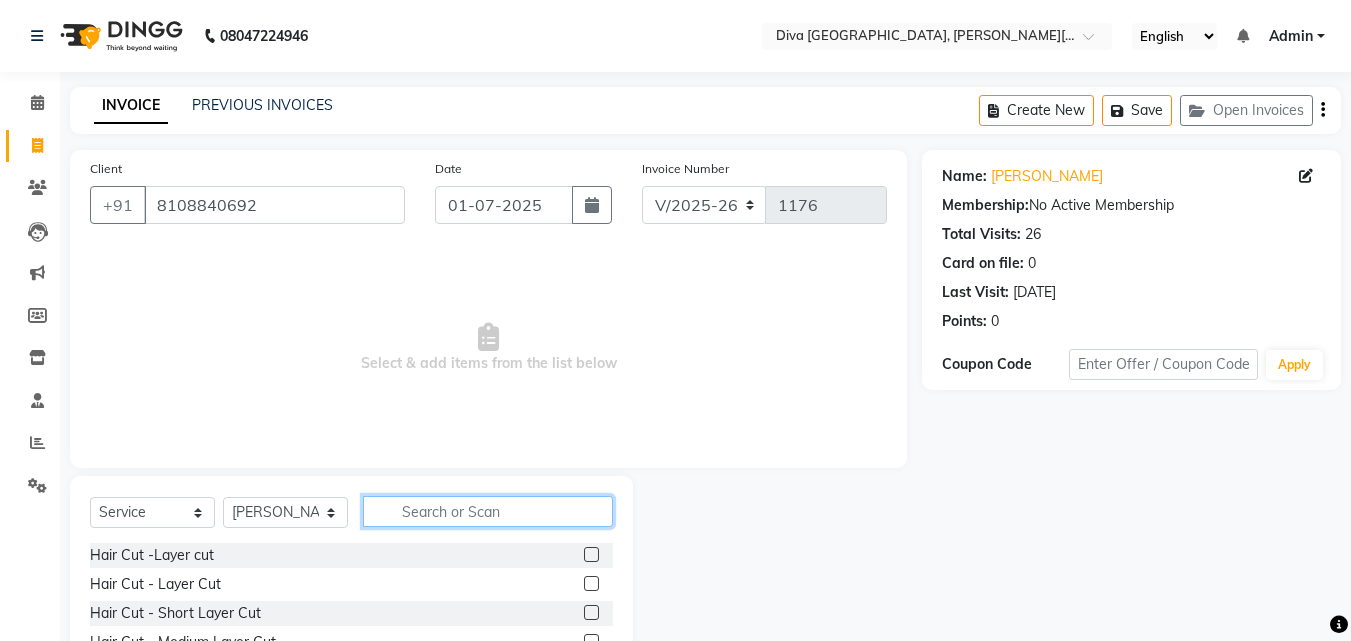 click 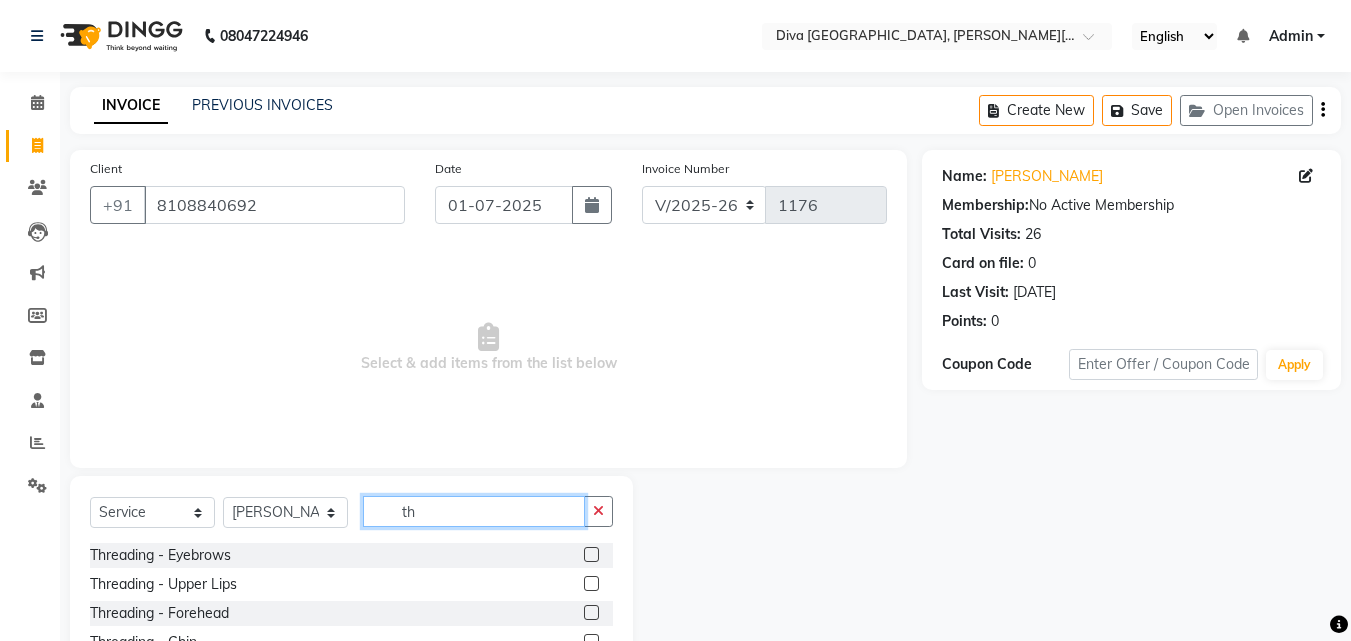 type on "th" 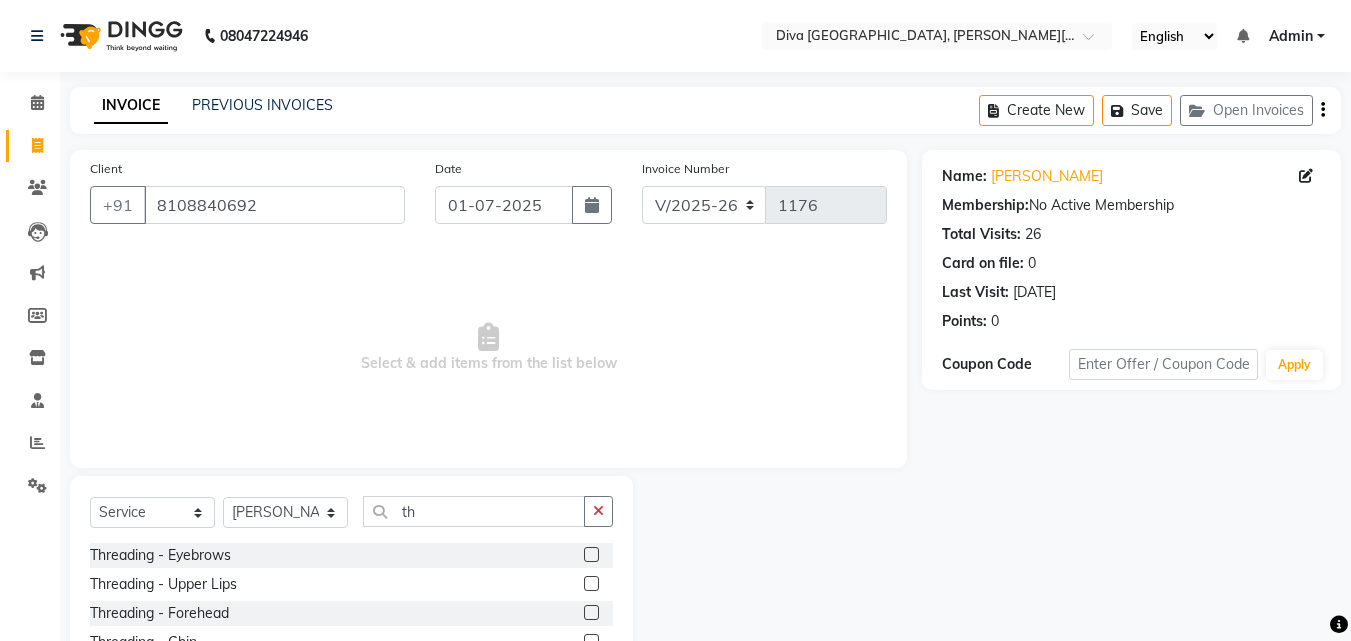 click 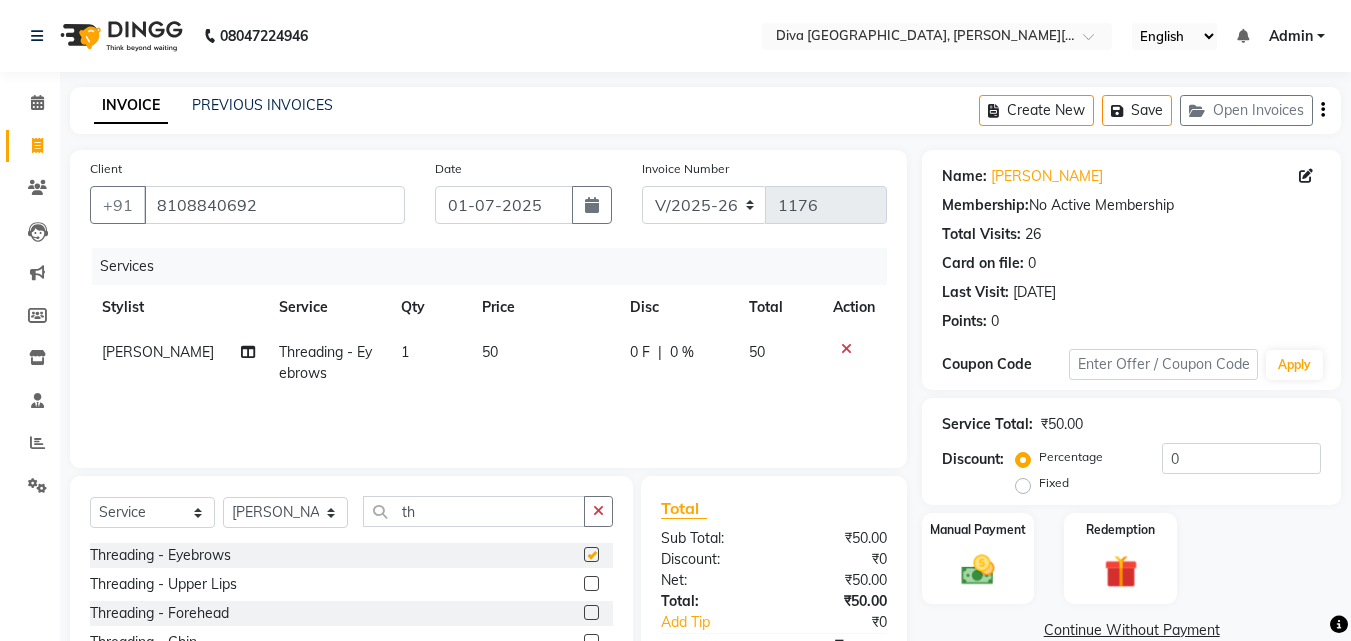 checkbox on "false" 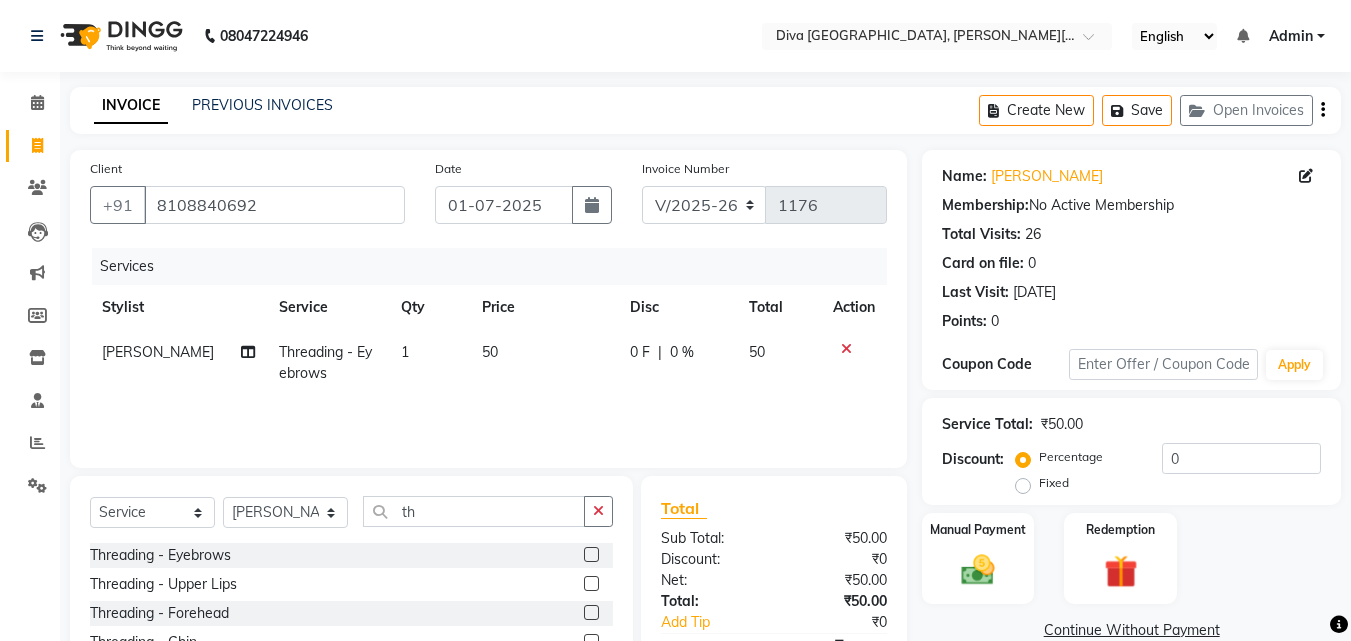 click 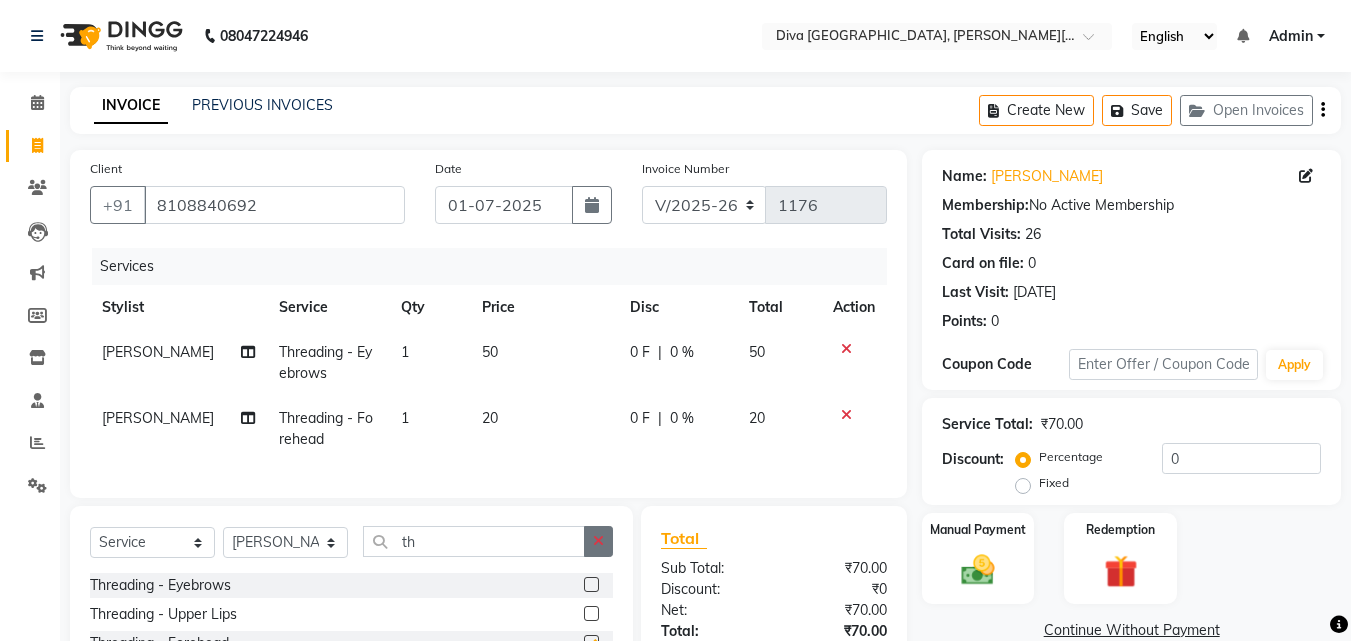 checkbox on "false" 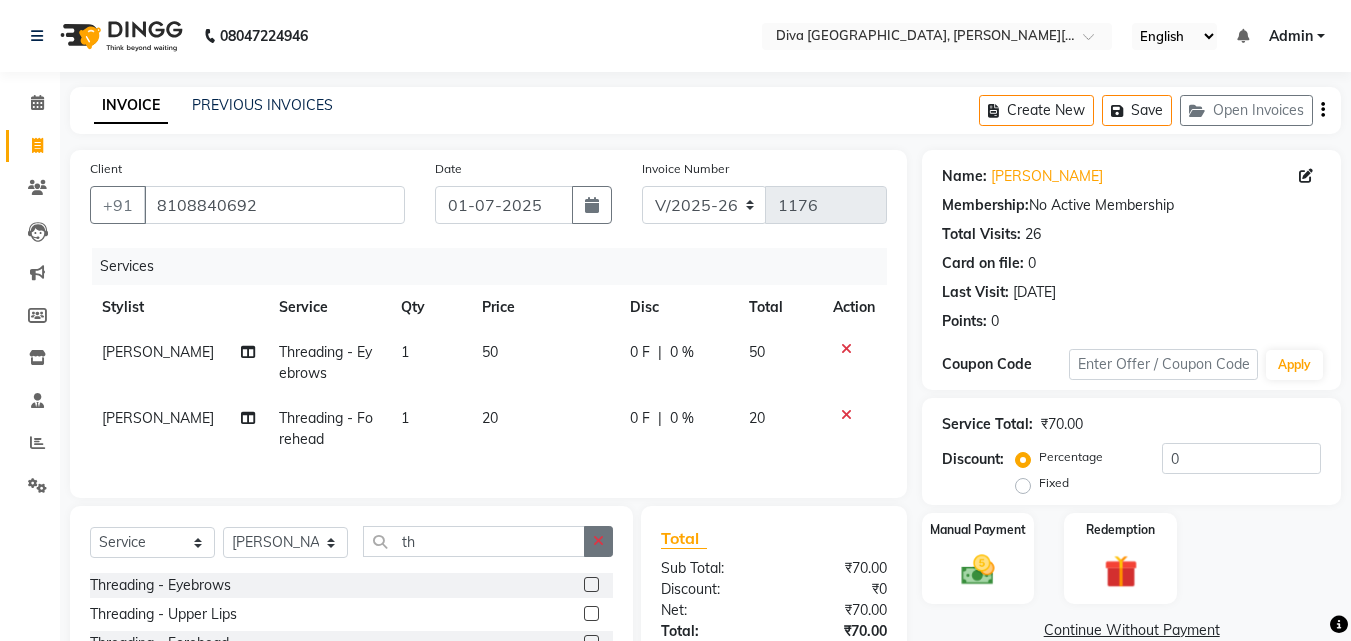 click 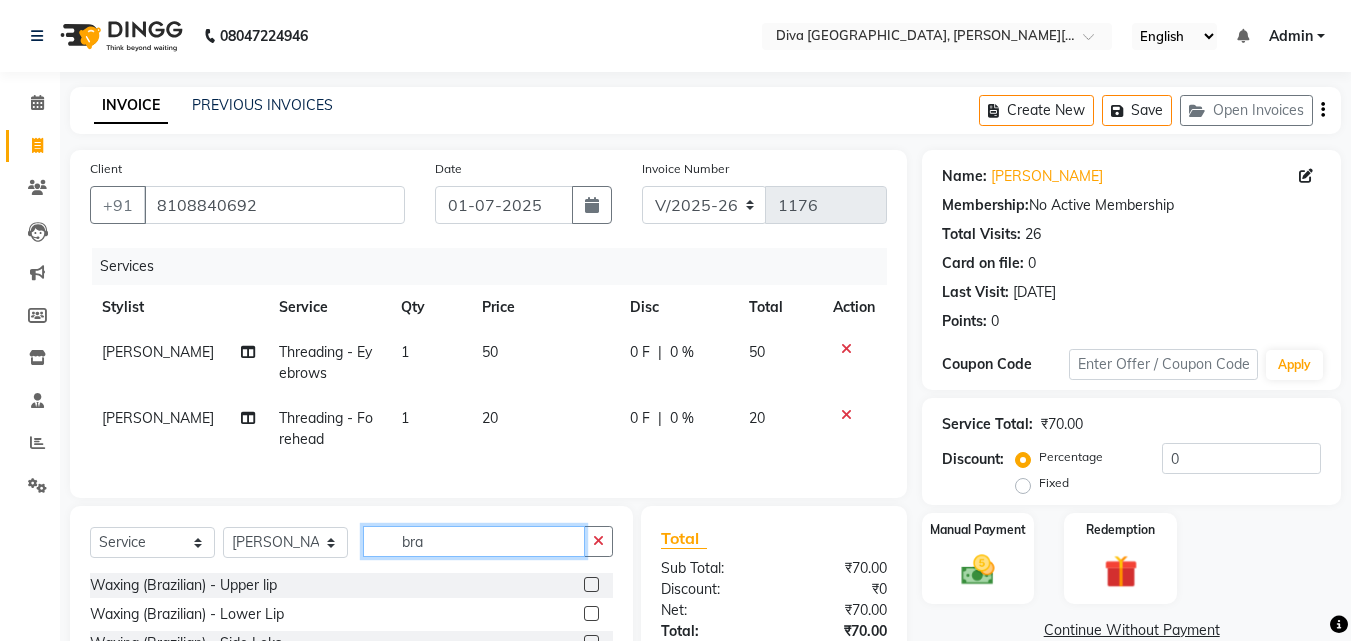 type on "bra" 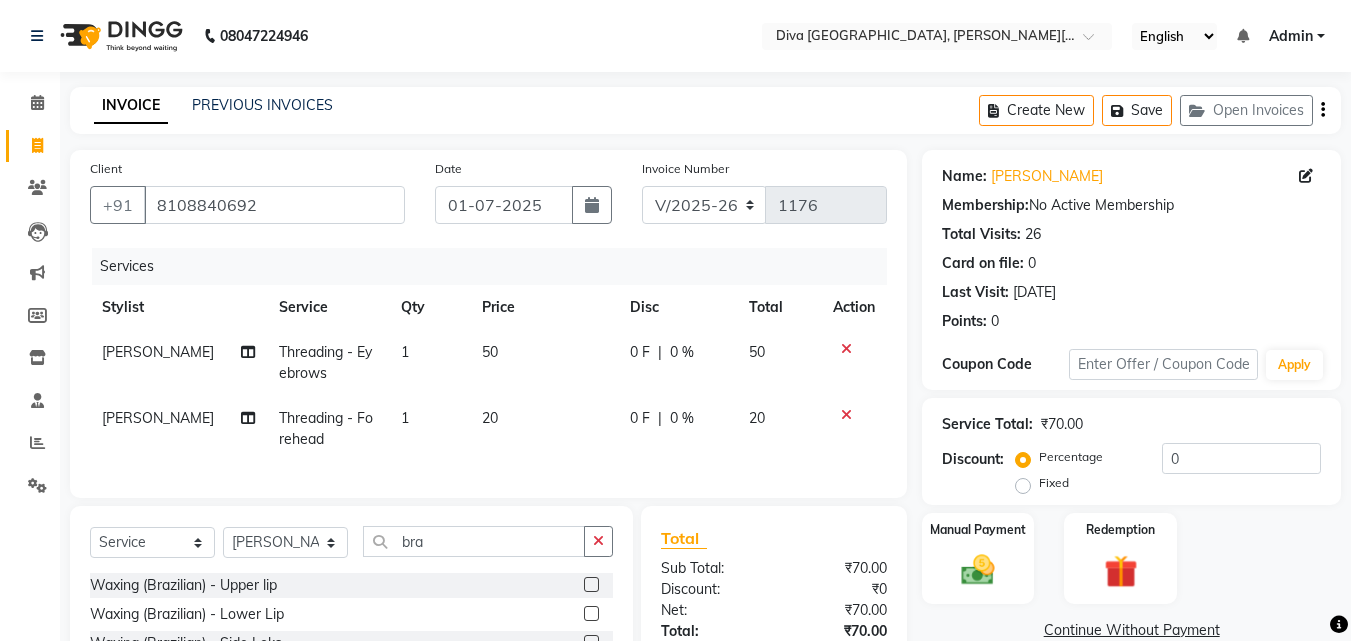 click 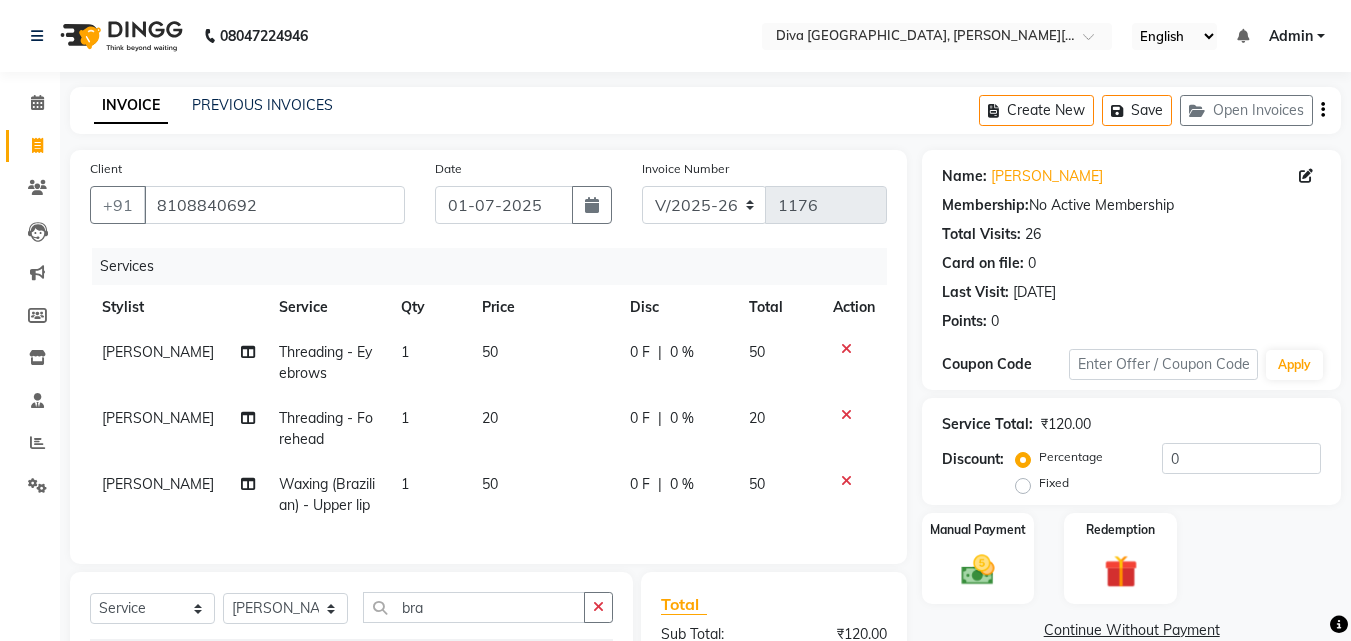 checkbox on "false" 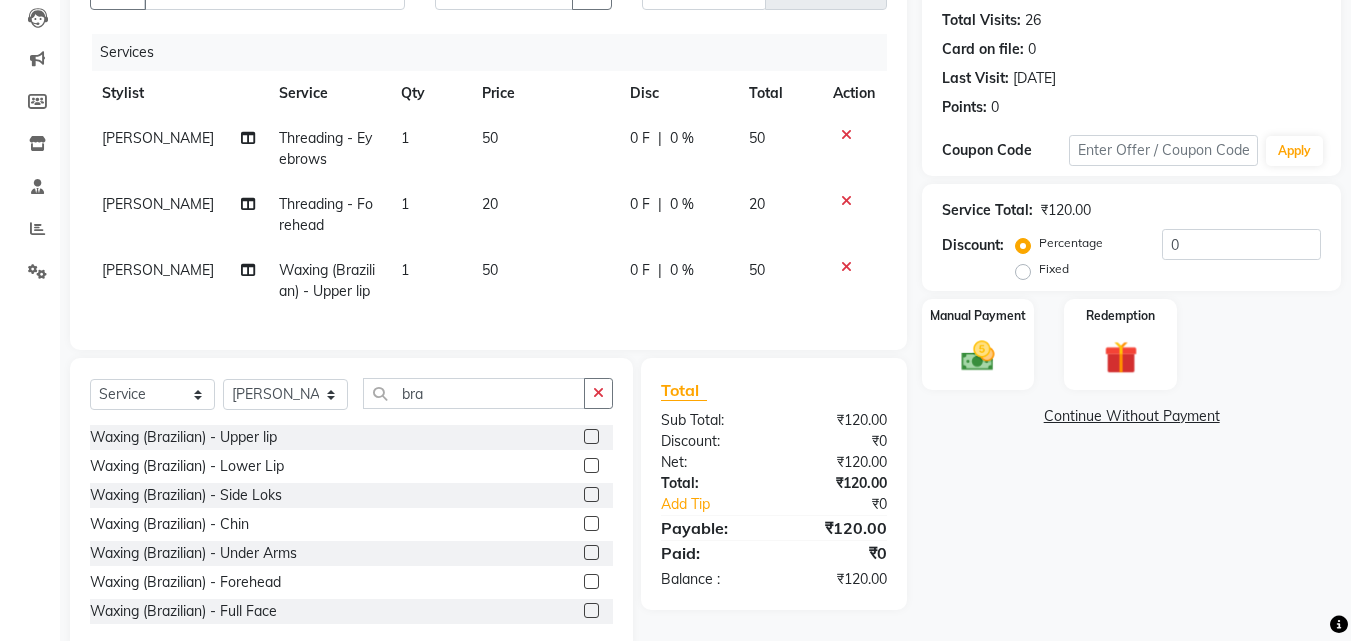 scroll, scrollTop: 271, scrollLeft: 0, axis: vertical 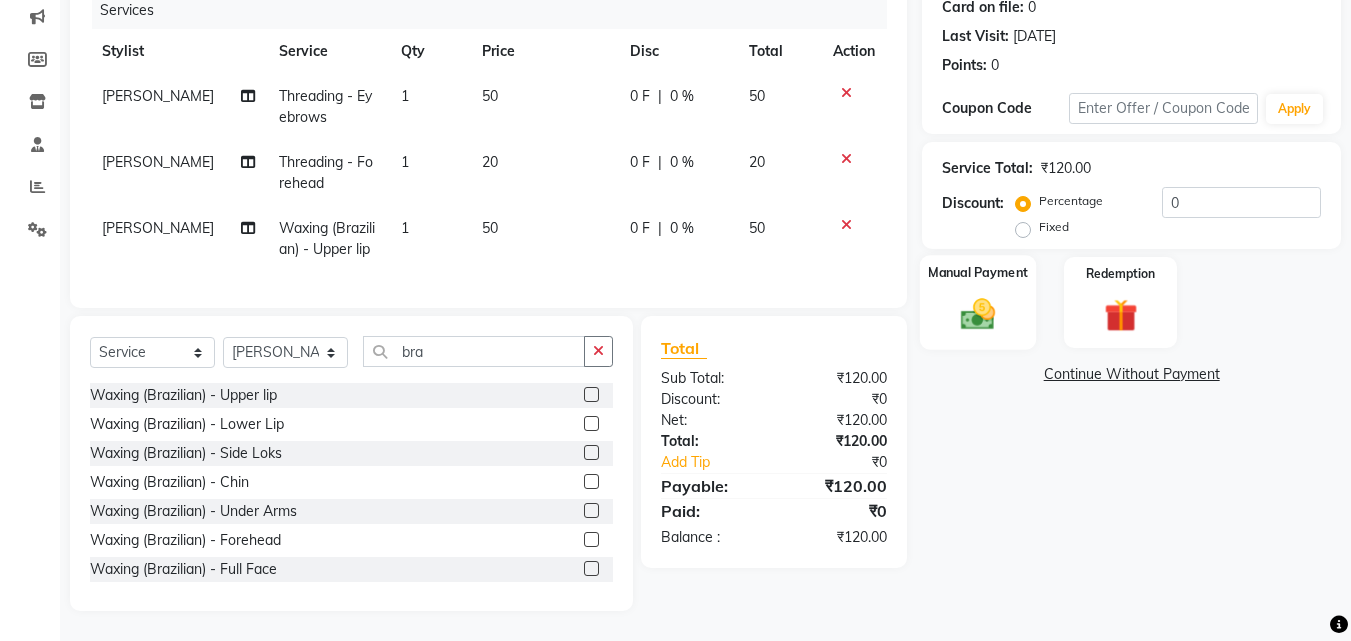 click on "Manual Payment" 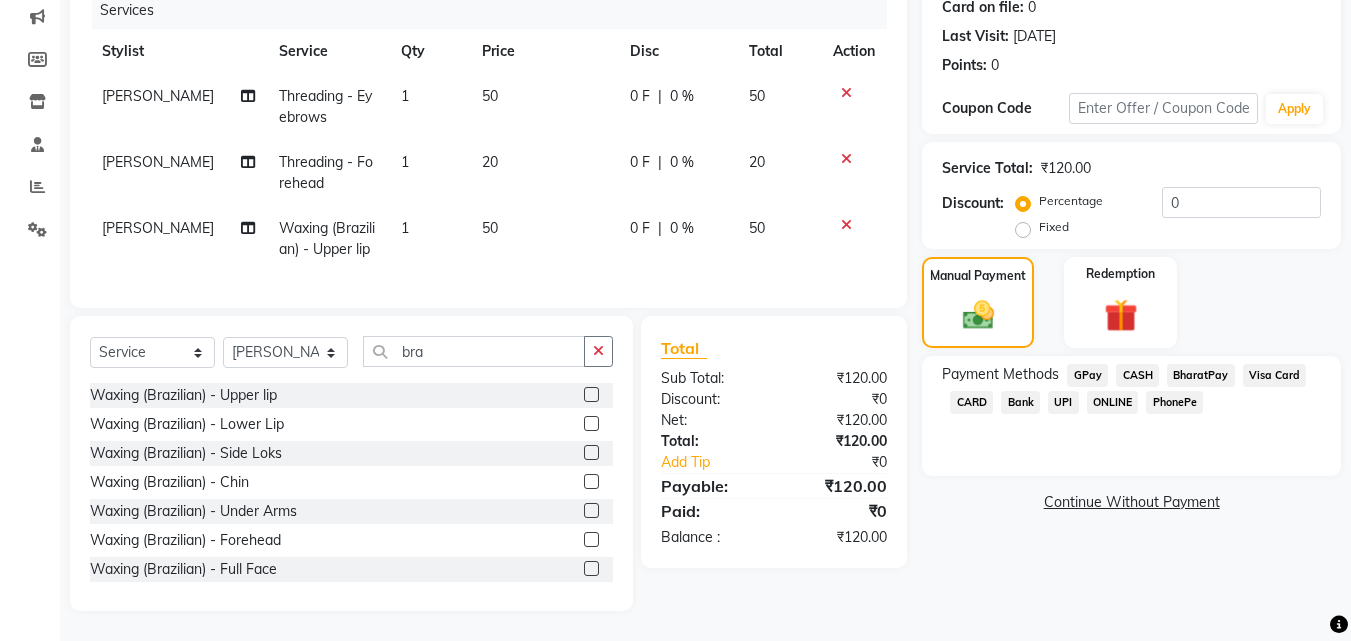 click on "GPay" 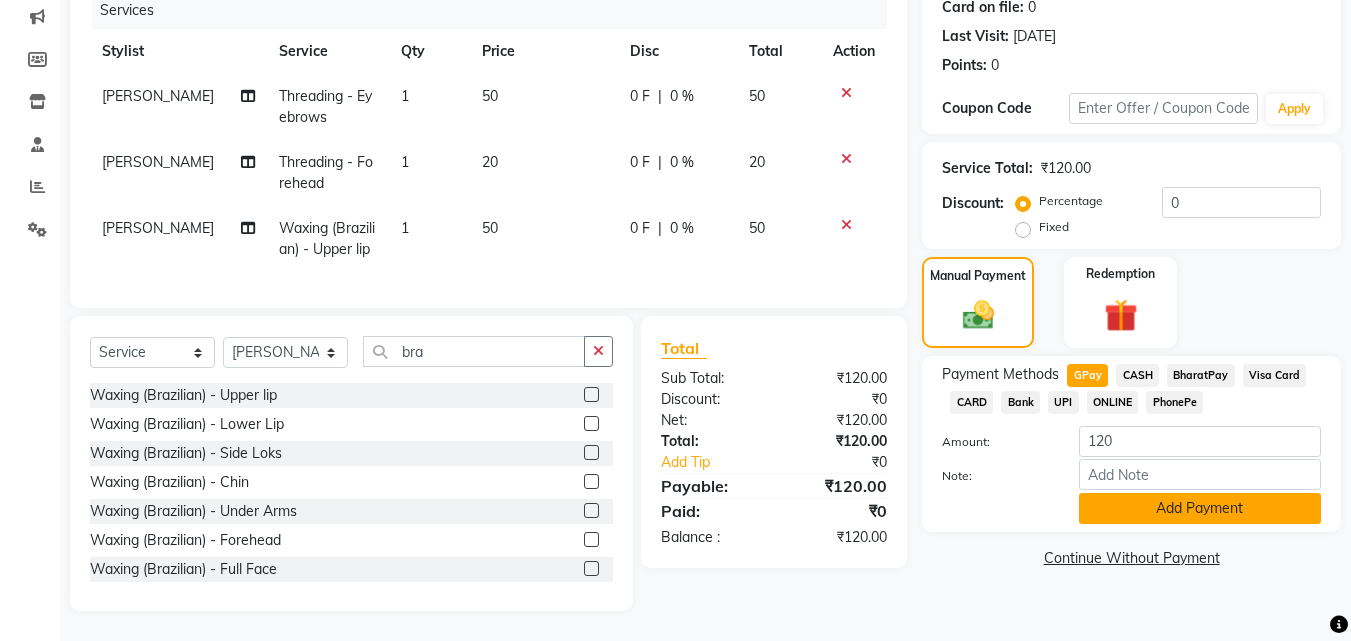 click on "Add Payment" 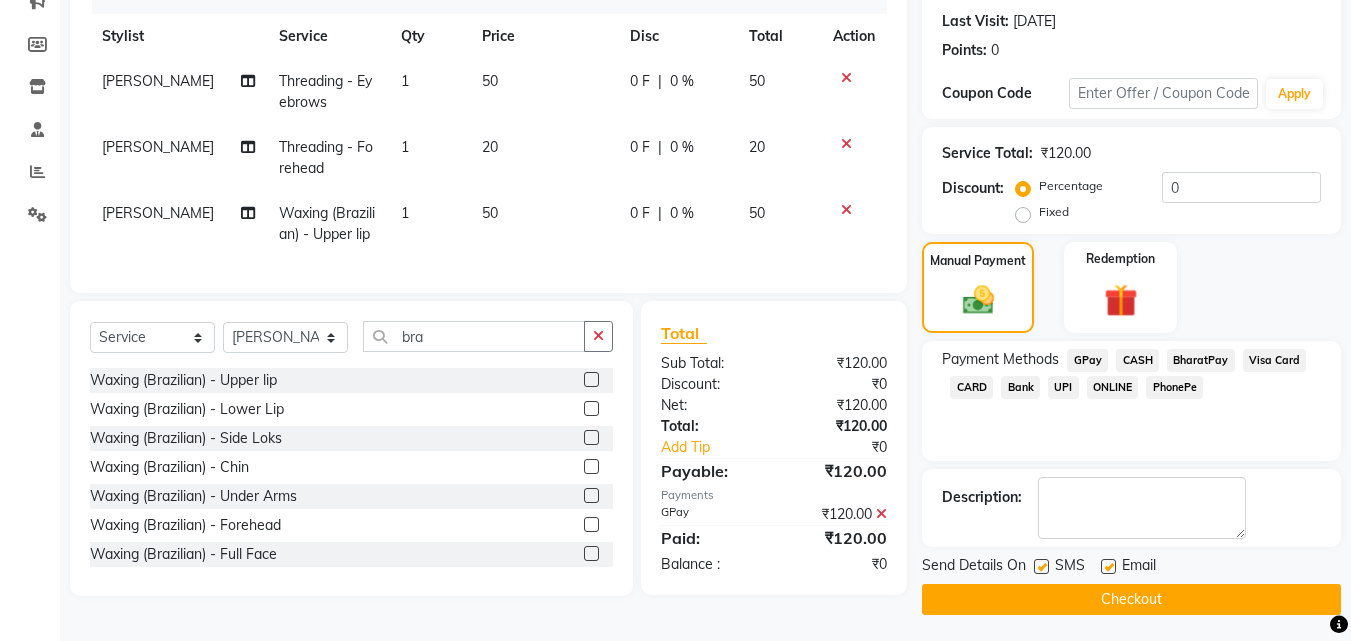 click on "Checkout" 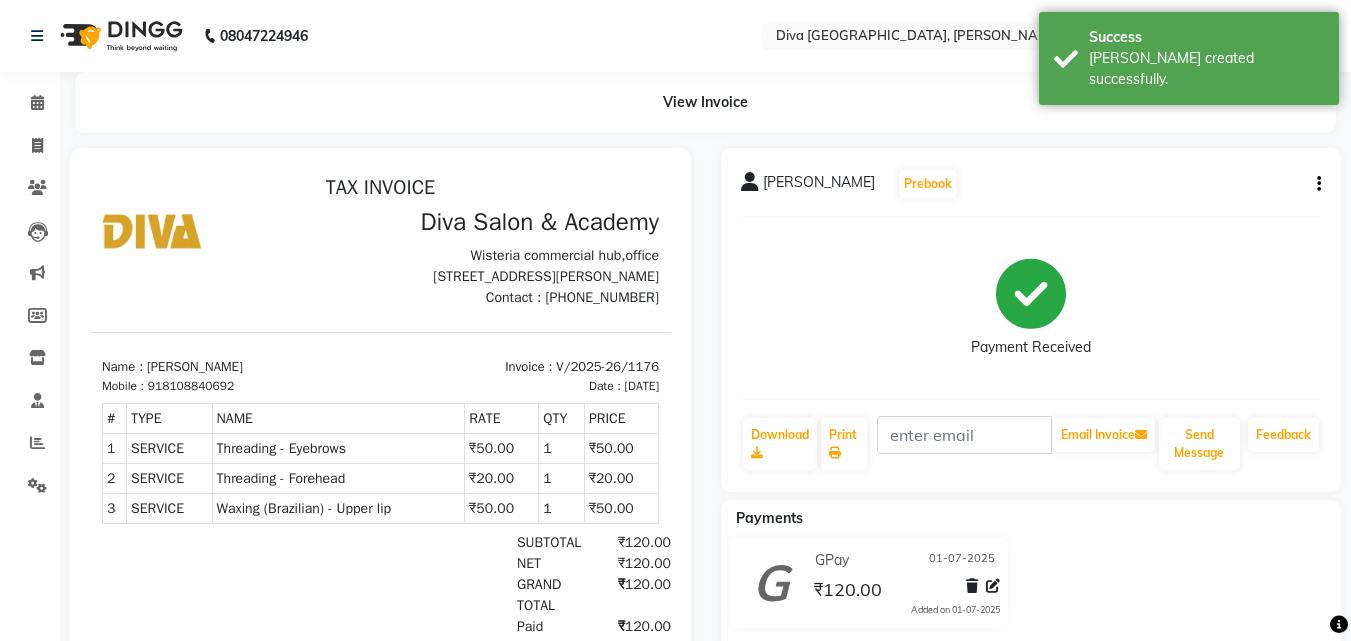 scroll, scrollTop: 0, scrollLeft: 0, axis: both 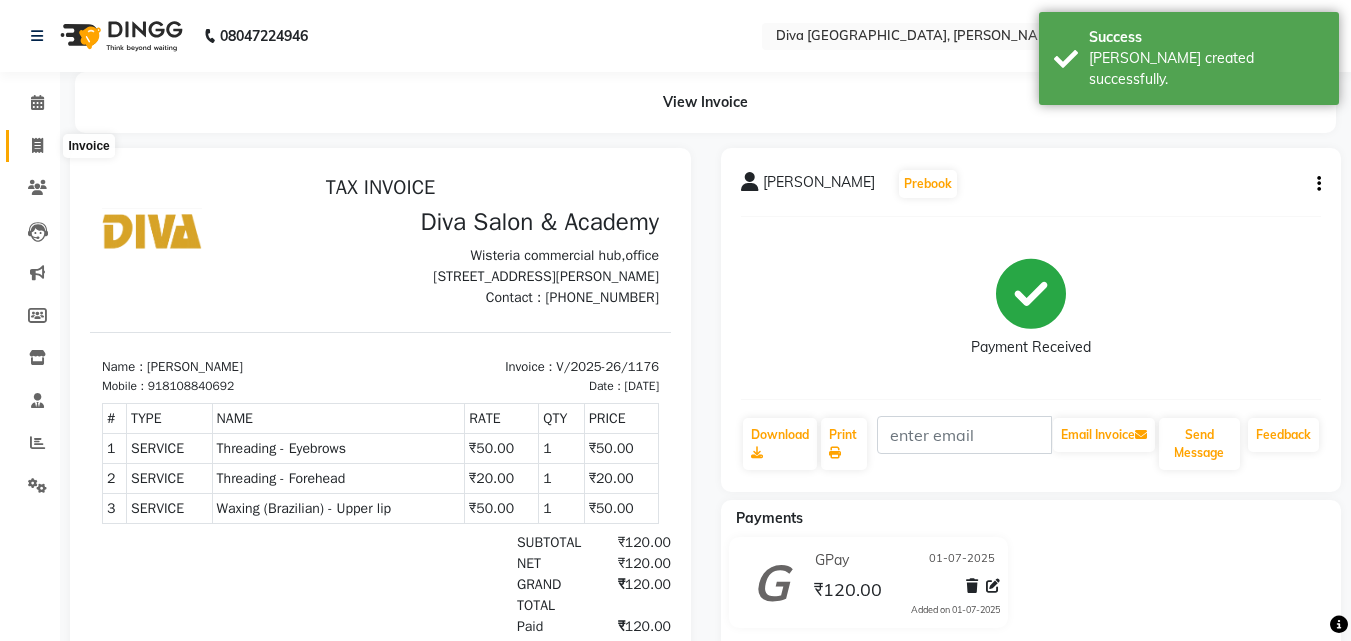 click 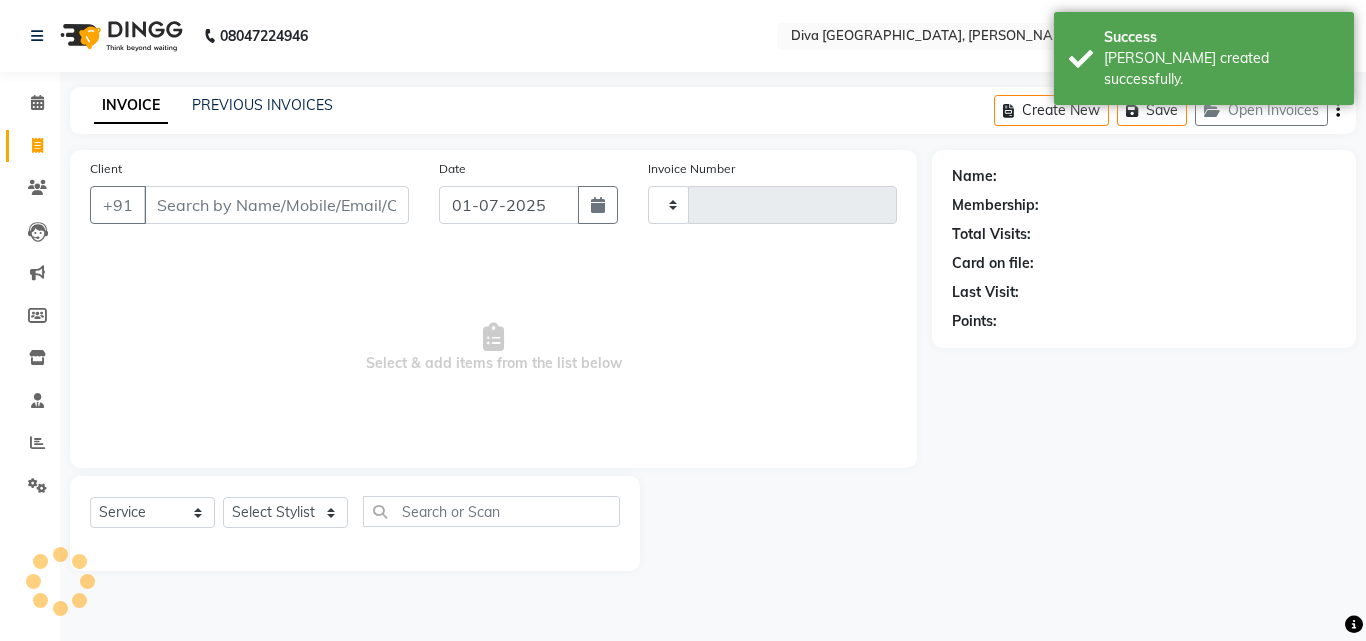 type on "1177" 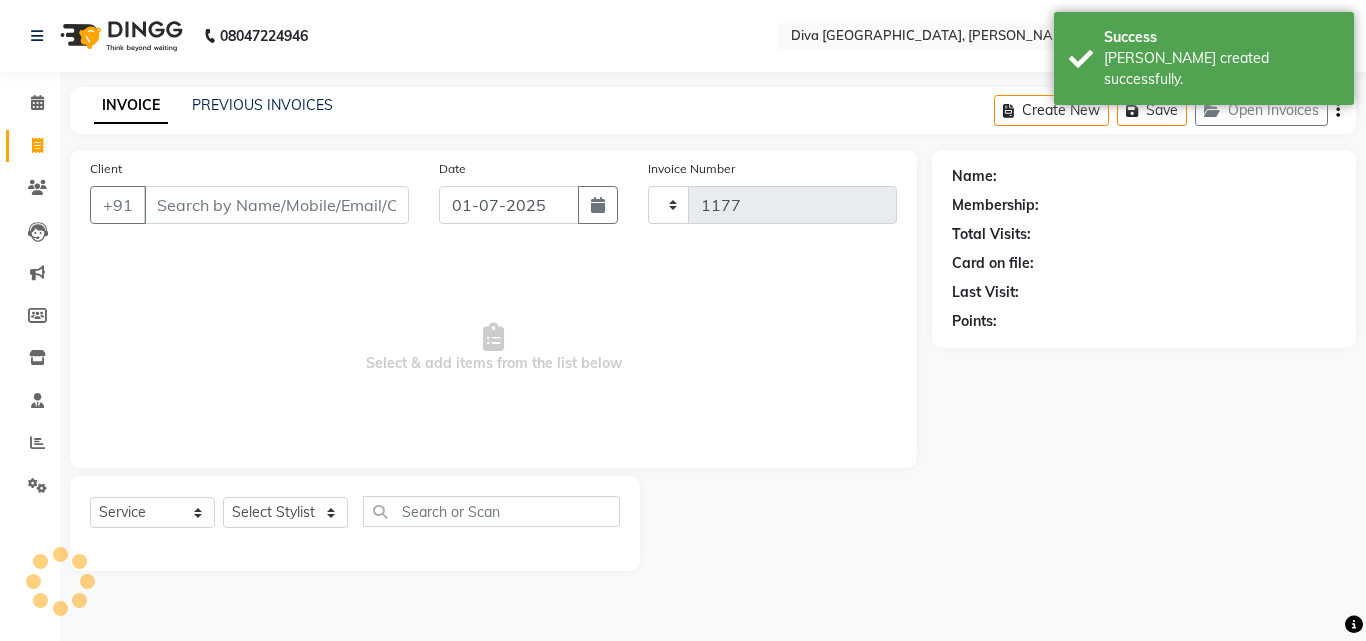 select on "671" 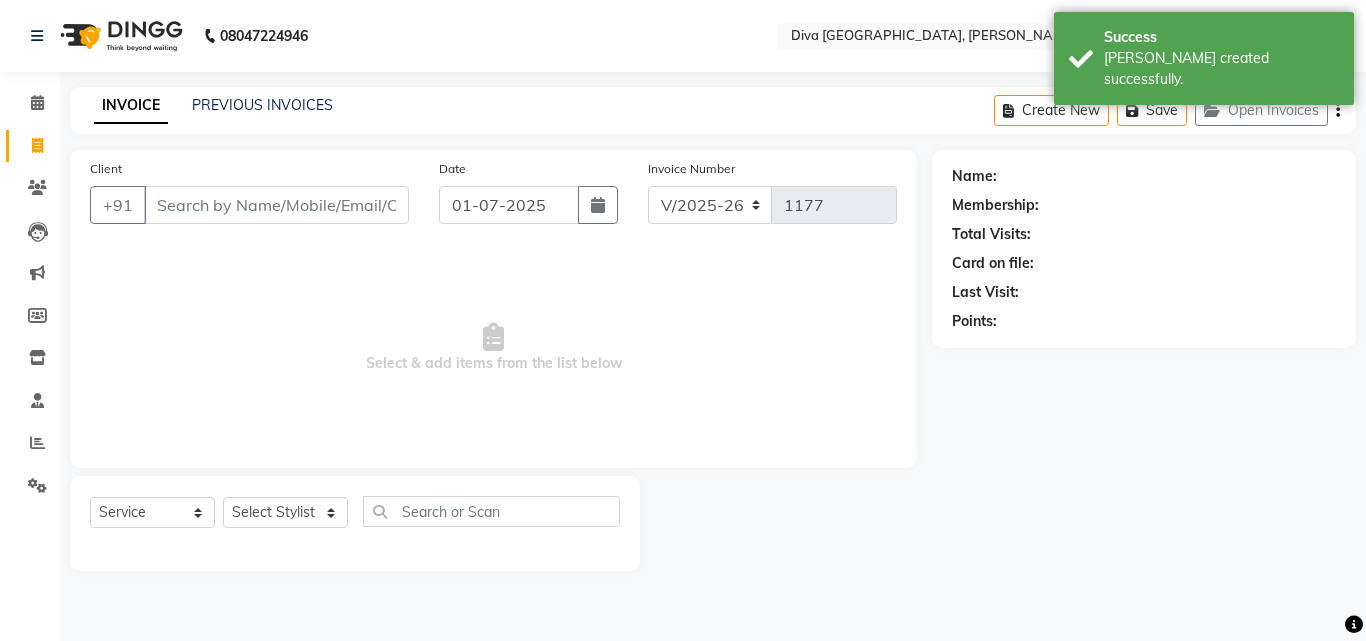 click on "Client" at bounding box center (276, 205) 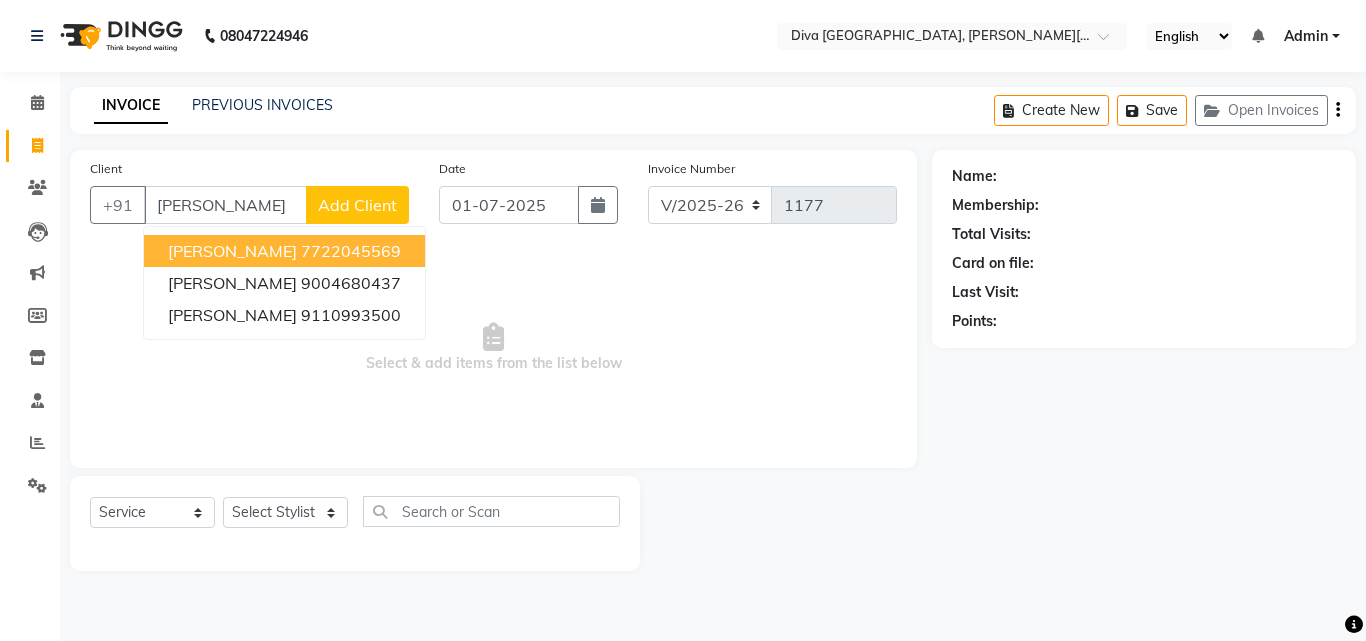 click on "Pritam Vihana  7722045569" at bounding box center (284, 251) 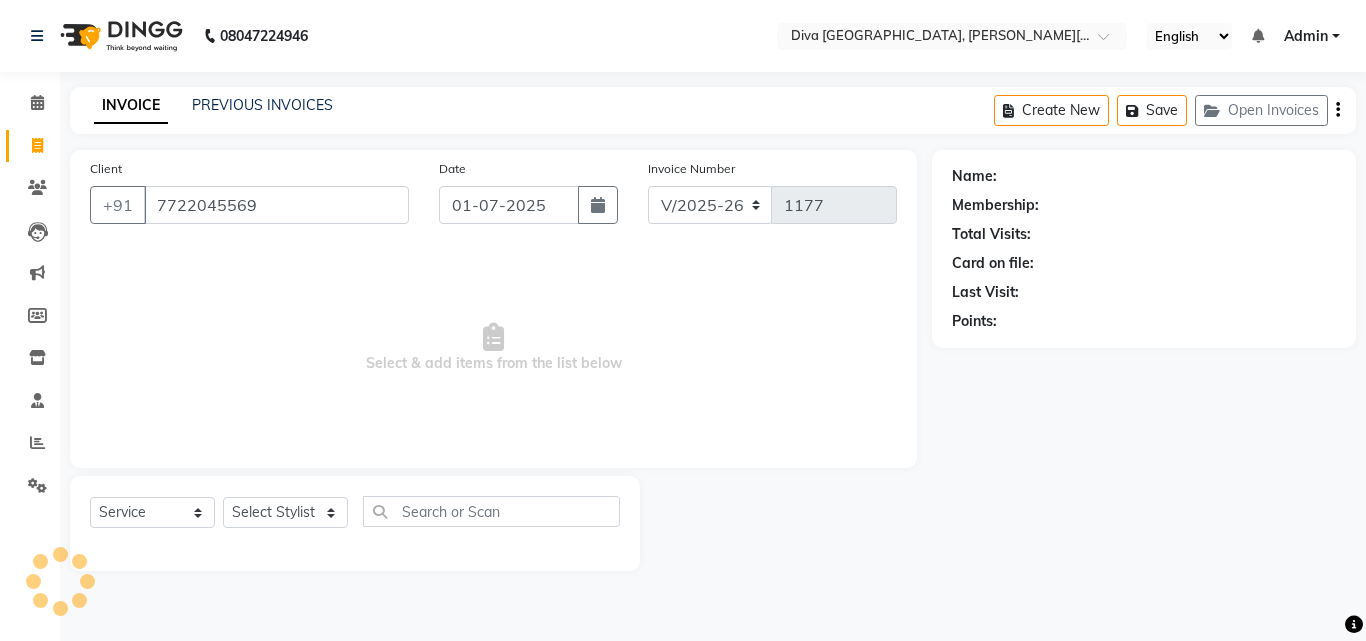 type on "7722045569" 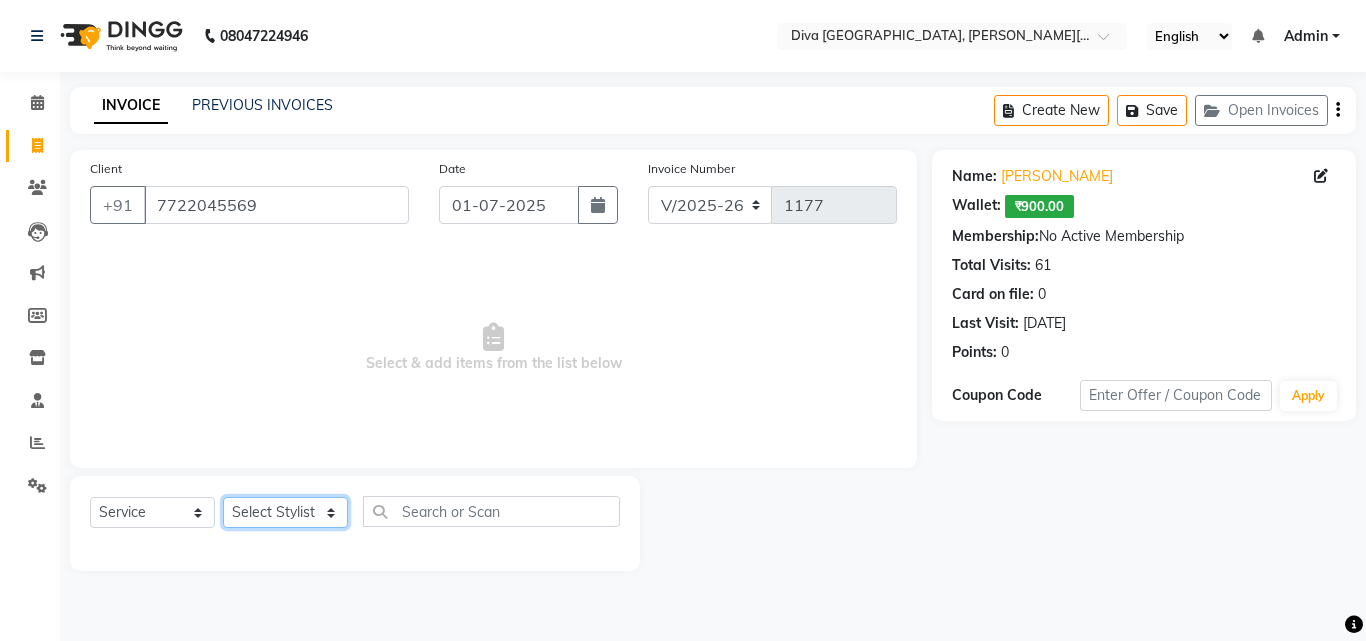 click on "Select Stylist Deepa Mam POOJA priti SHEJAL" 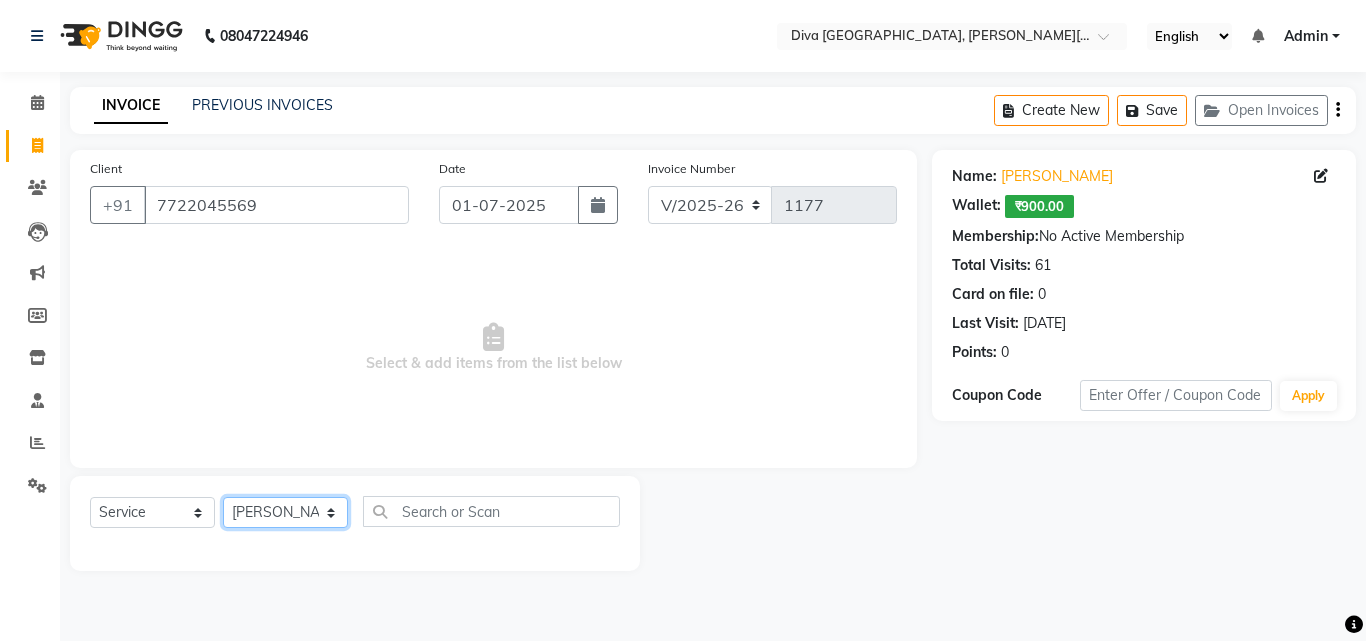 click on "Select Stylist Deepa Mam POOJA priti SHEJAL" 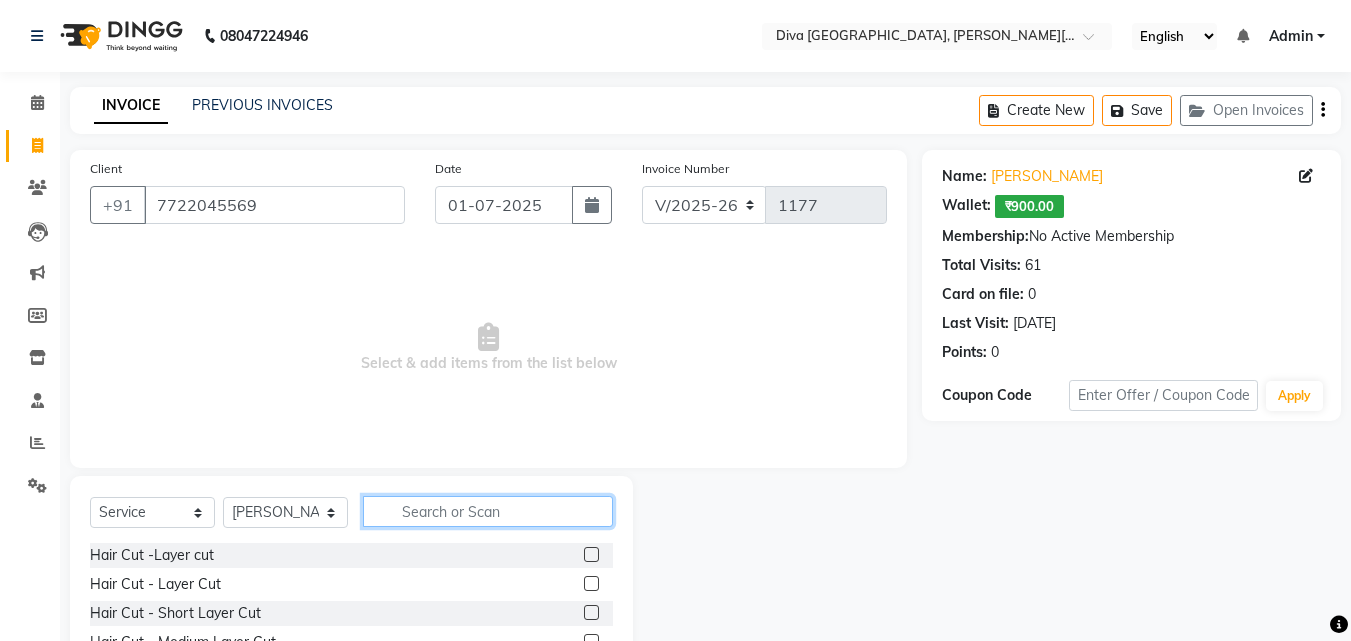 click 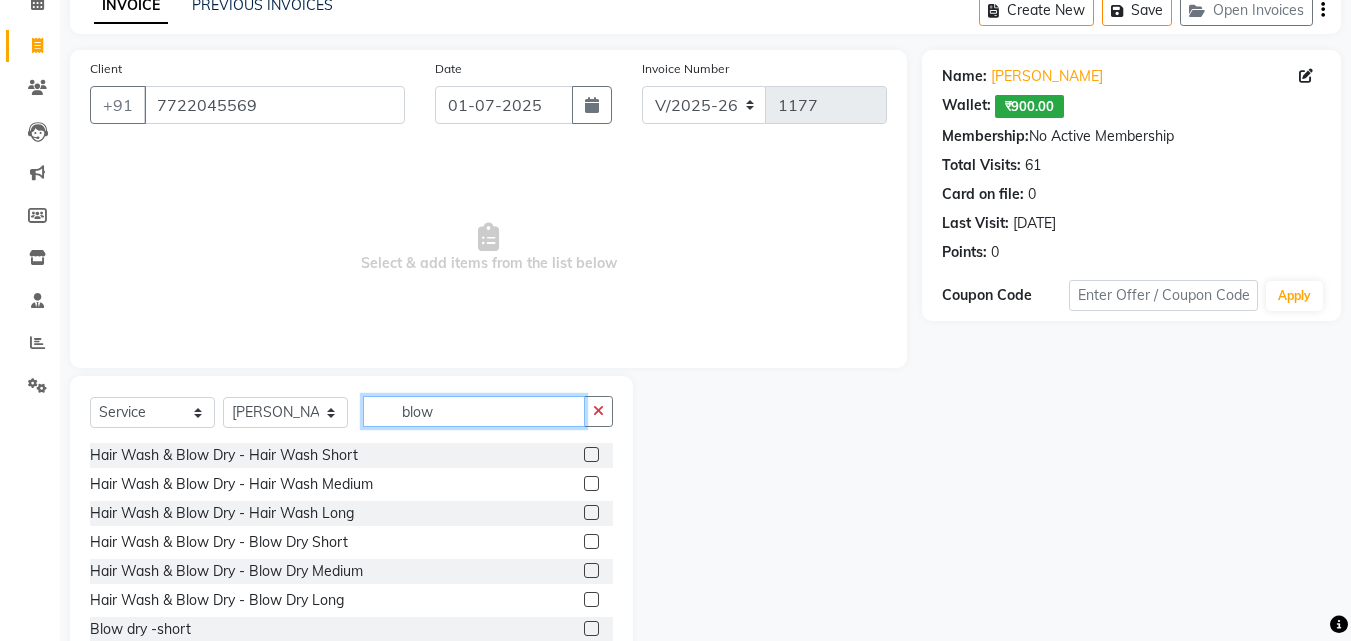 scroll, scrollTop: 160, scrollLeft: 0, axis: vertical 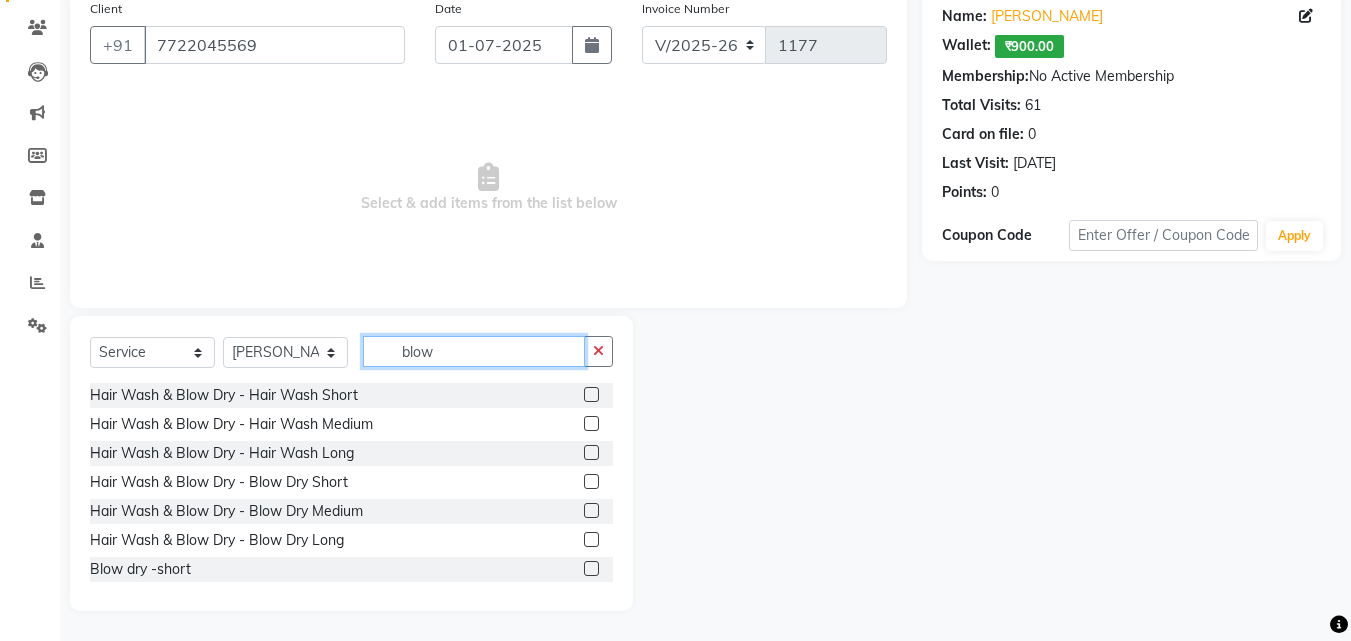 type on "blow" 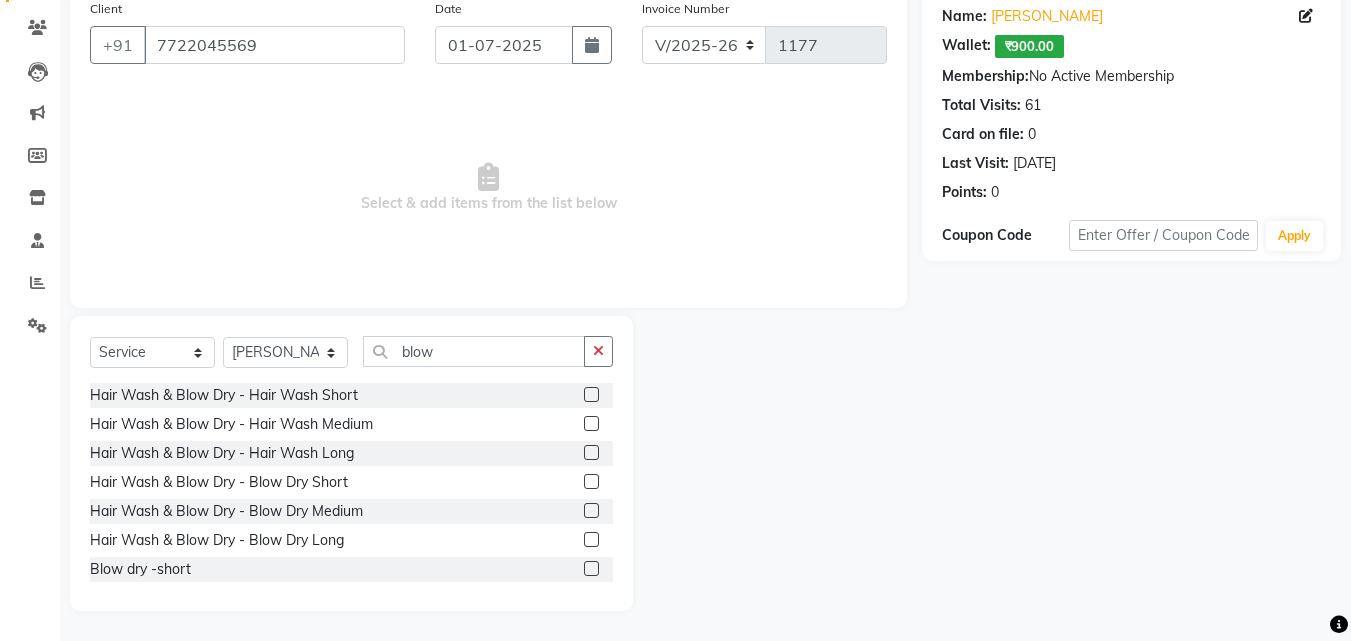 click 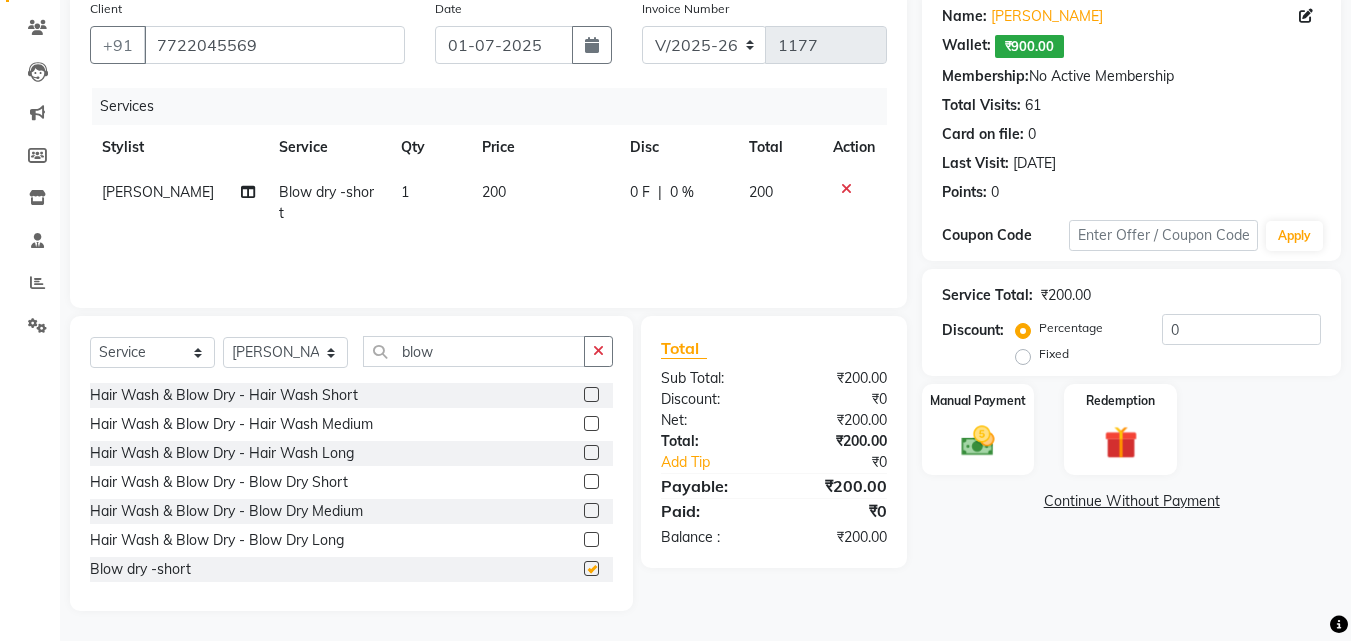 checkbox on "false" 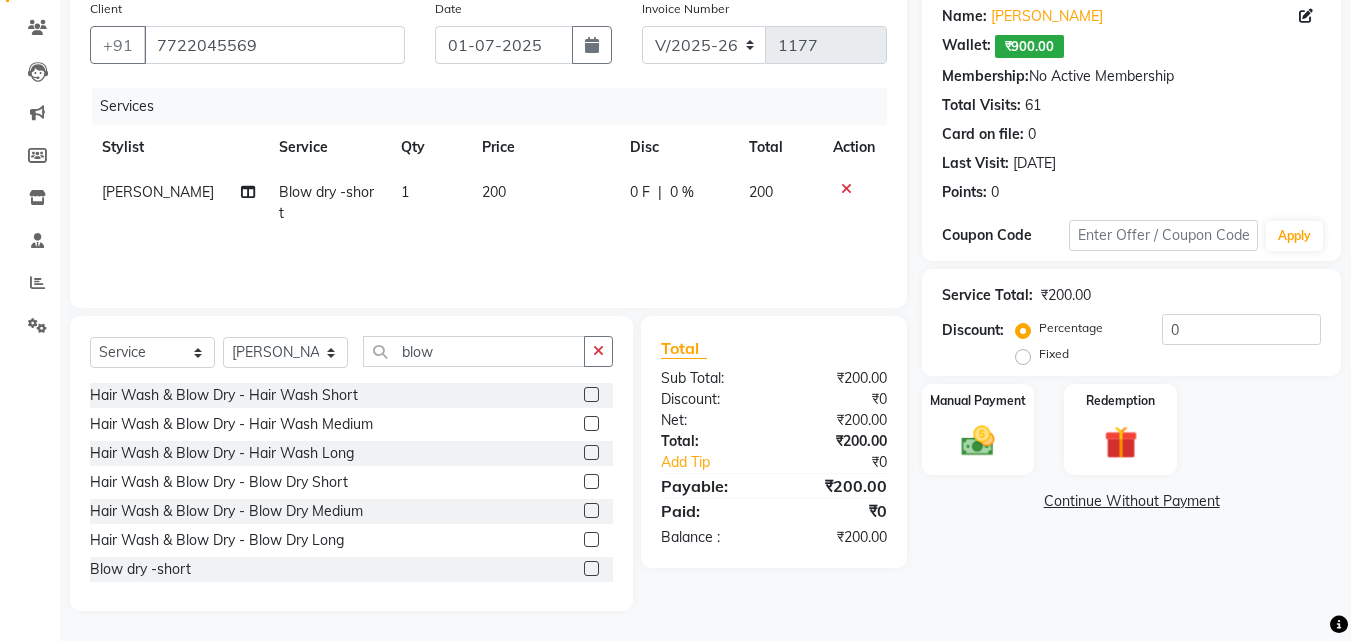 click on "200" 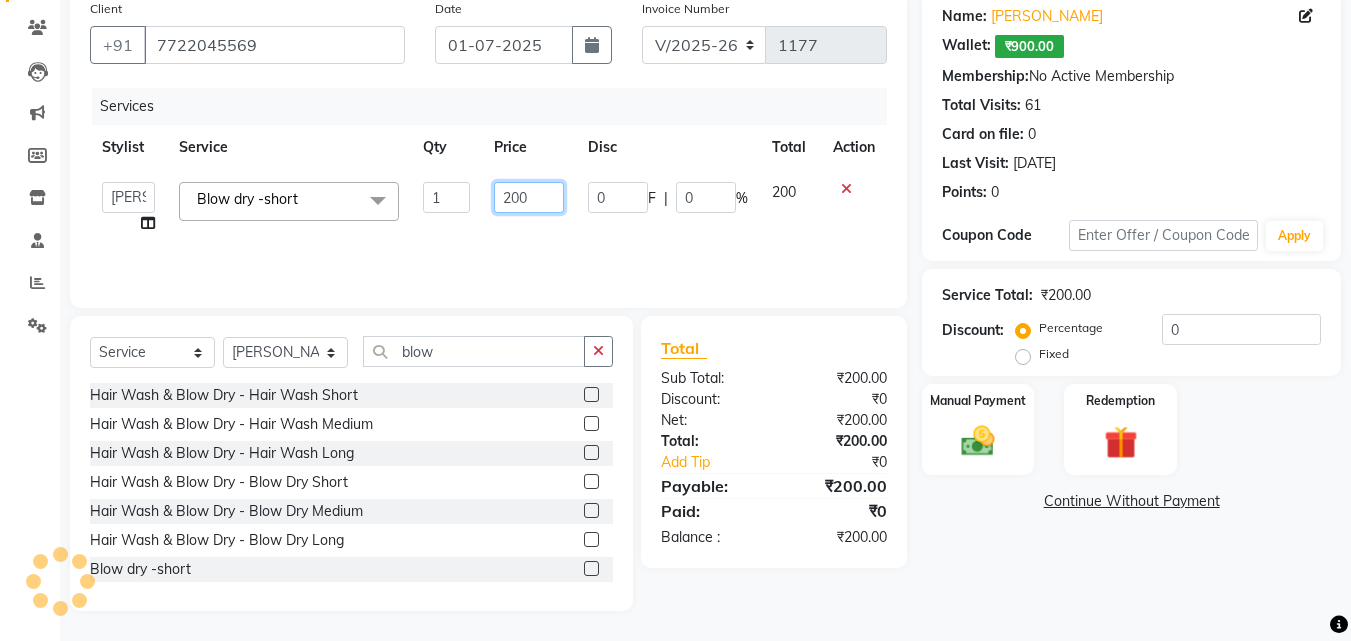 click on "200" 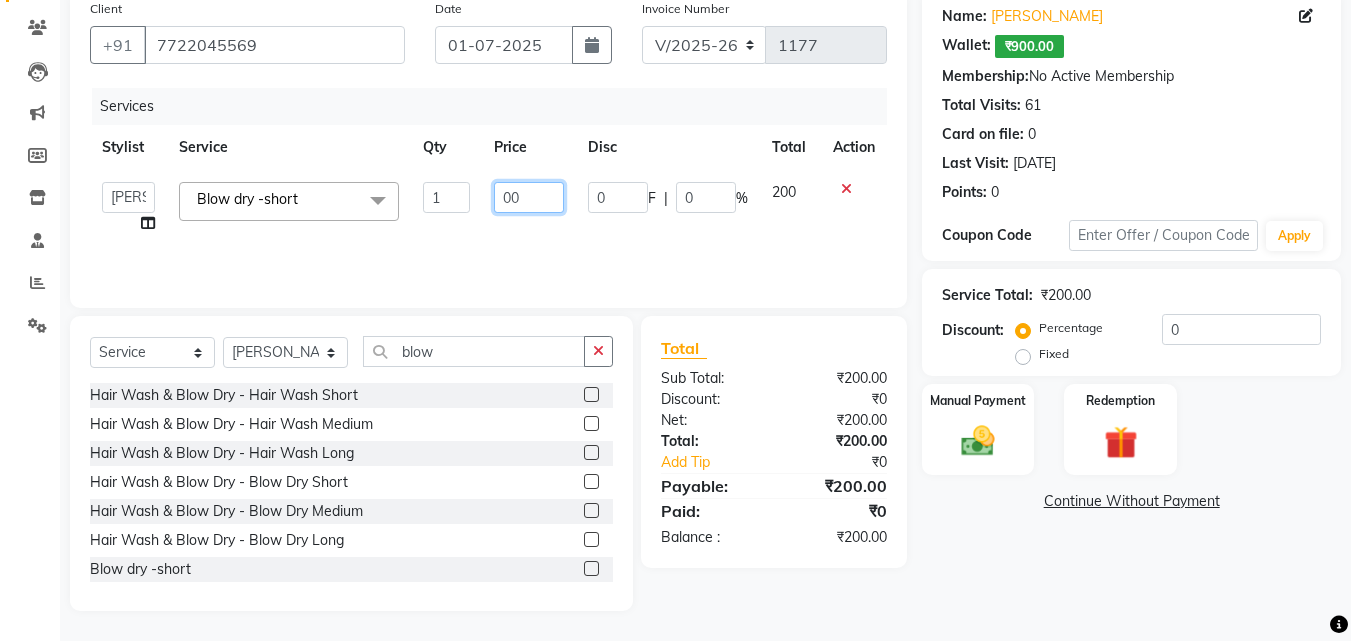 type on "100" 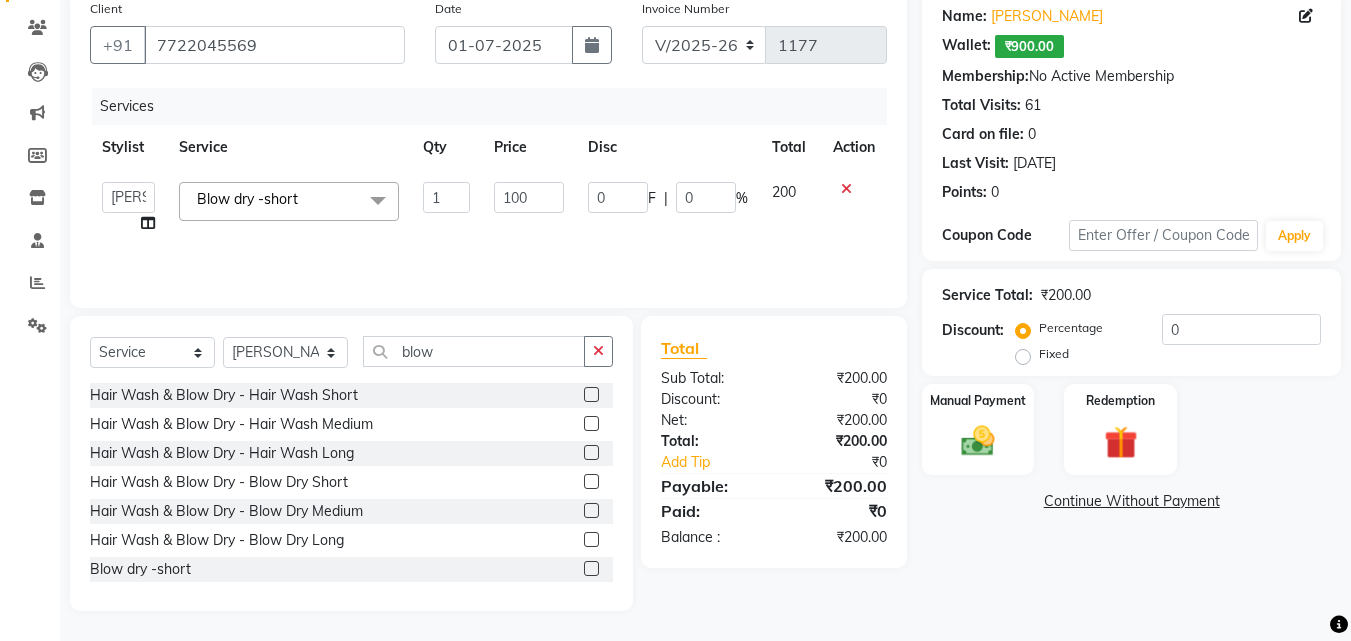 click on "Name: Pritam Vihana  Wallet:   ₹900.00  Membership:  No Active Membership  Total Visits:  61 Card on file:  0 Last Visit:   27-06-2025 Points:   0  Coupon Code Apply Service Total:  ₹200.00  Discount:  Percentage   Fixed  0 Manual Payment Redemption  Continue Without Payment" 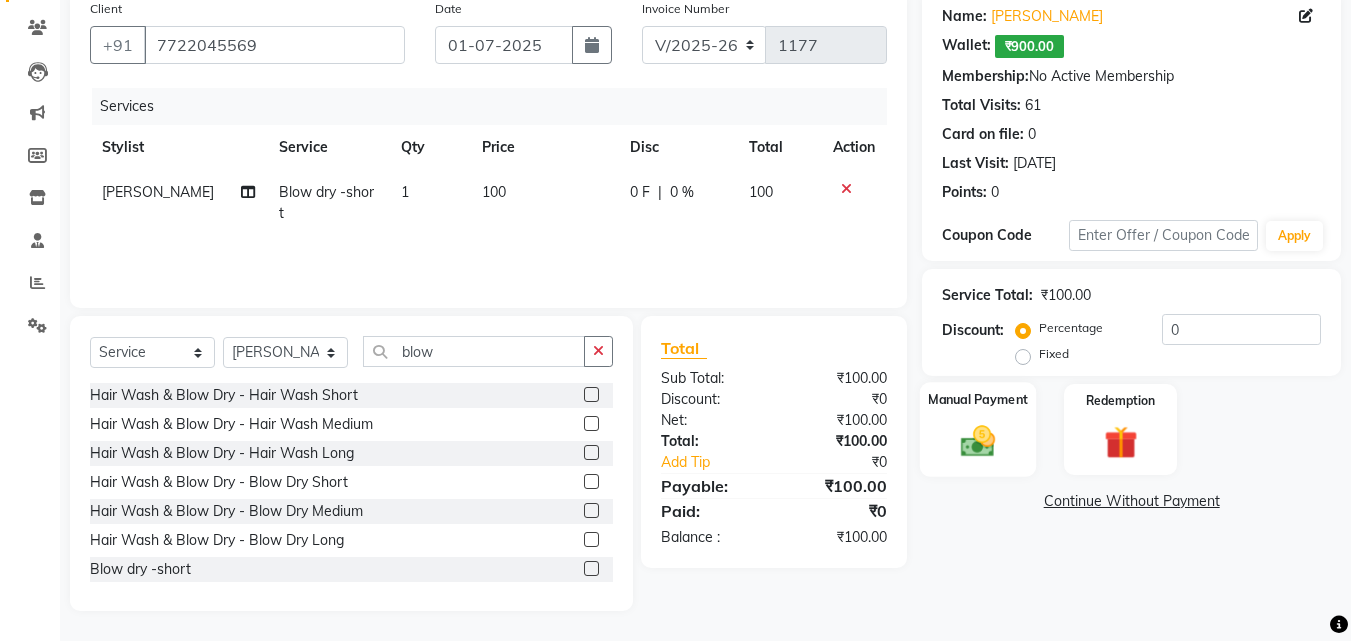 click 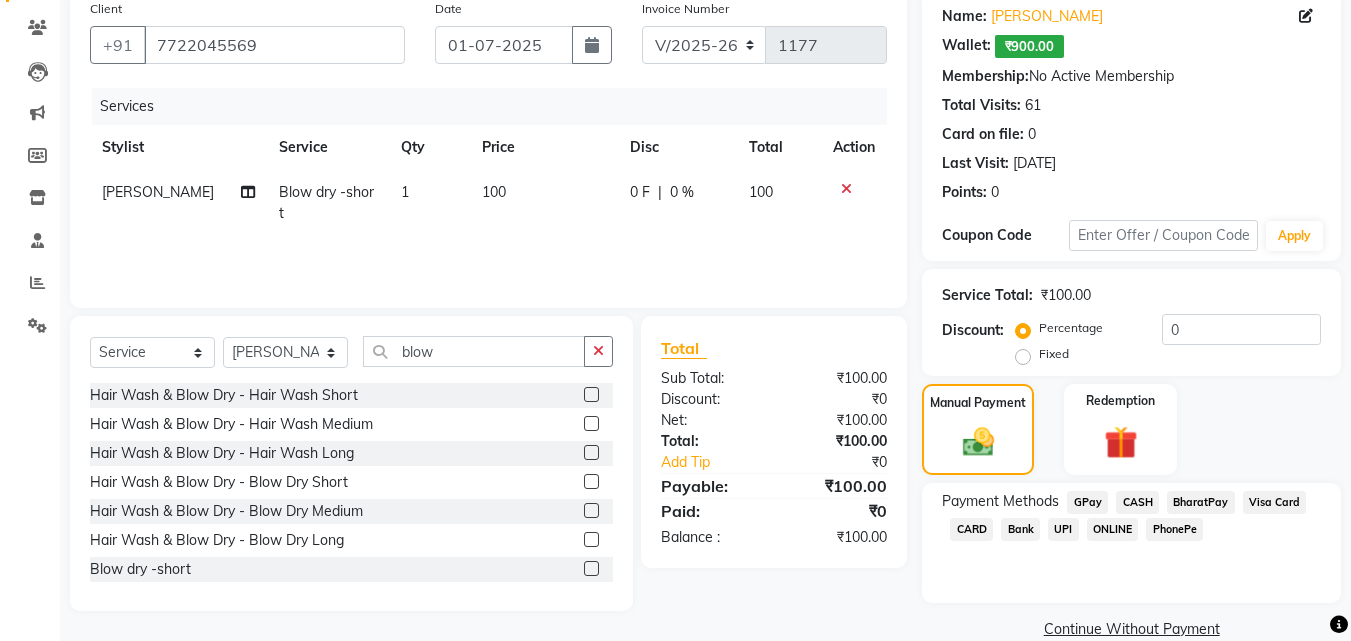 click on "GPay" 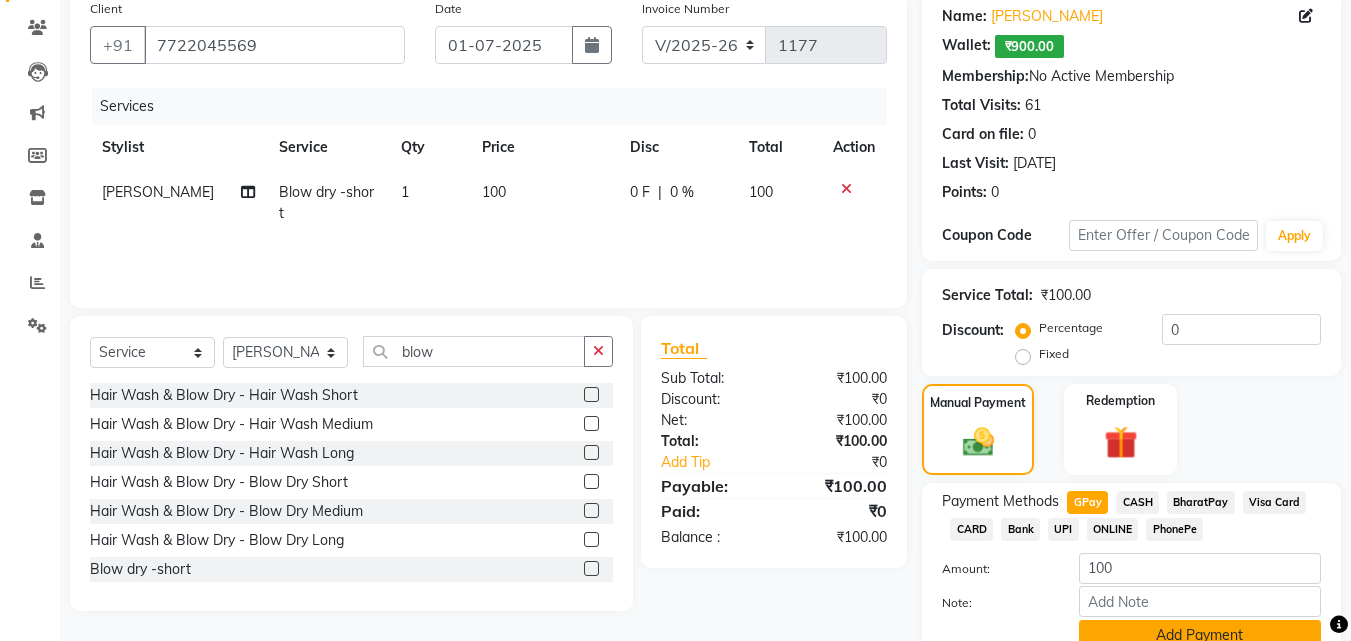 click on "Add Payment" 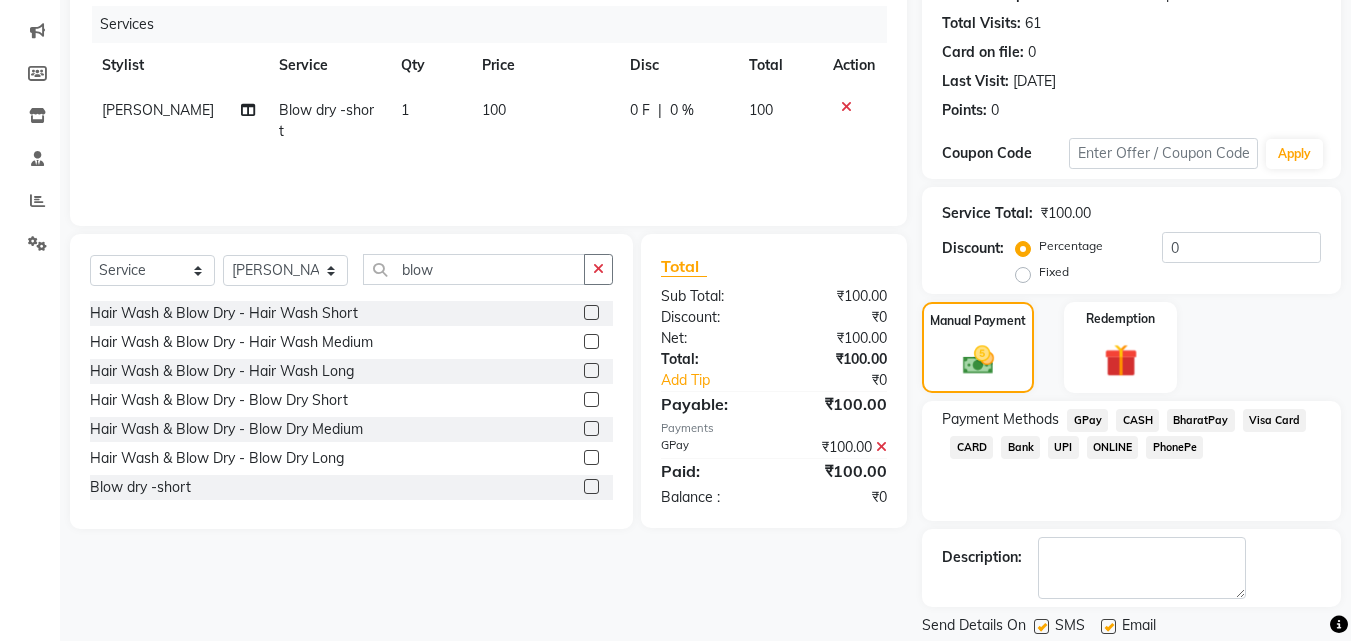 scroll, scrollTop: 294, scrollLeft: 0, axis: vertical 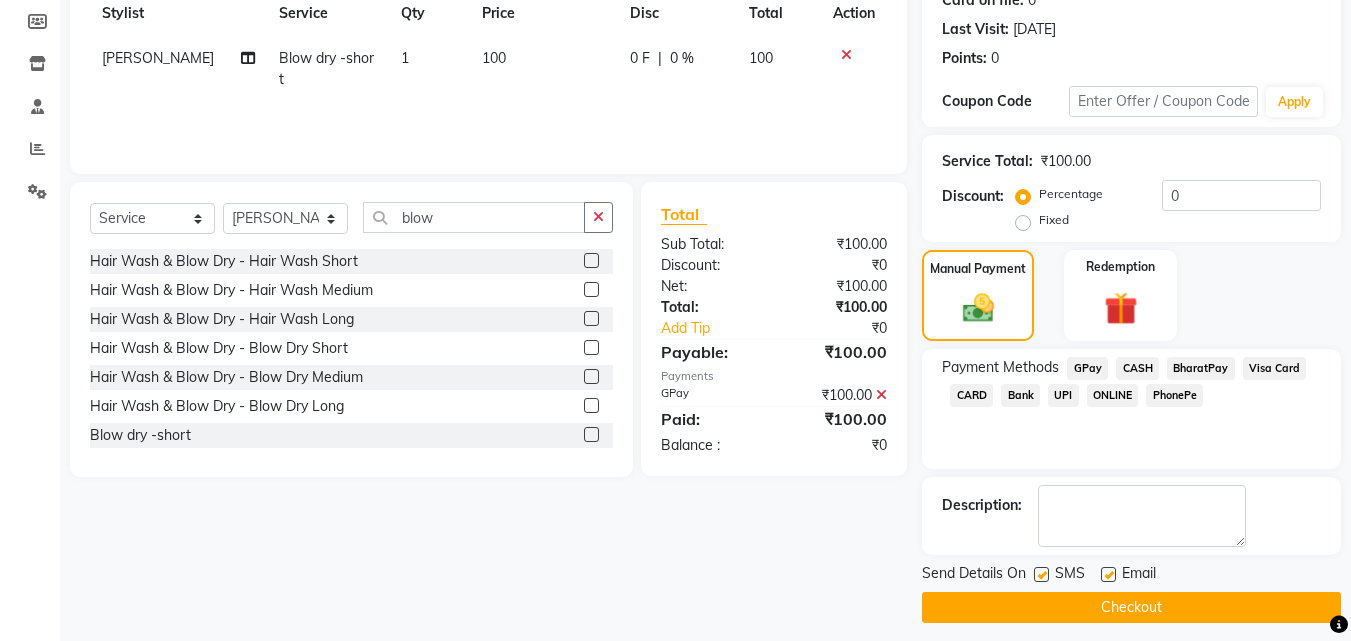 click on "Checkout" 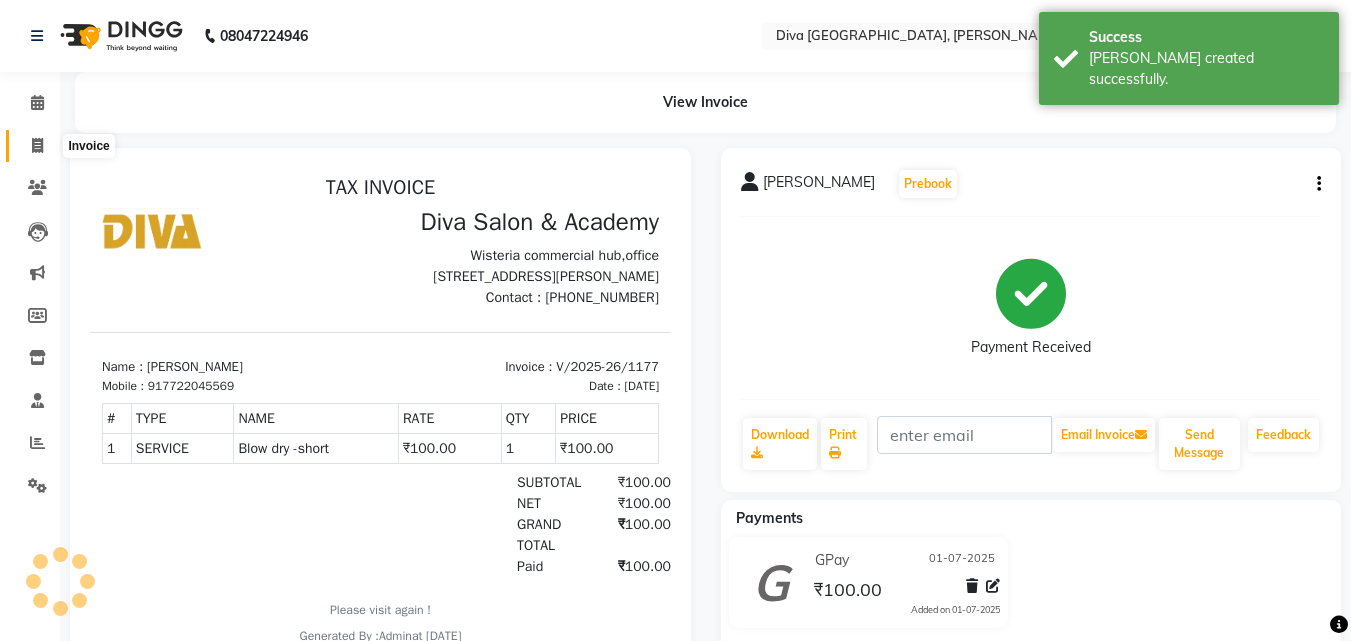 scroll, scrollTop: 0, scrollLeft: 0, axis: both 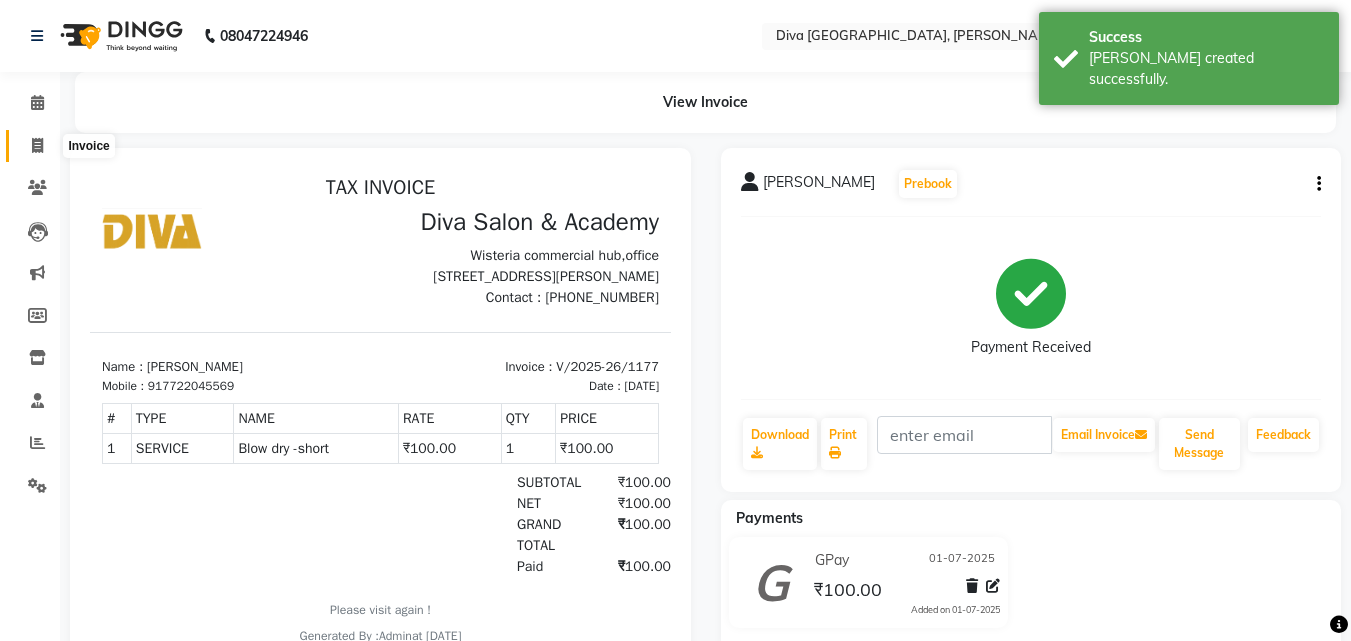 click 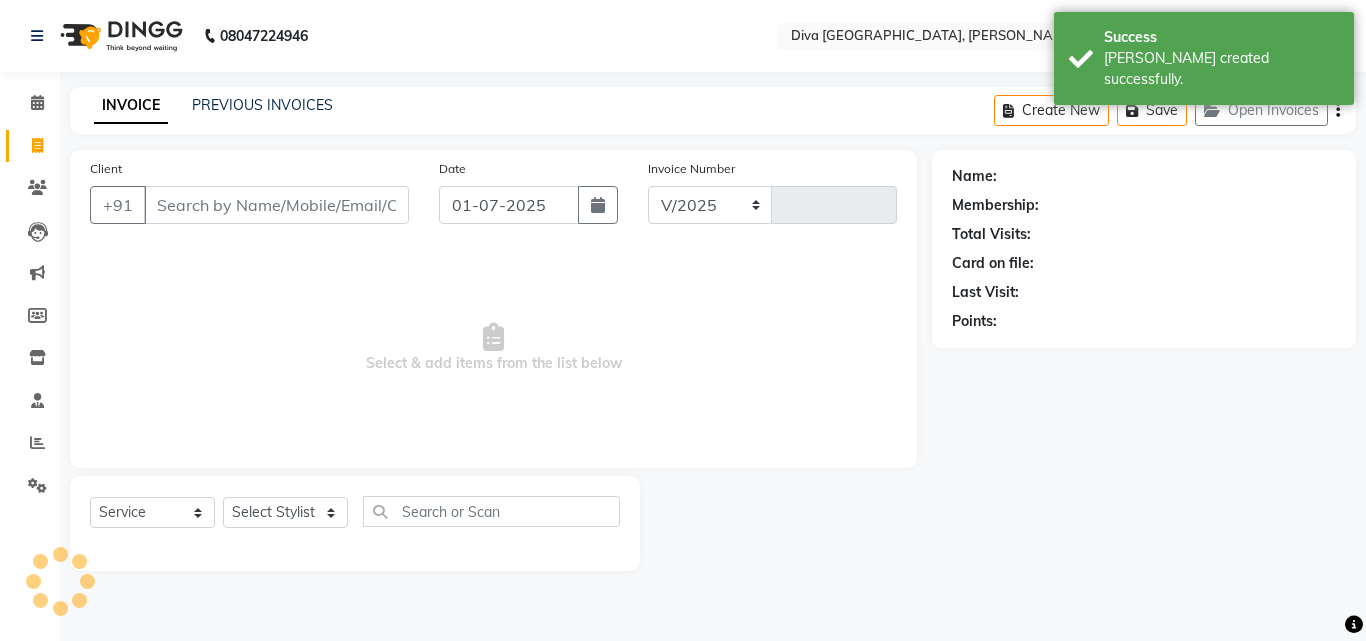 select on "671" 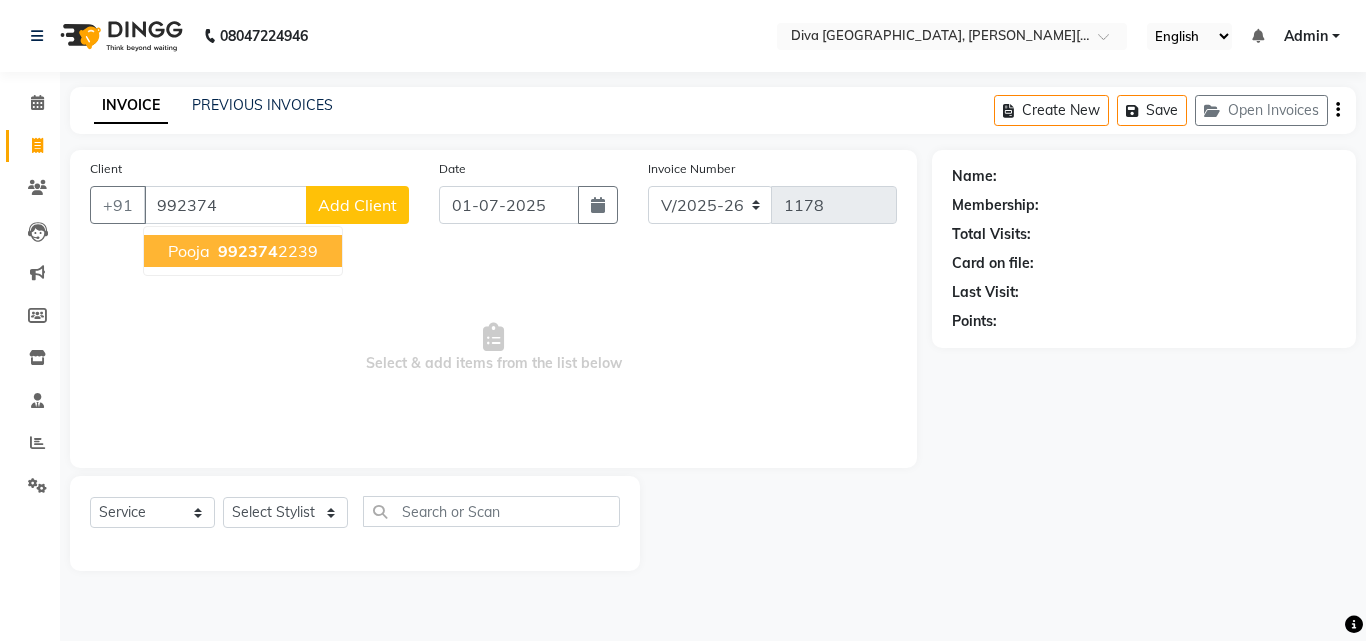 click on "992374" at bounding box center (248, 251) 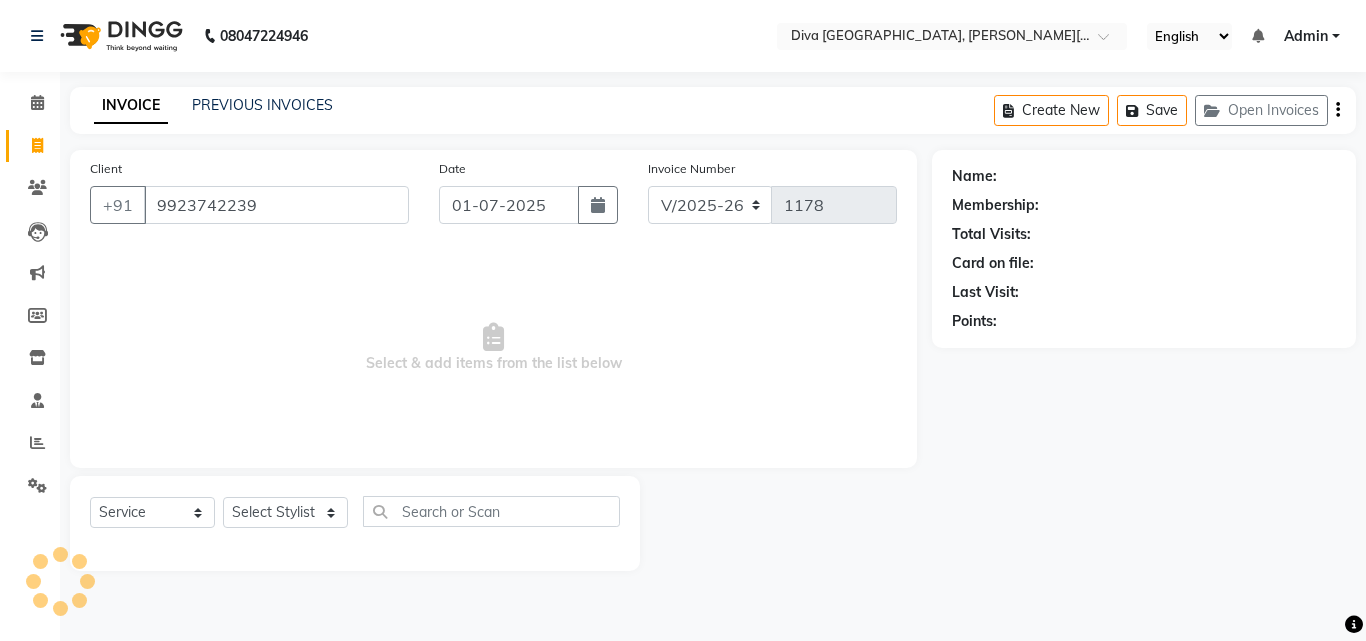 type on "9923742239" 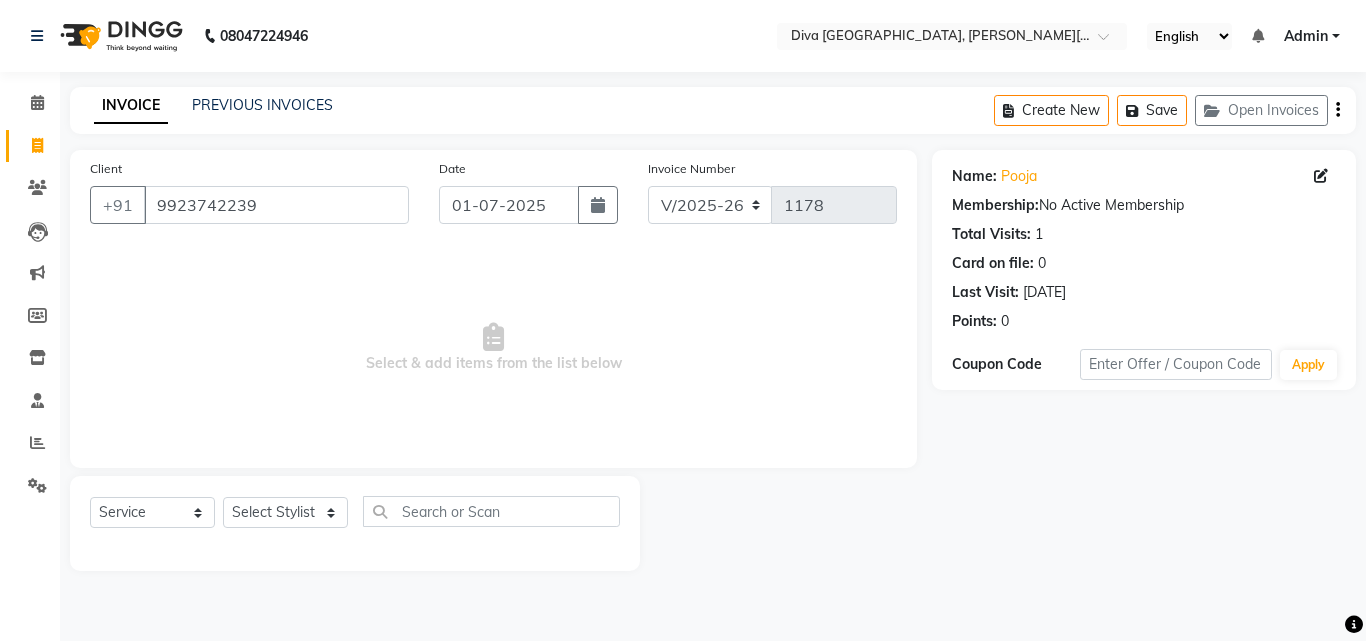 click on "Select  Service  Product  Membership  Package Voucher Prepaid Gift Card  Select Stylist Deepa Mam POOJA priti SHEJAL" 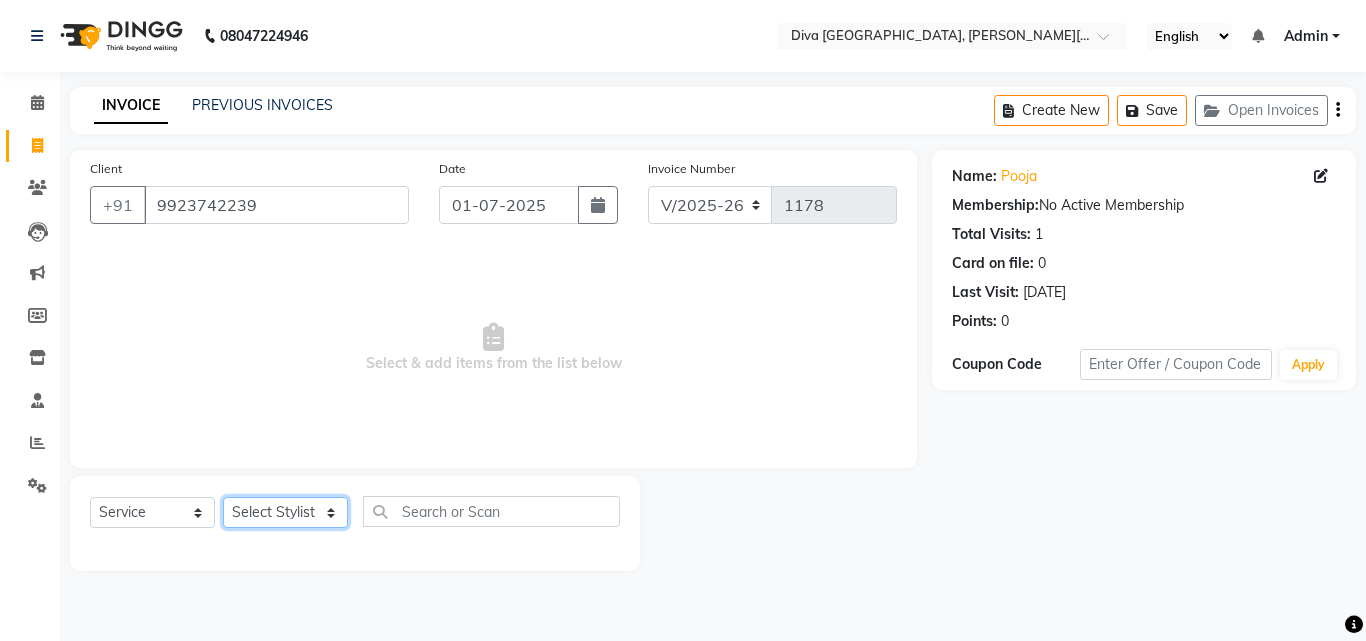 click on "Select Stylist Deepa Mam POOJA priti SHEJAL" 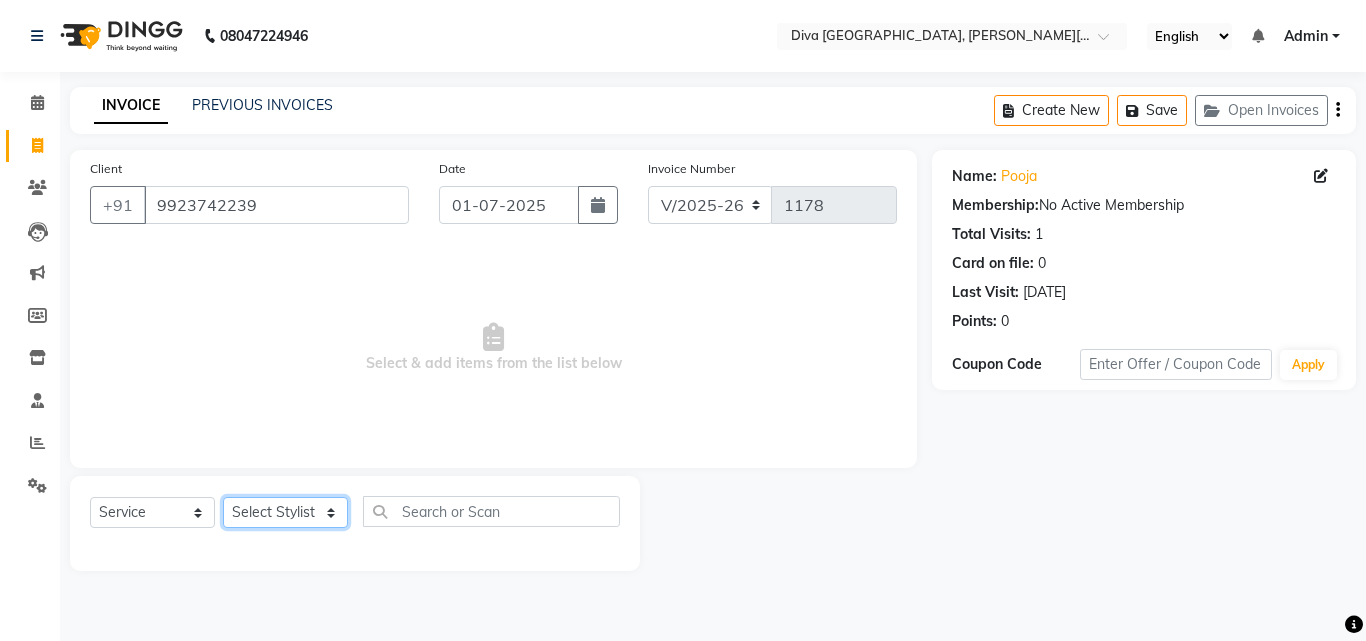 select on "9999" 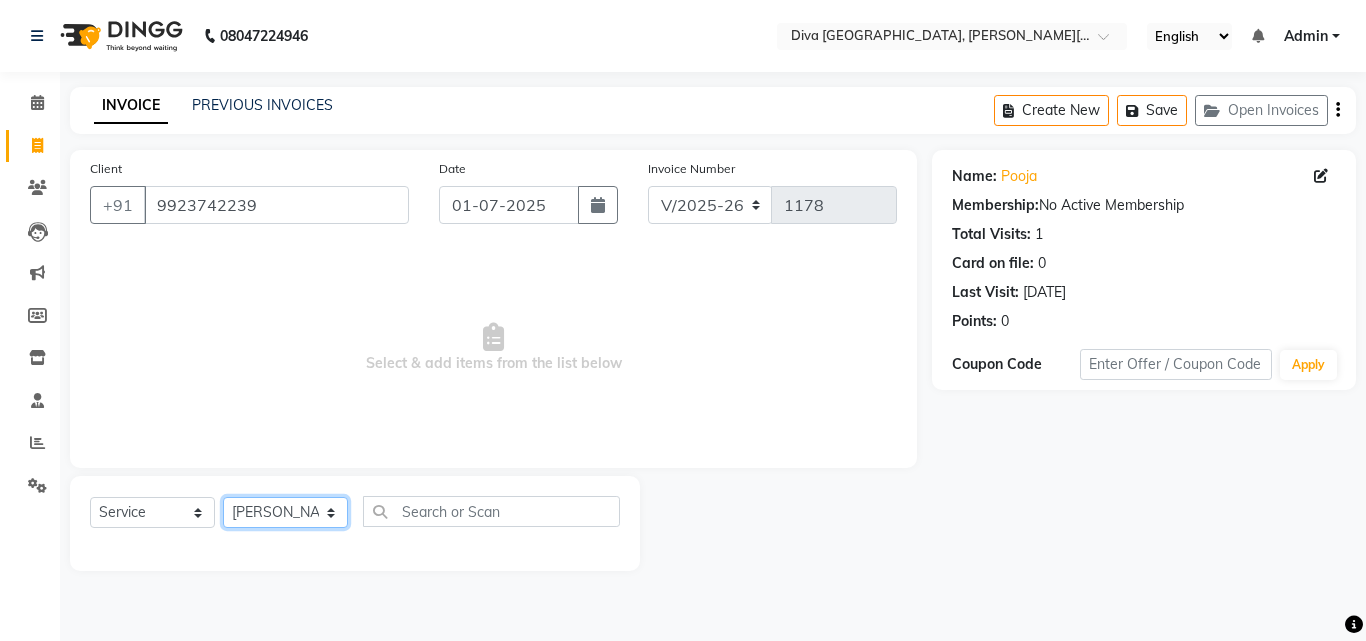 click on "Select Stylist Deepa Mam POOJA priti SHEJAL" 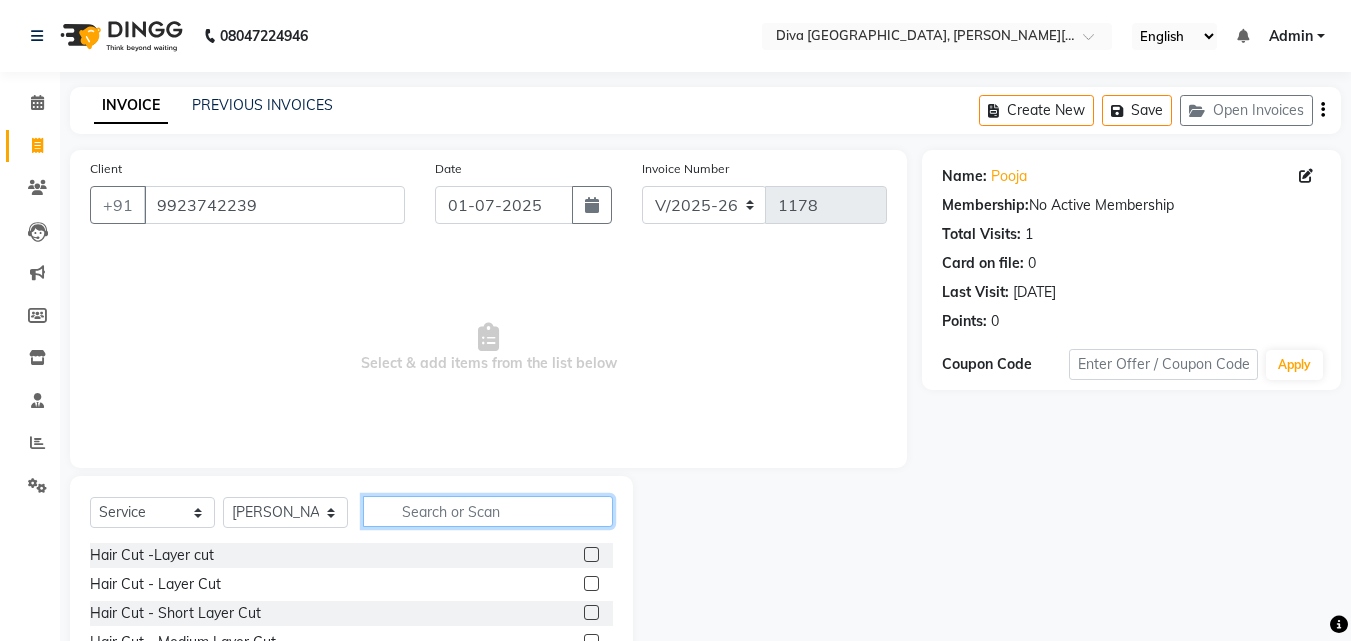 click 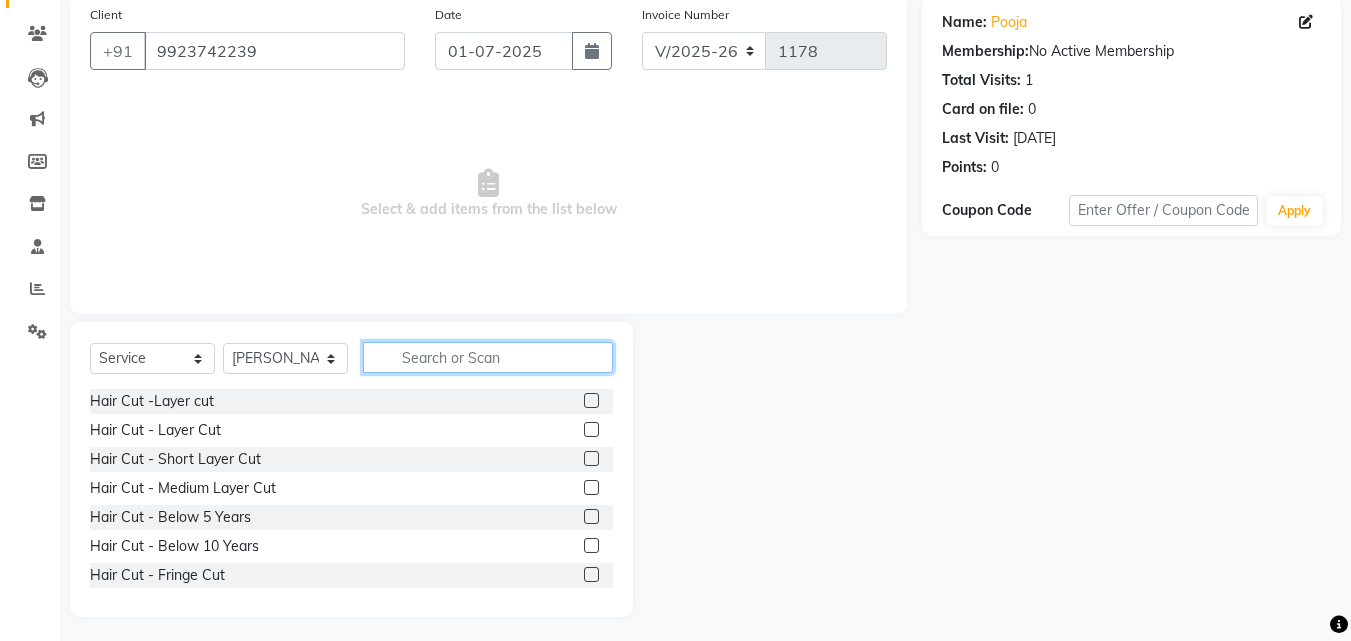 scroll, scrollTop: 40, scrollLeft: 0, axis: vertical 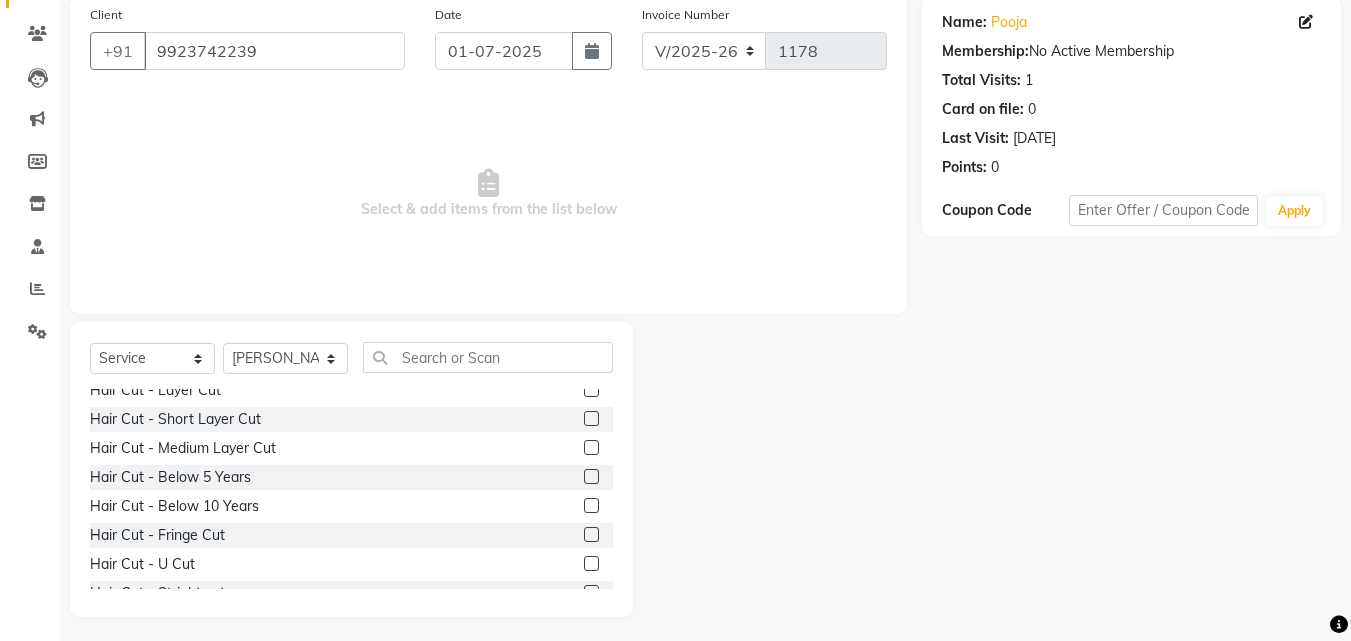 click 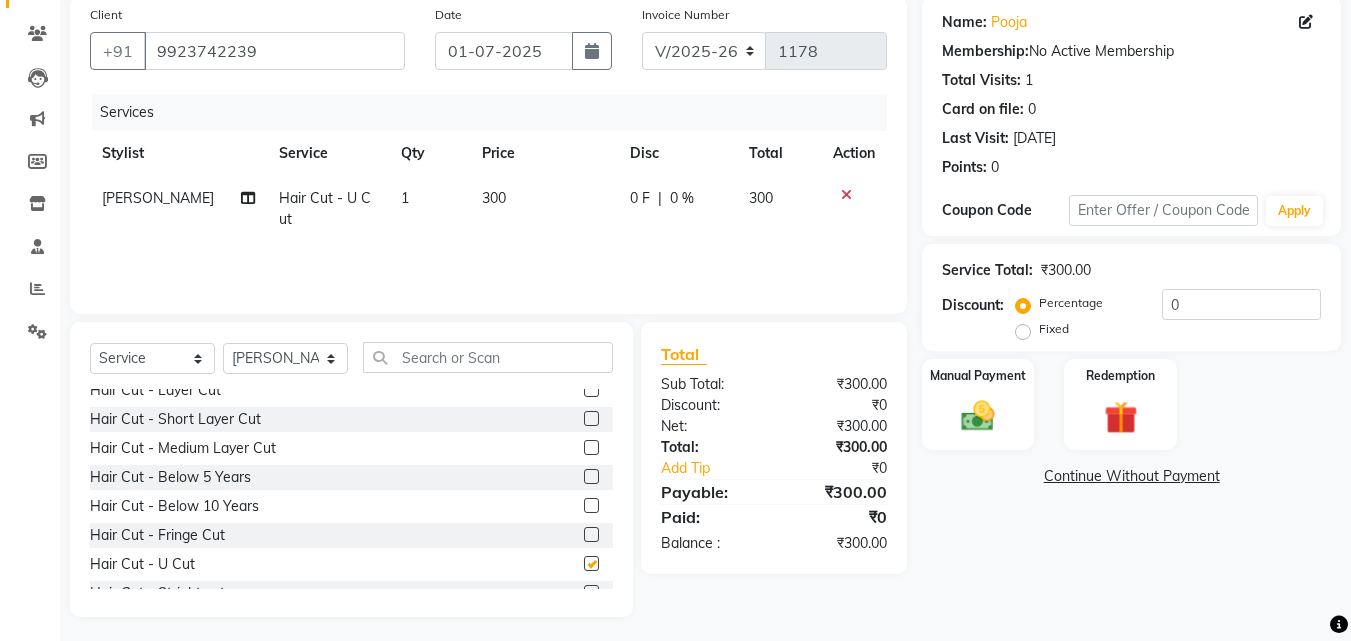 checkbox on "false" 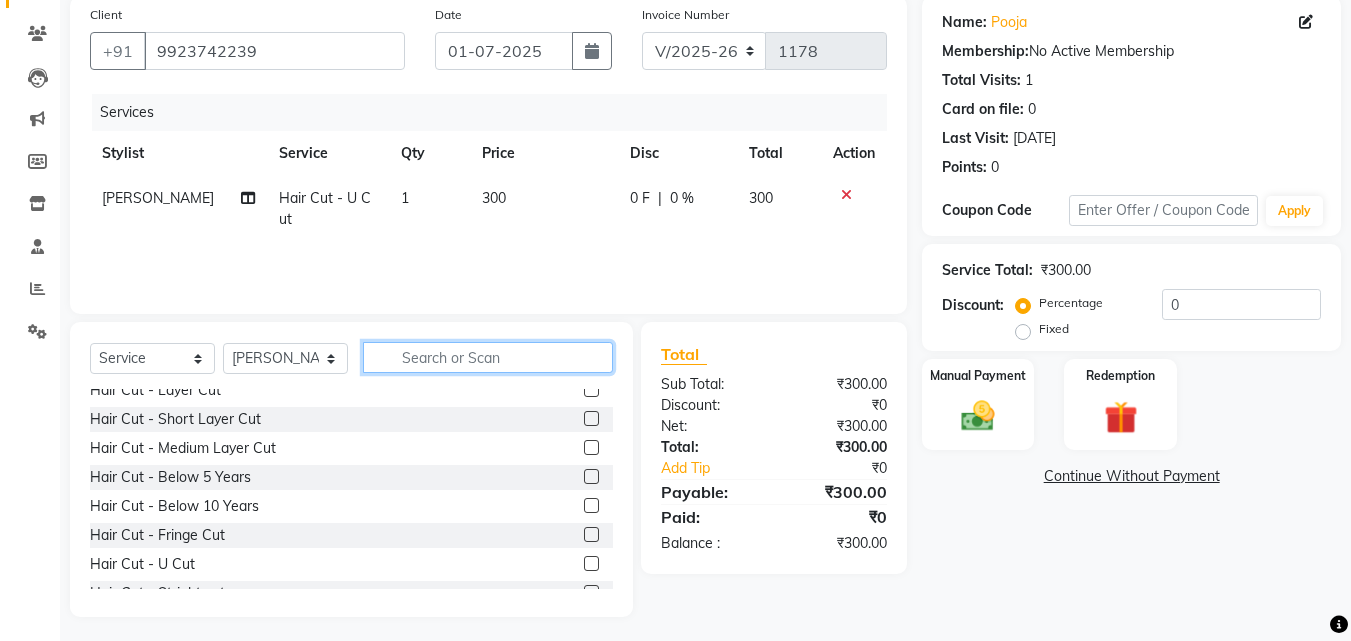 click 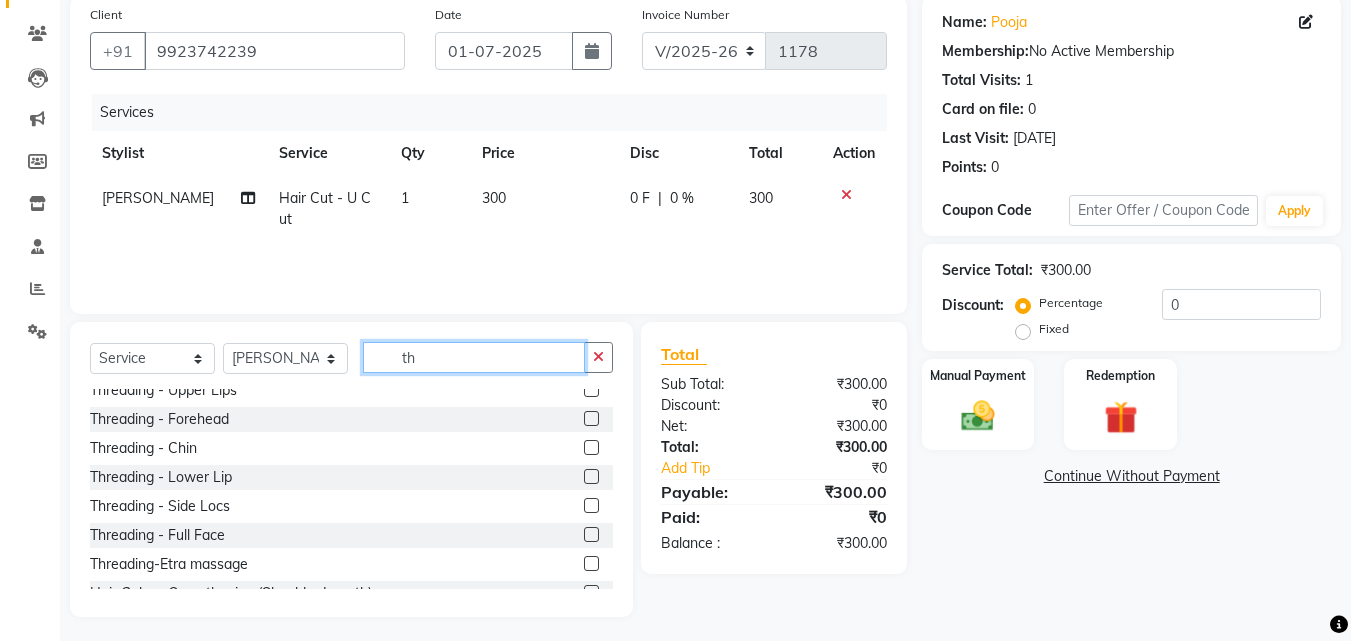 type on "th" 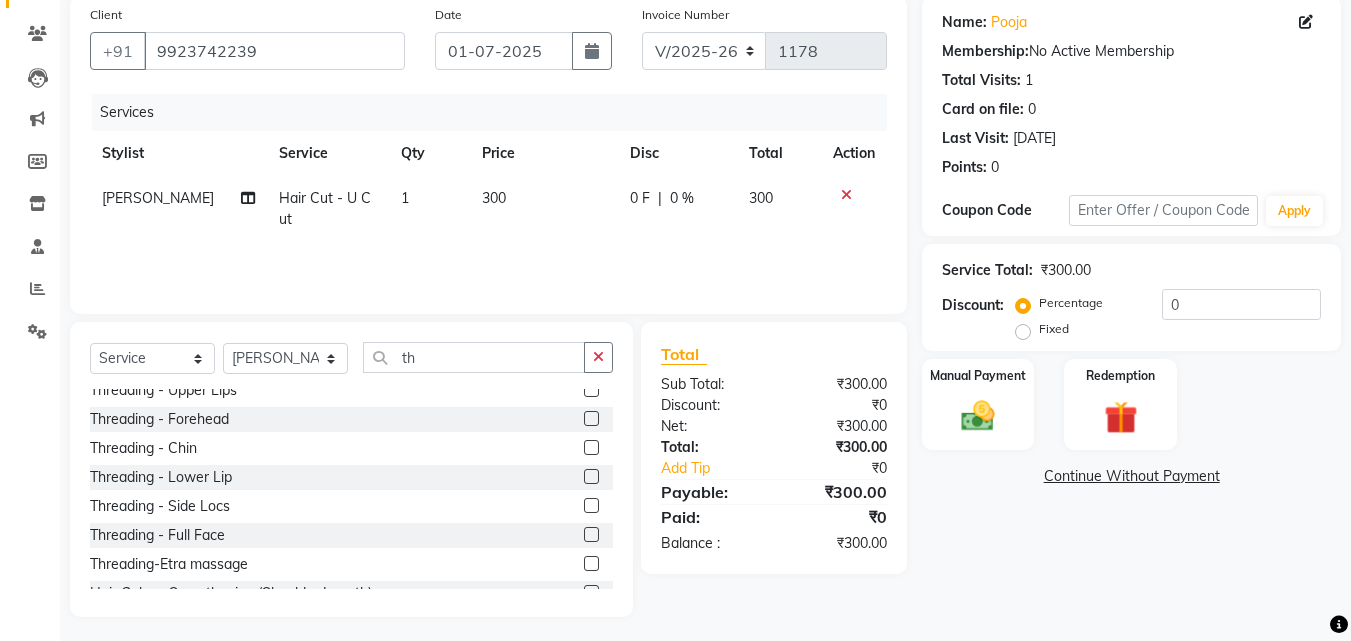 click 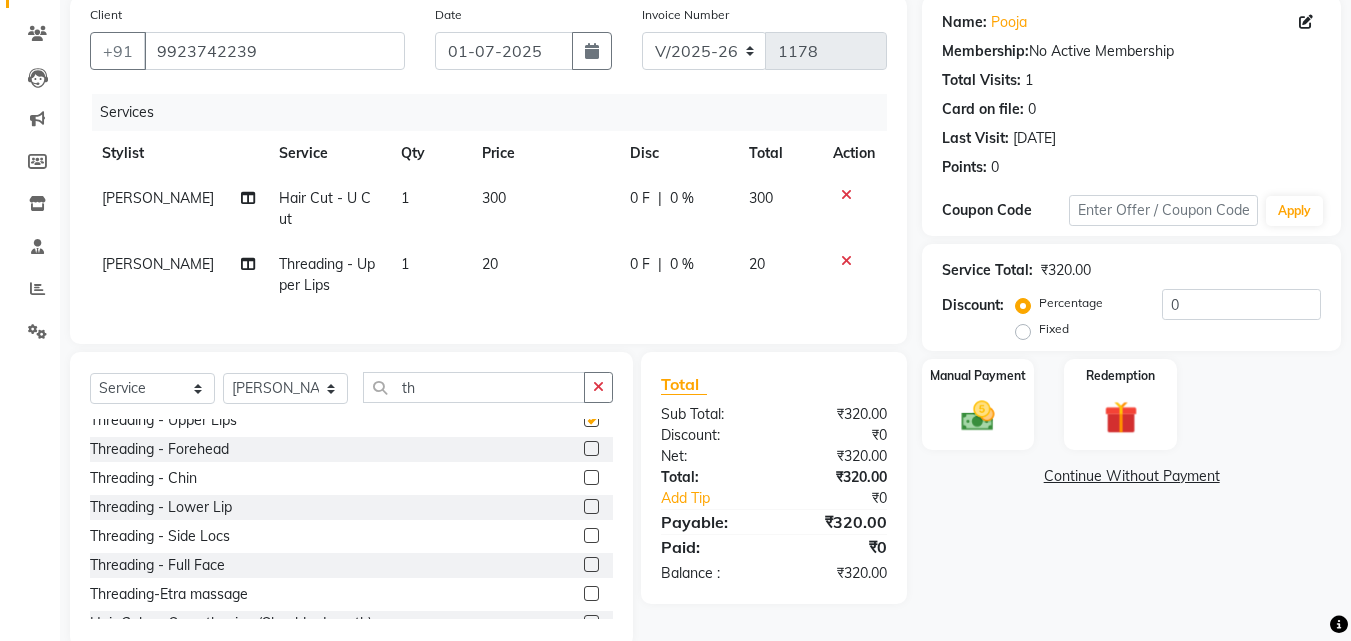 checkbox on "false" 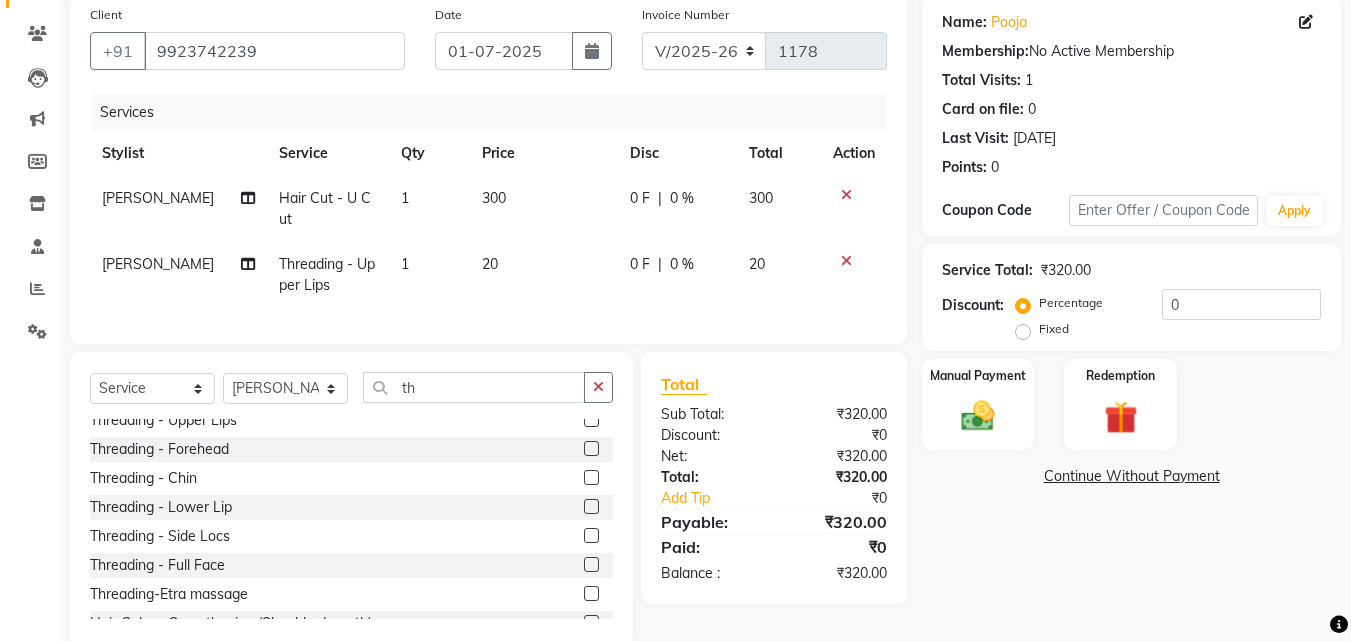 click 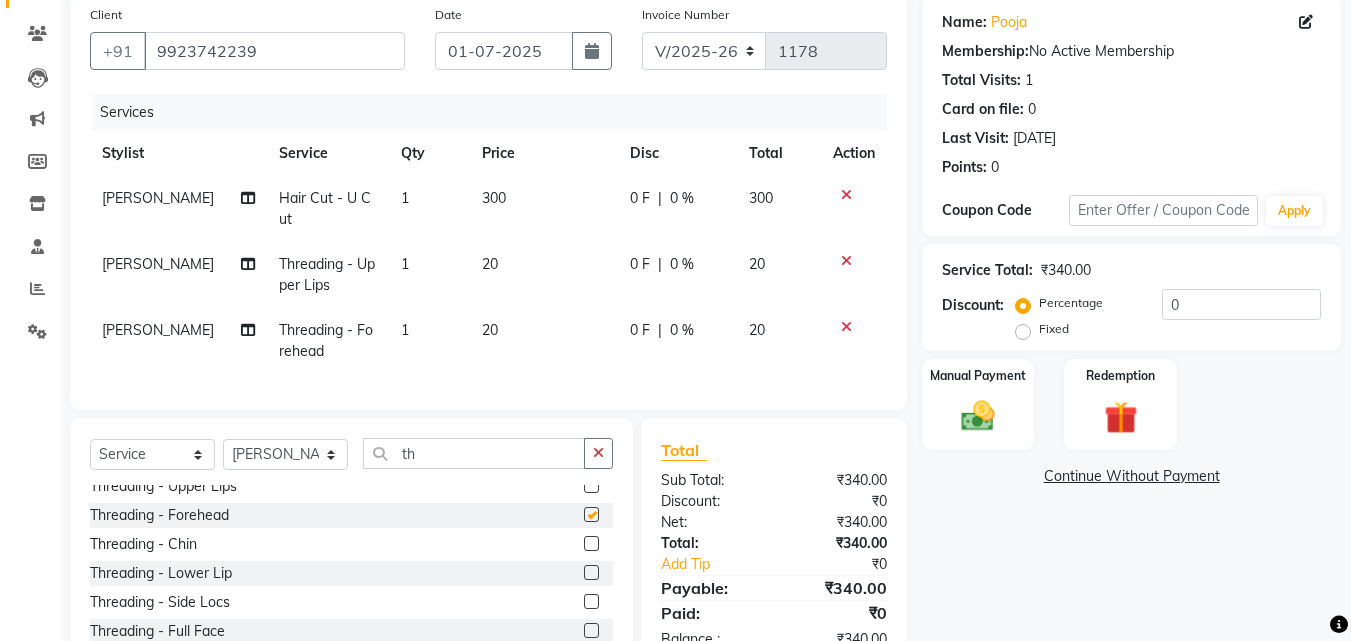 checkbox on "false" 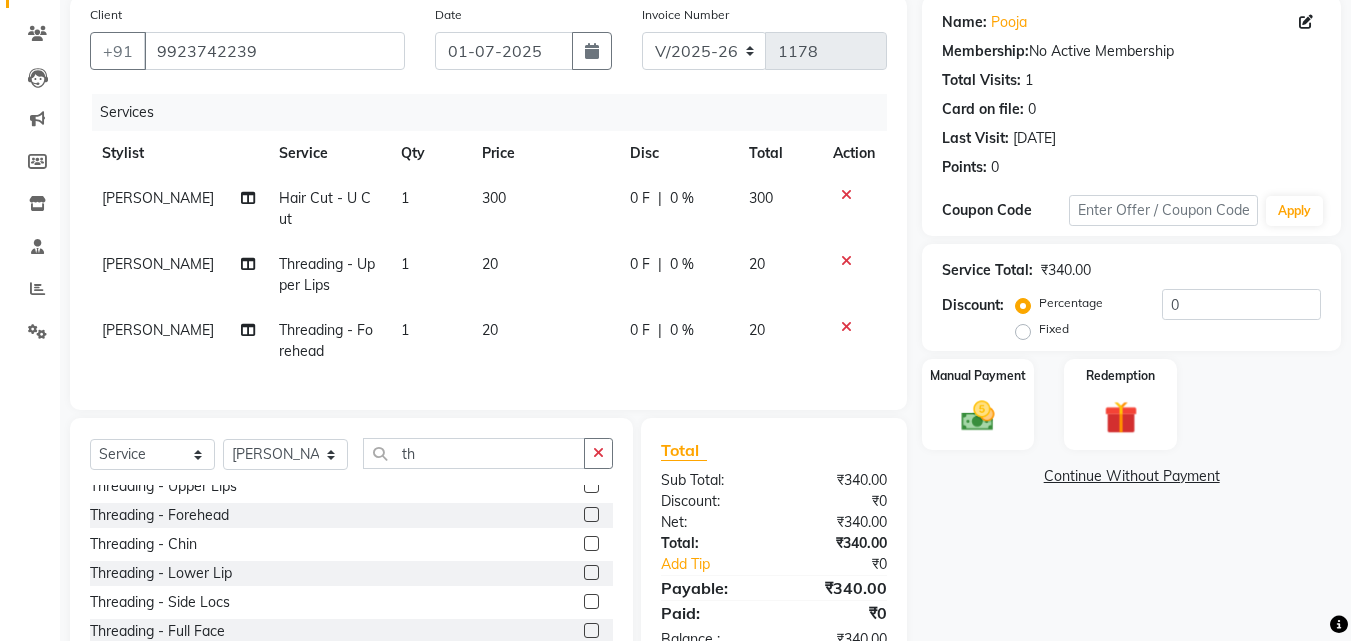 click 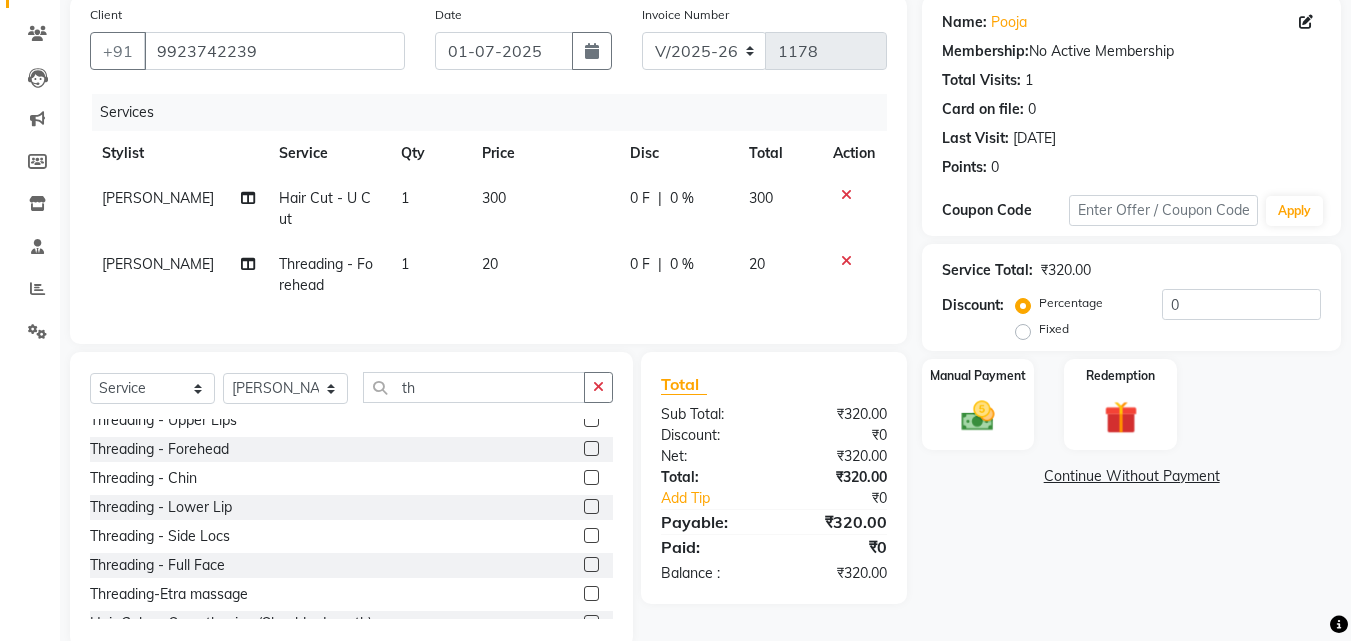 scroll, scrollTop: 19, scrollLeft: 0, axis: vertical 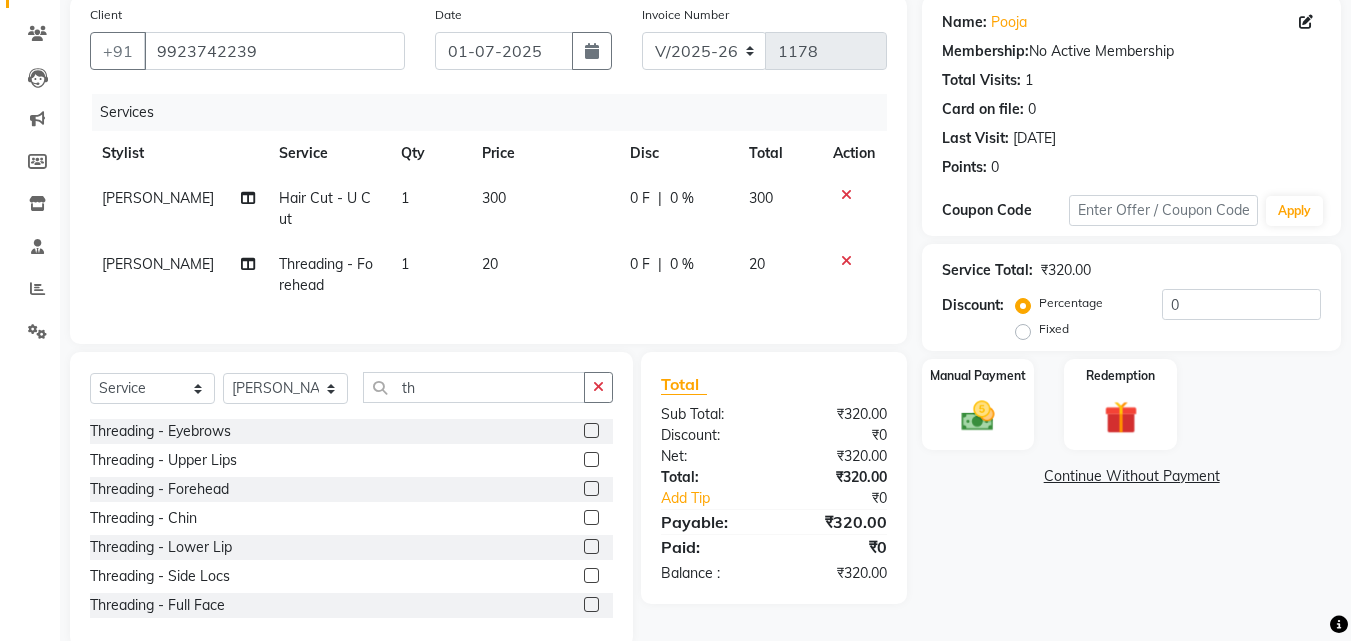 click 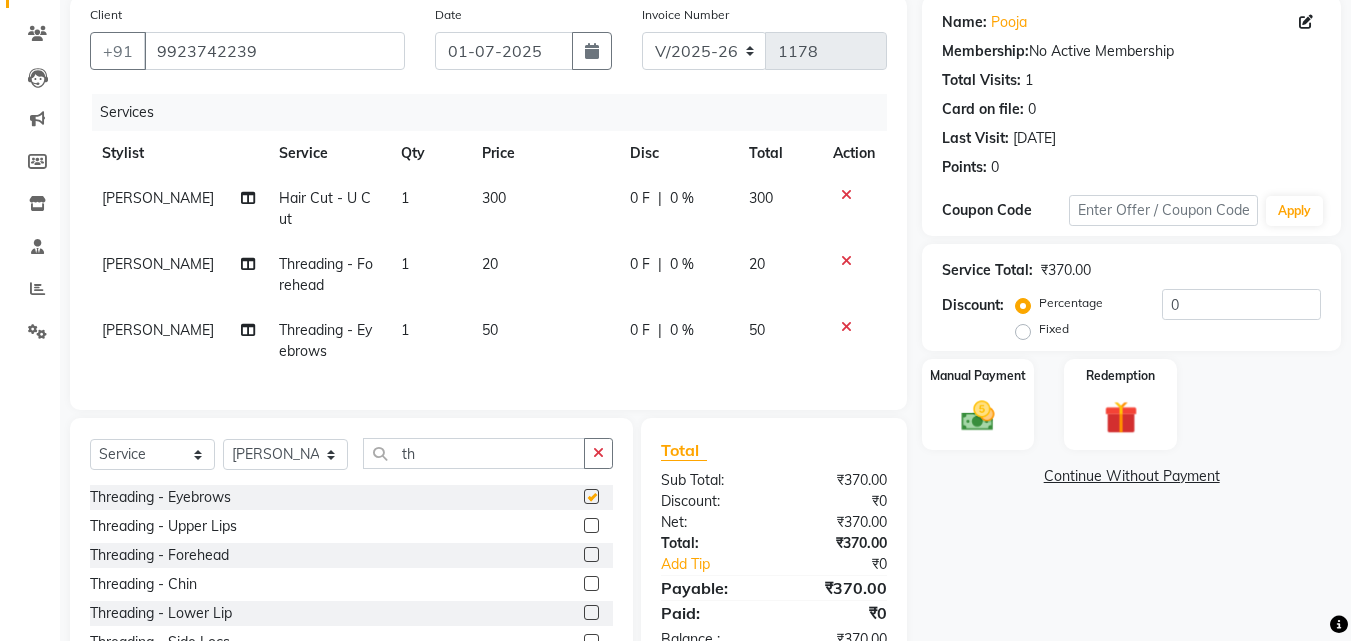 checkbox on "false" 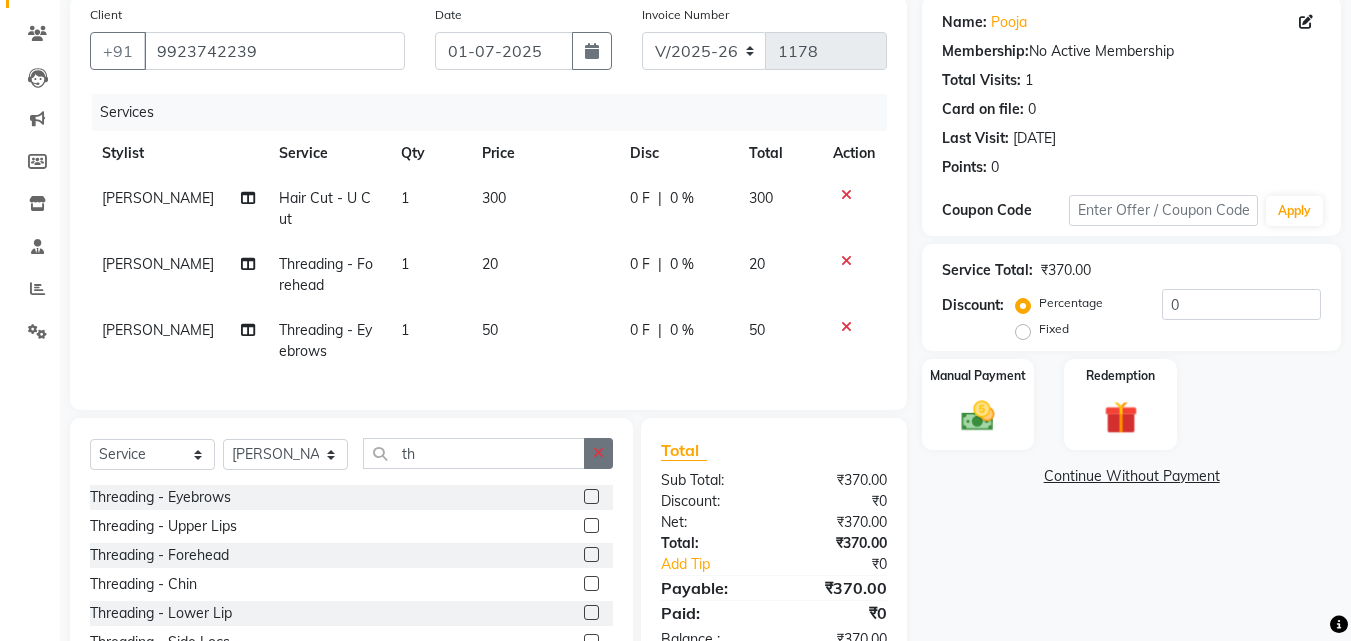 click 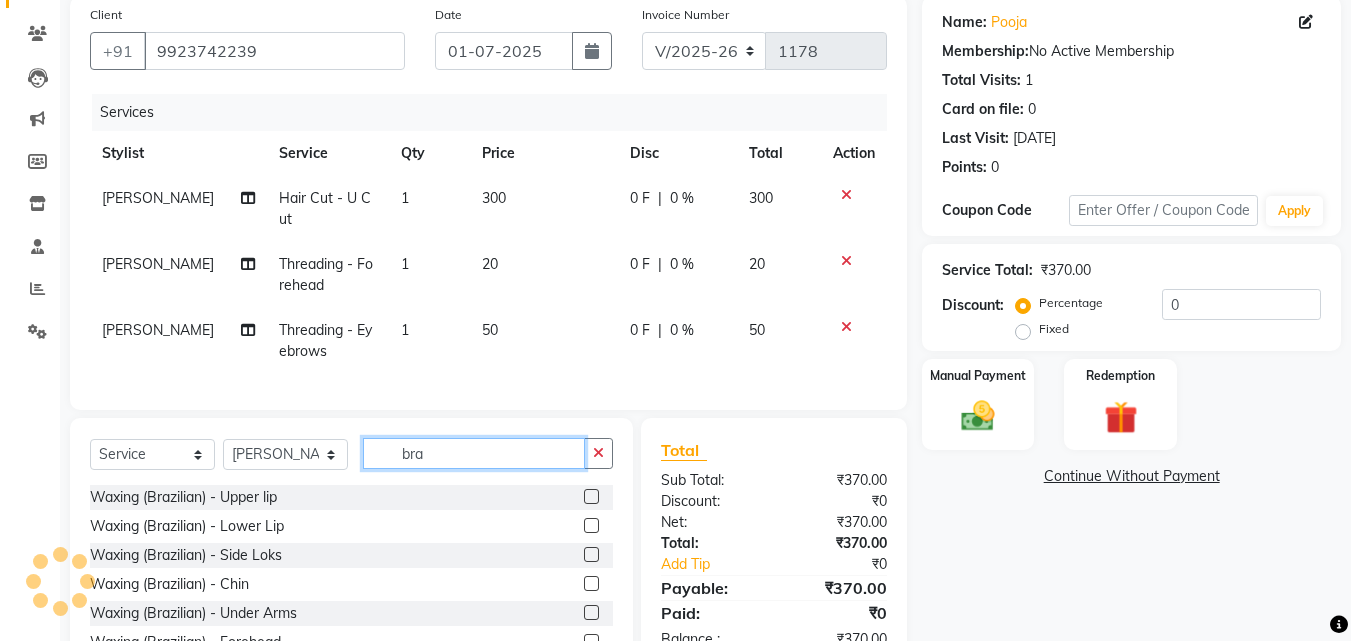 type on "bra" 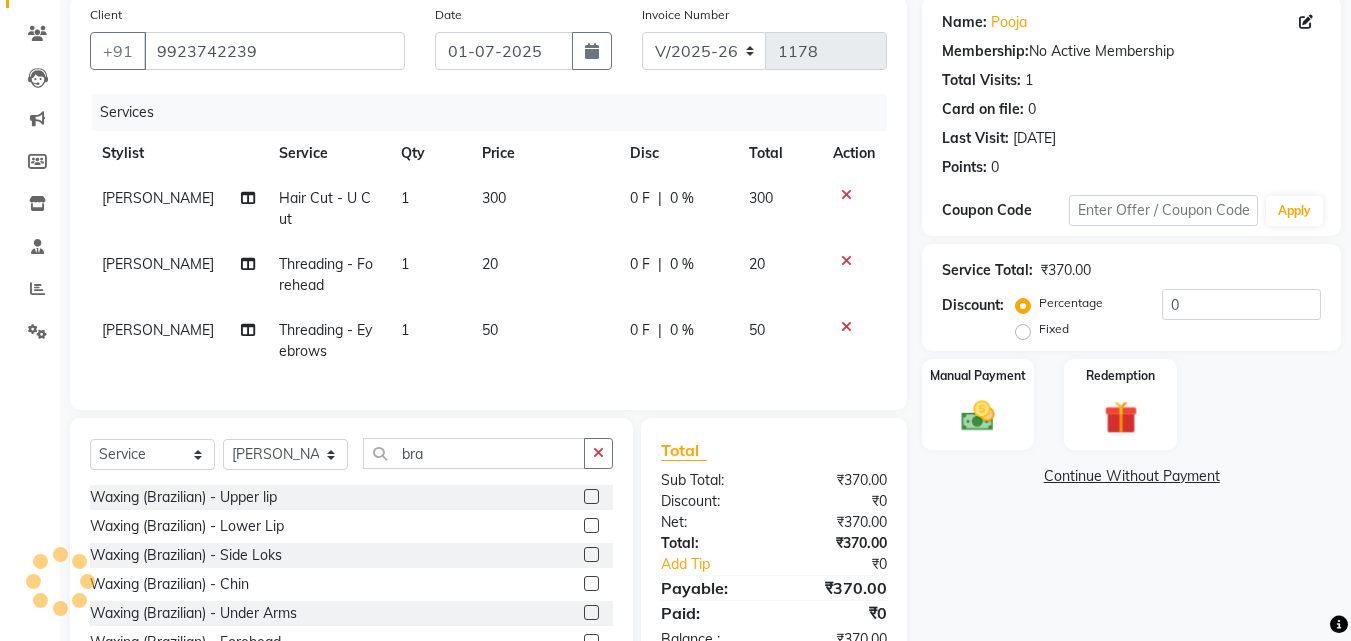 click 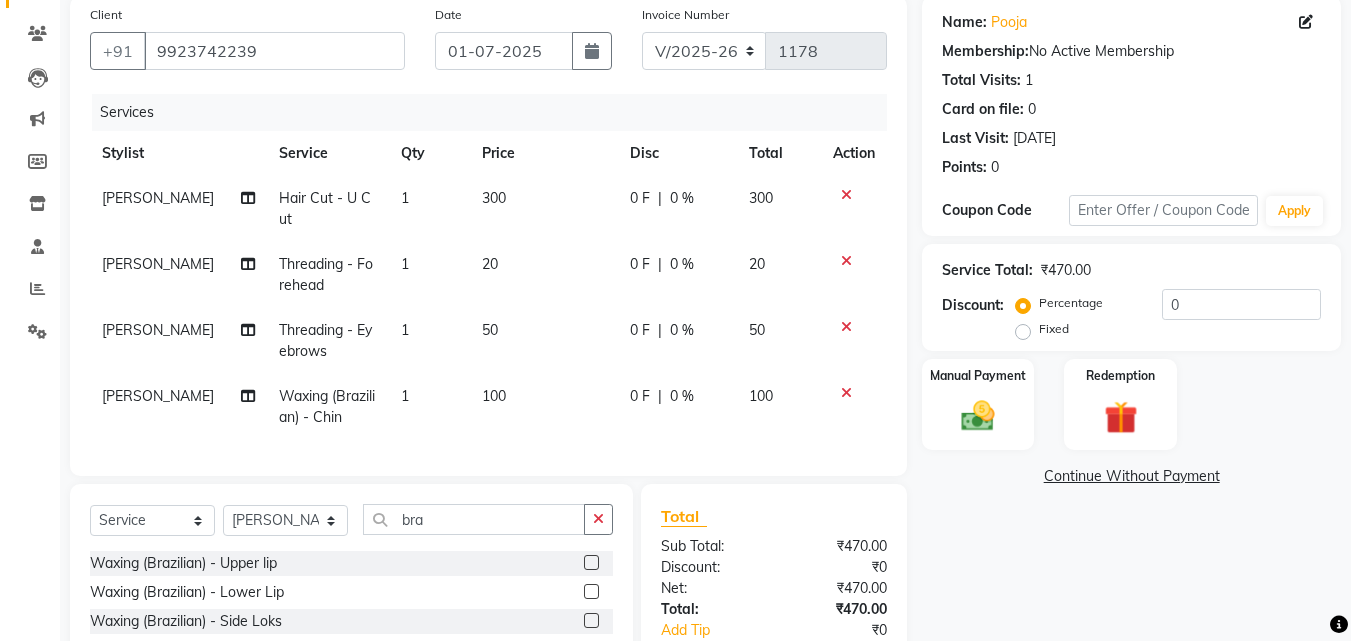 checkbox on "false" 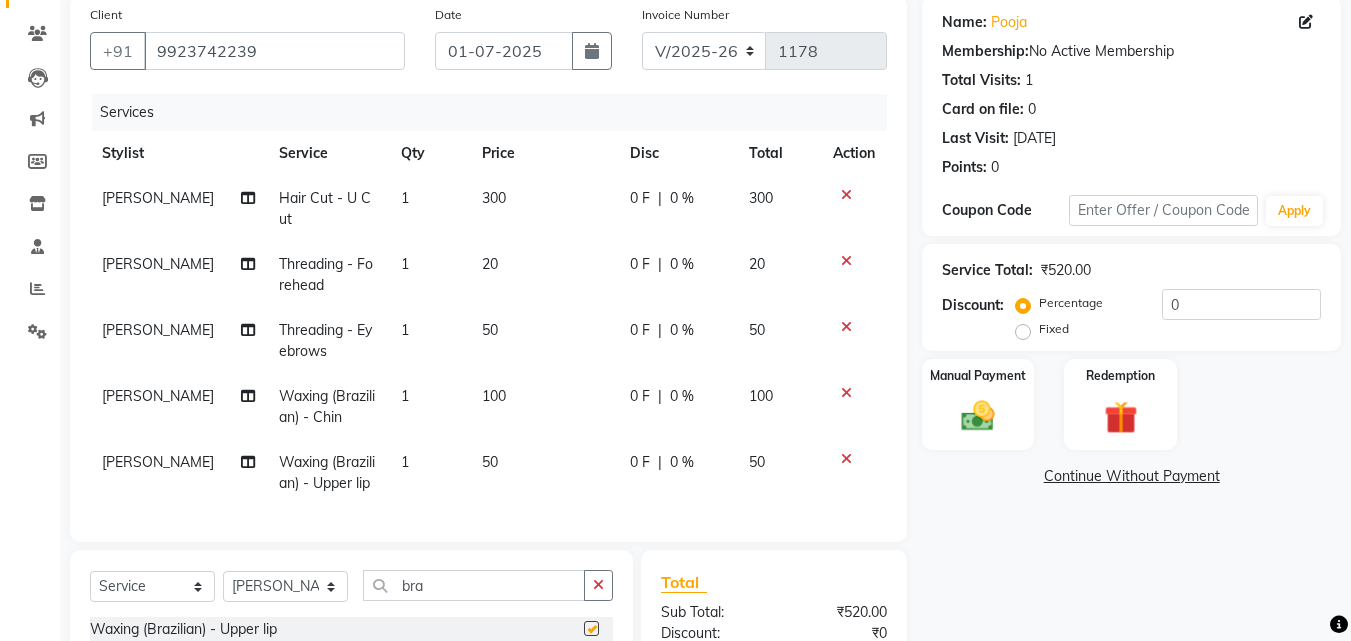 checkbox on "false" 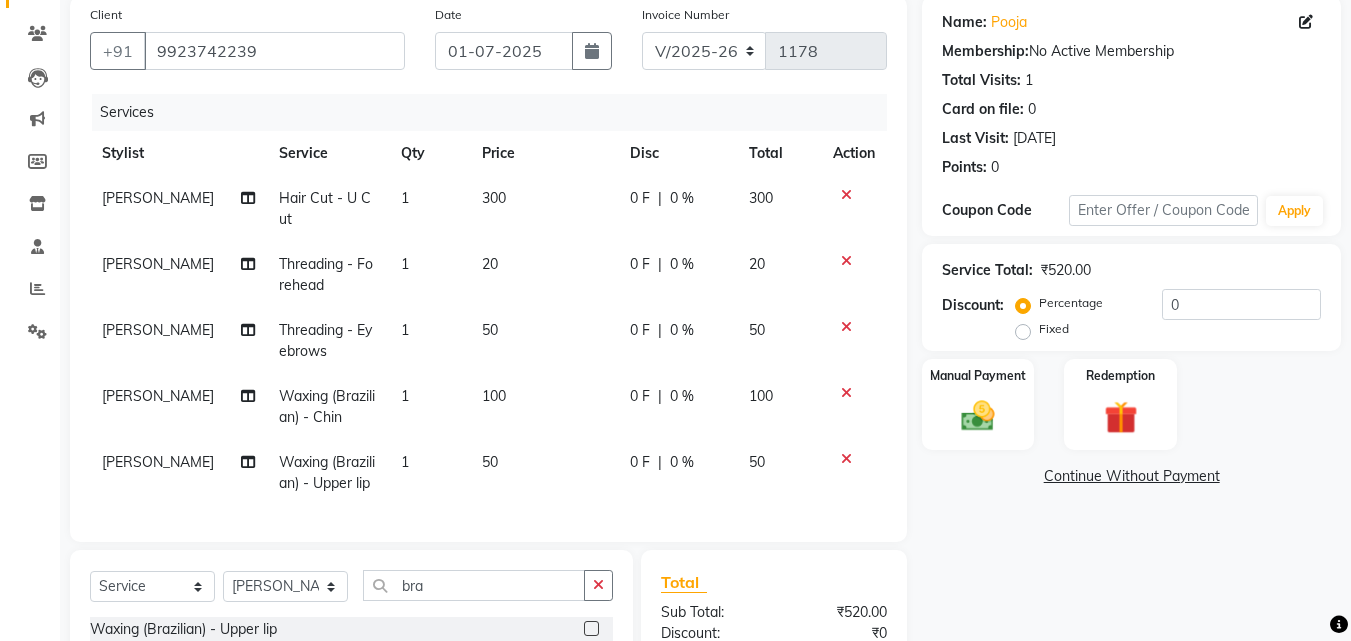 click on "100" 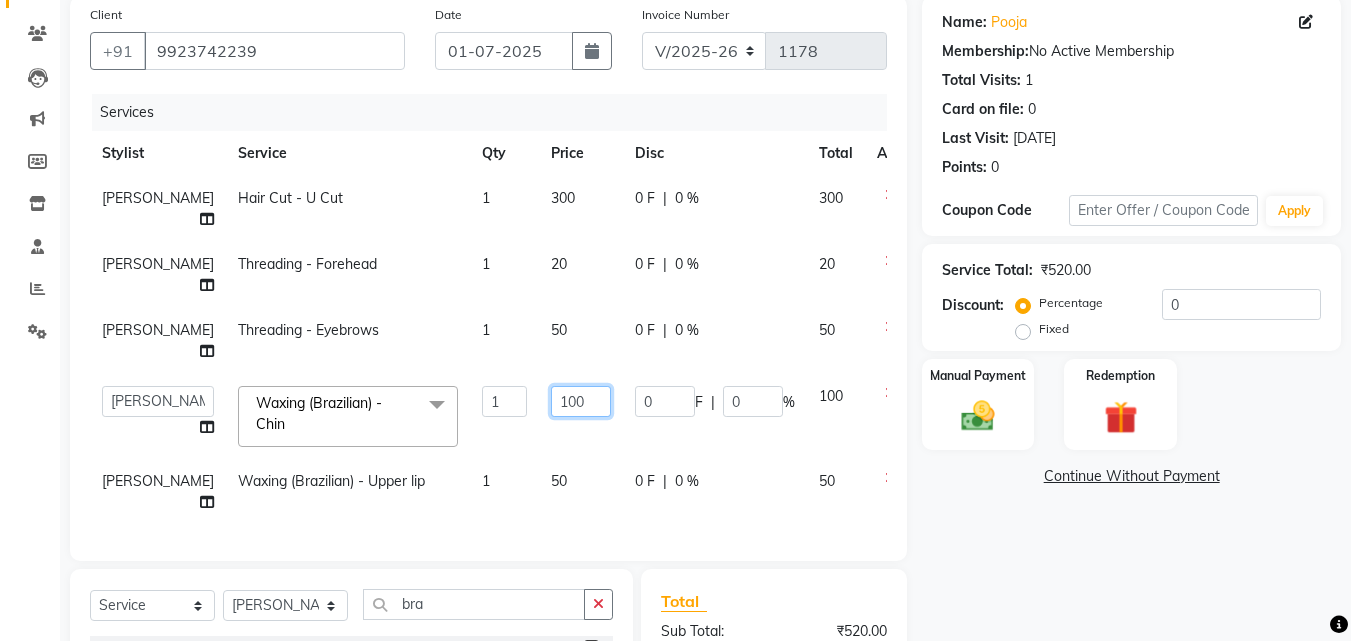 click on "100" 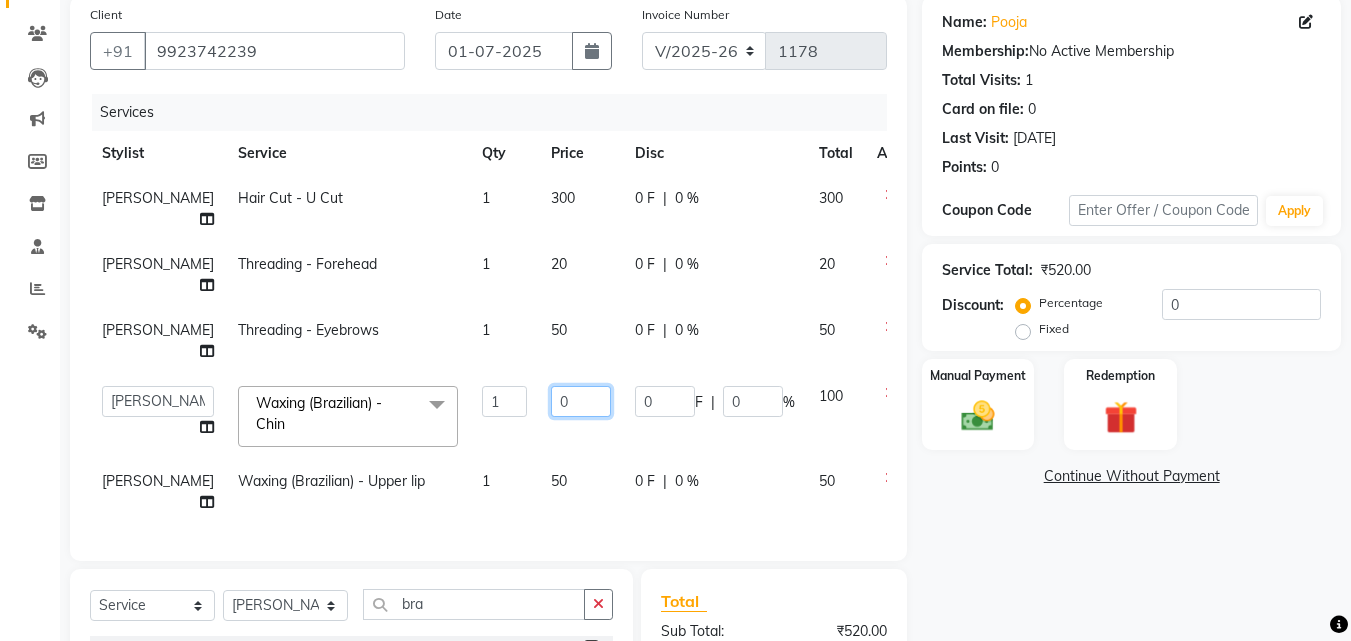 type on "50" 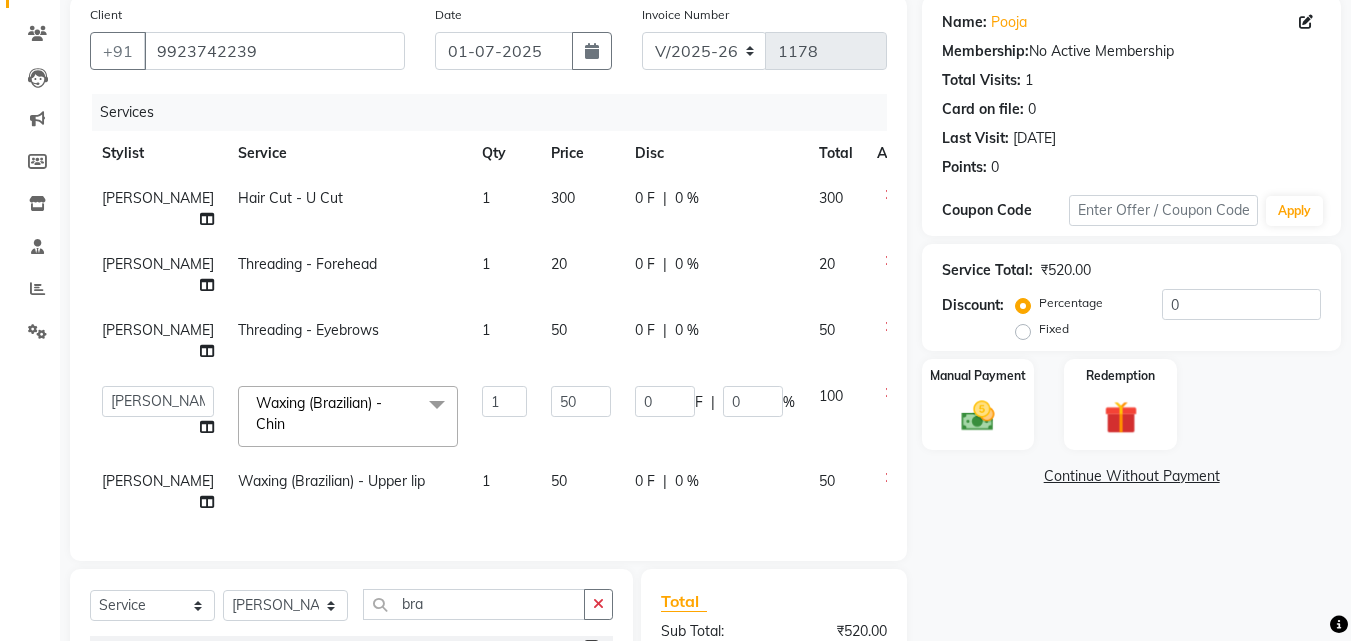 click on "Name: Pooja  Membership:  No Active Membership  Total Visits:  1 Card on file:  0 Last Visit:   02-05-2025 Points:   0  Coupon Code Apply Service Total:  ₹520.00  Discount:  Percentage   Fixed  0 Manual Payment Redemption  Continue Without Payment" 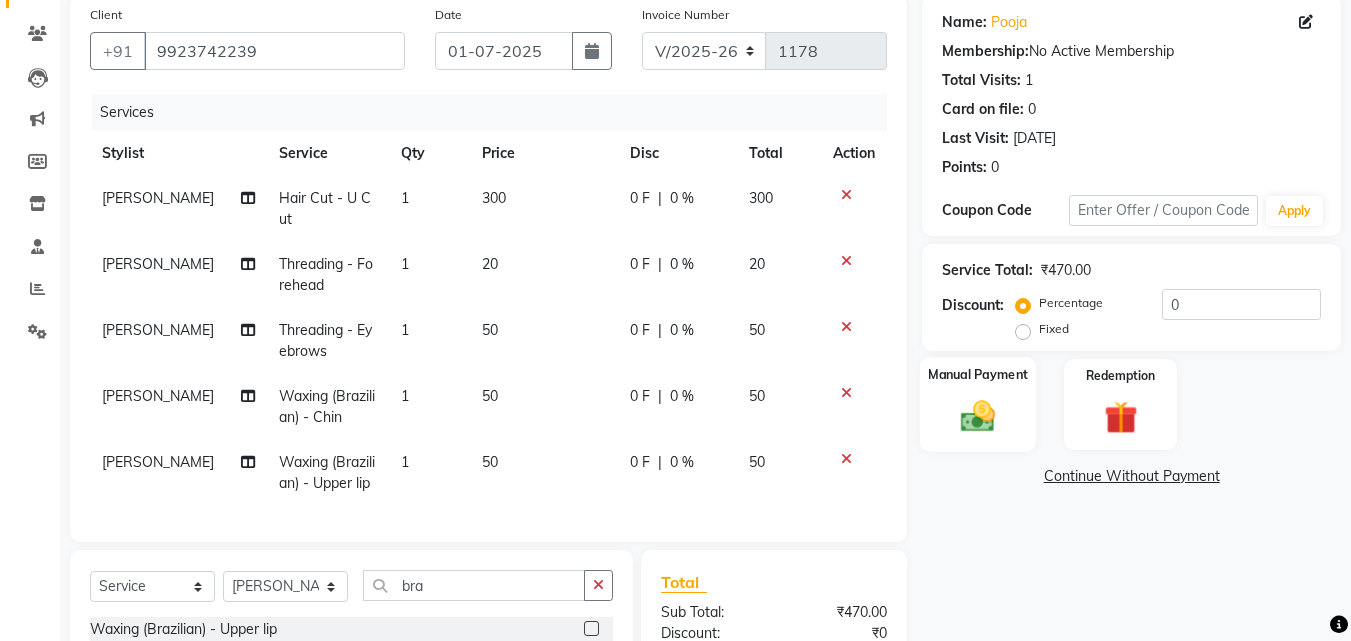 click on "Manual Payment" 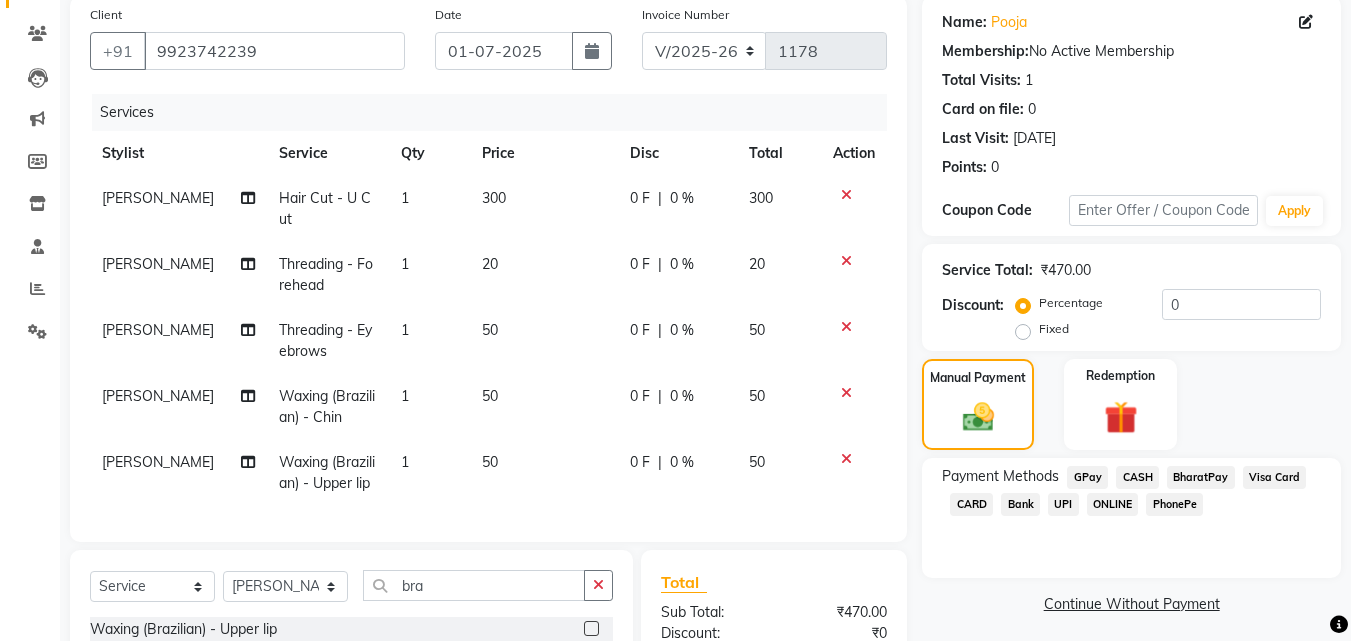 click on "GPay" 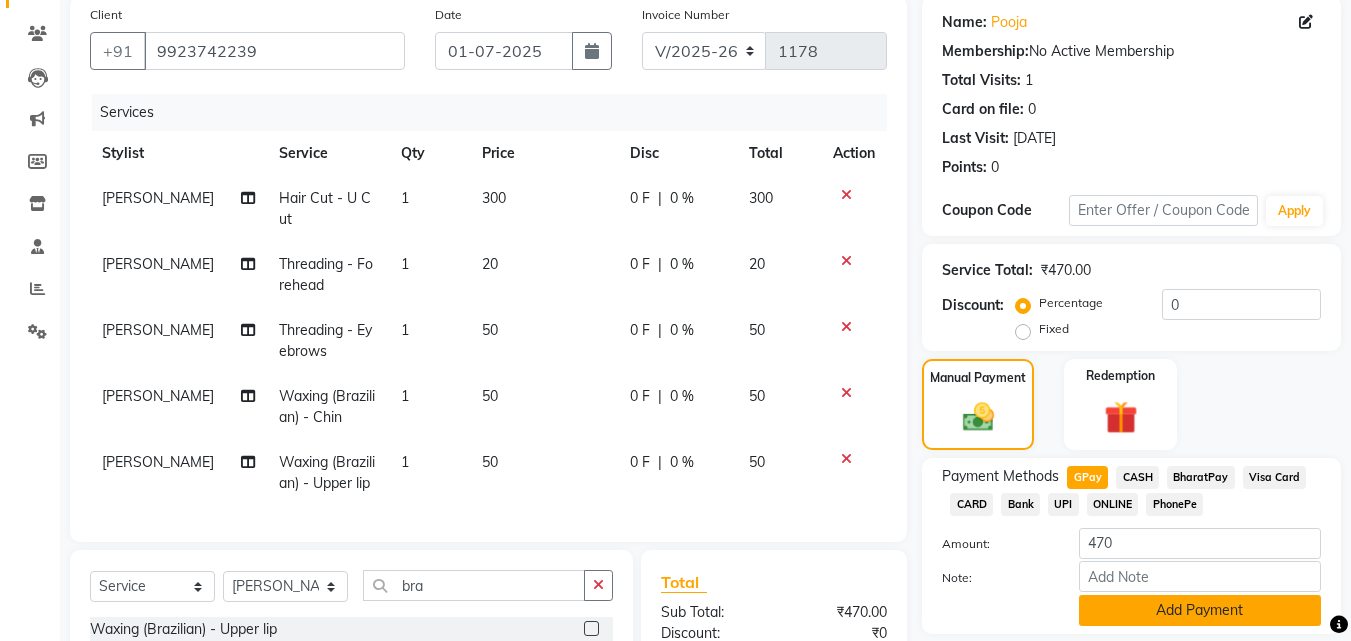 click on "Add Payment" 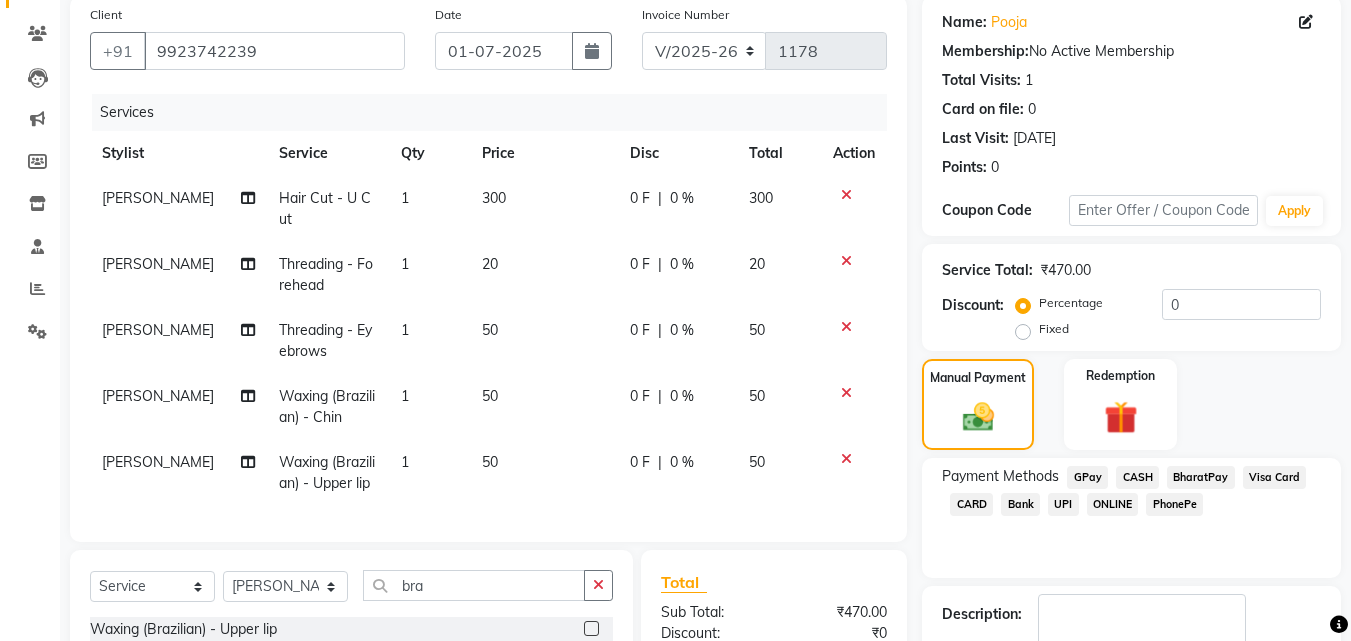 scroll, scrollTop: 390, scrollLeft: 0, axis: vertical 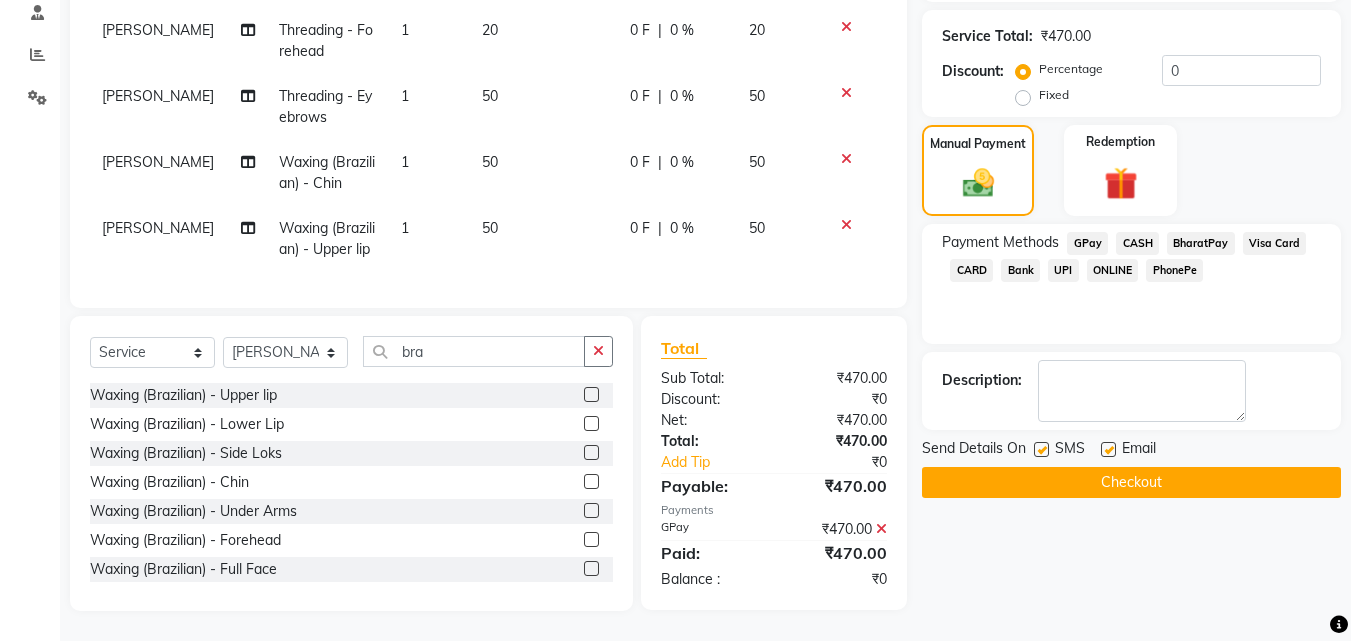 click on "Checkout" 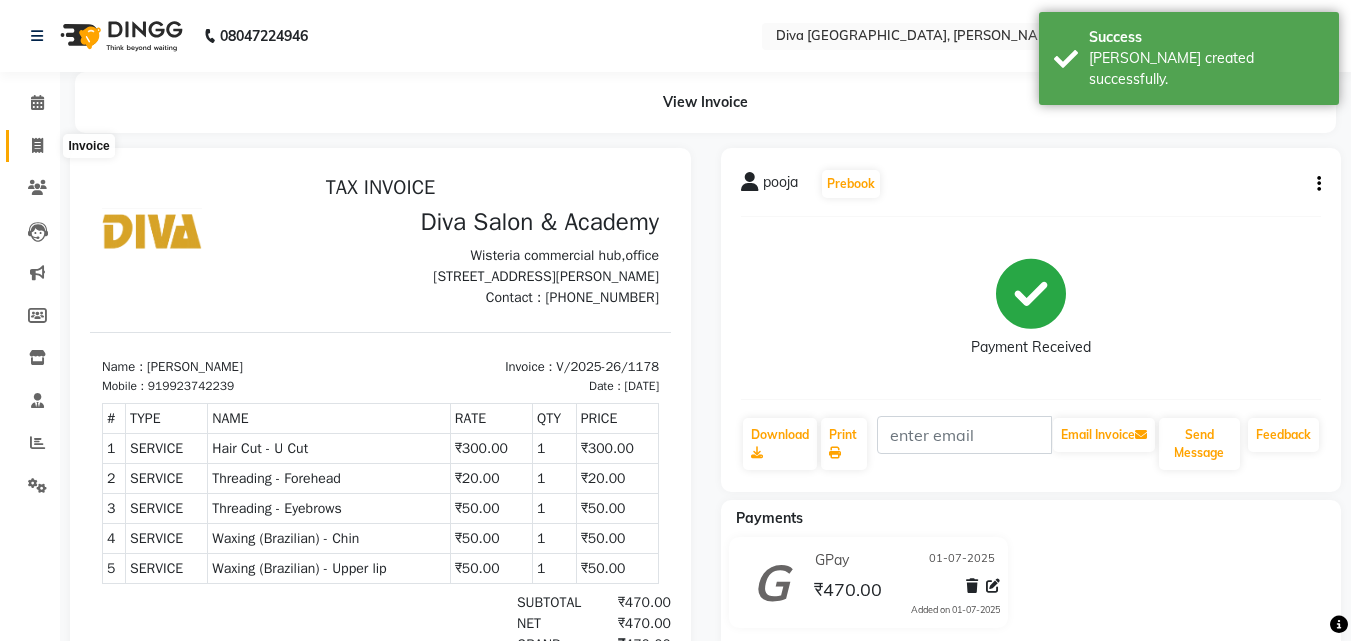 scroll, scrollTop: 0, scrollLeft: 0, axis: both 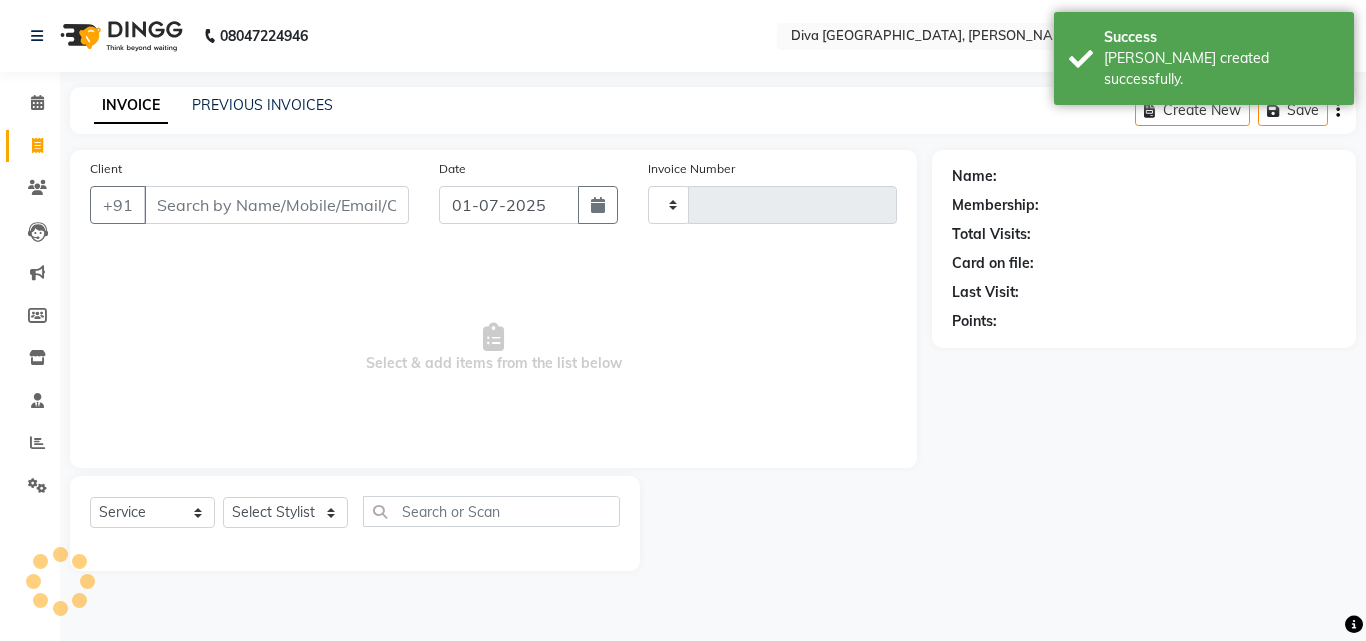 type on "1179" 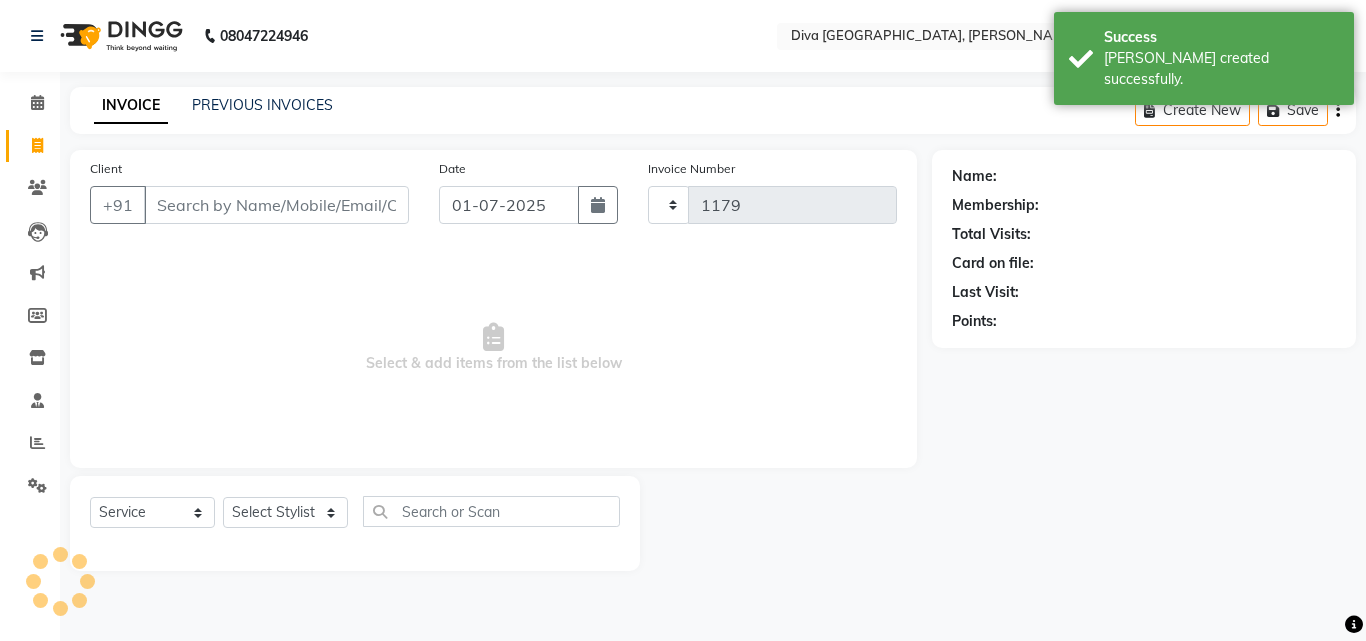 select on "671" 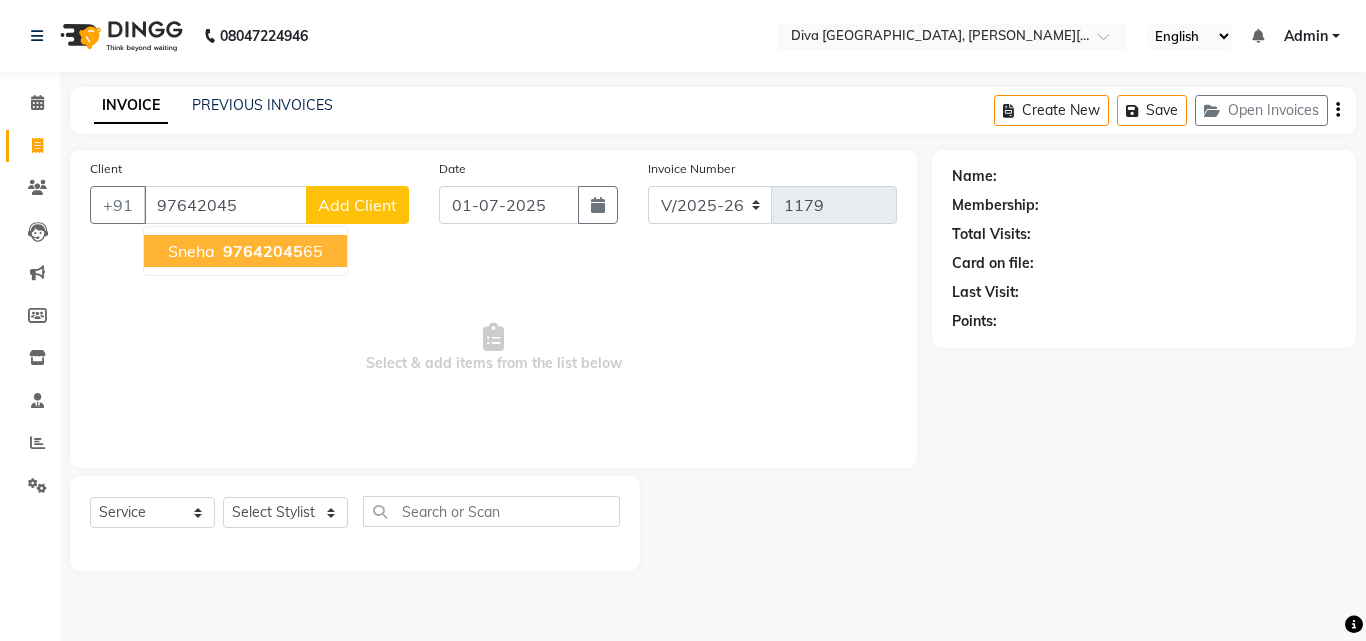 click on "97642045" at bounding box center [263, 251] 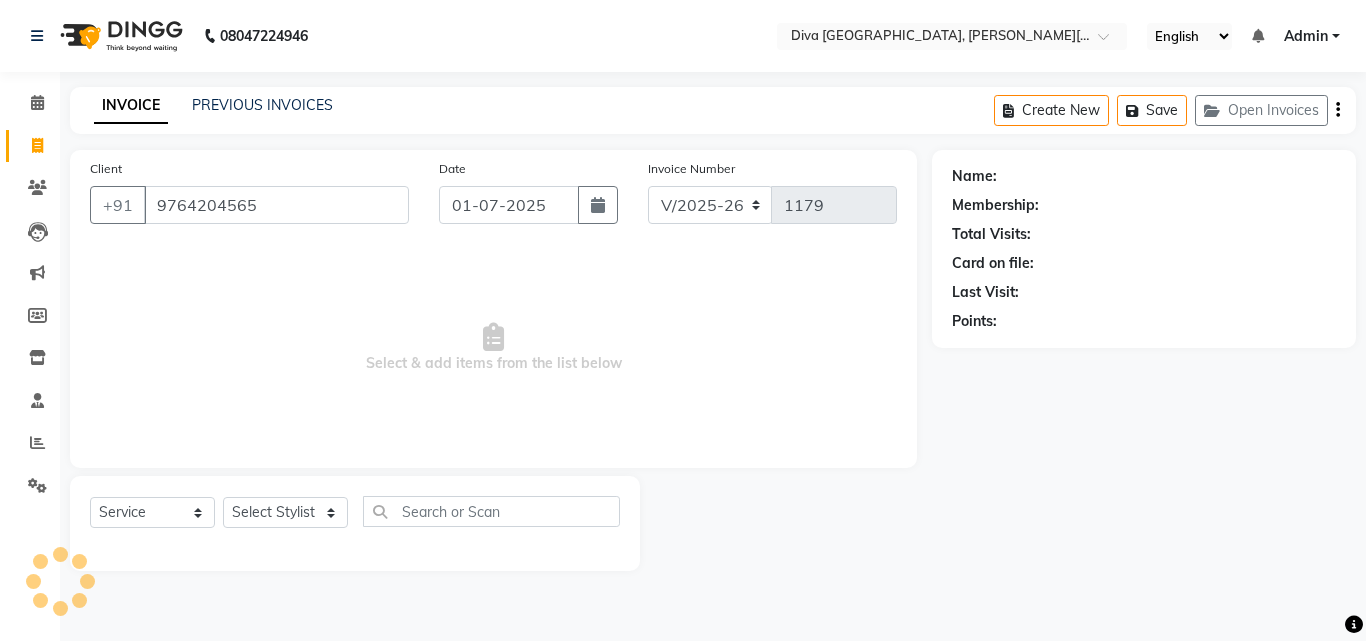 type on "9764204565" 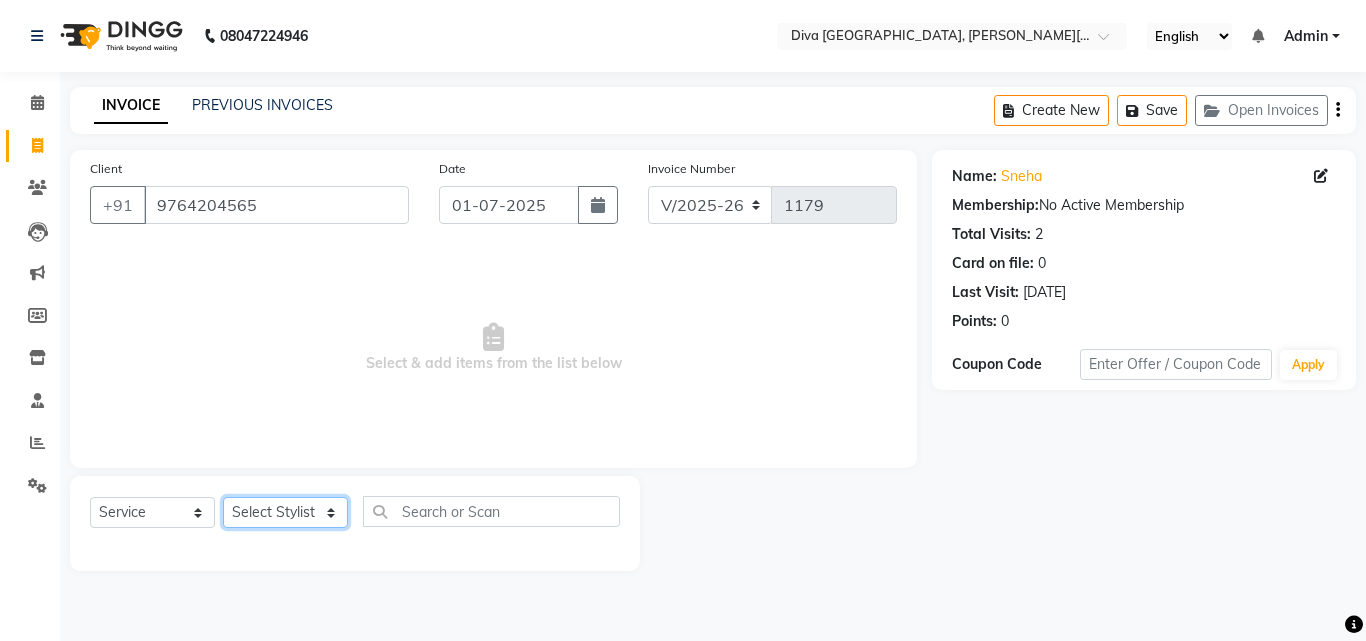 click on "Select Stylist Deepa Mam POOJA priti SHEJAL" 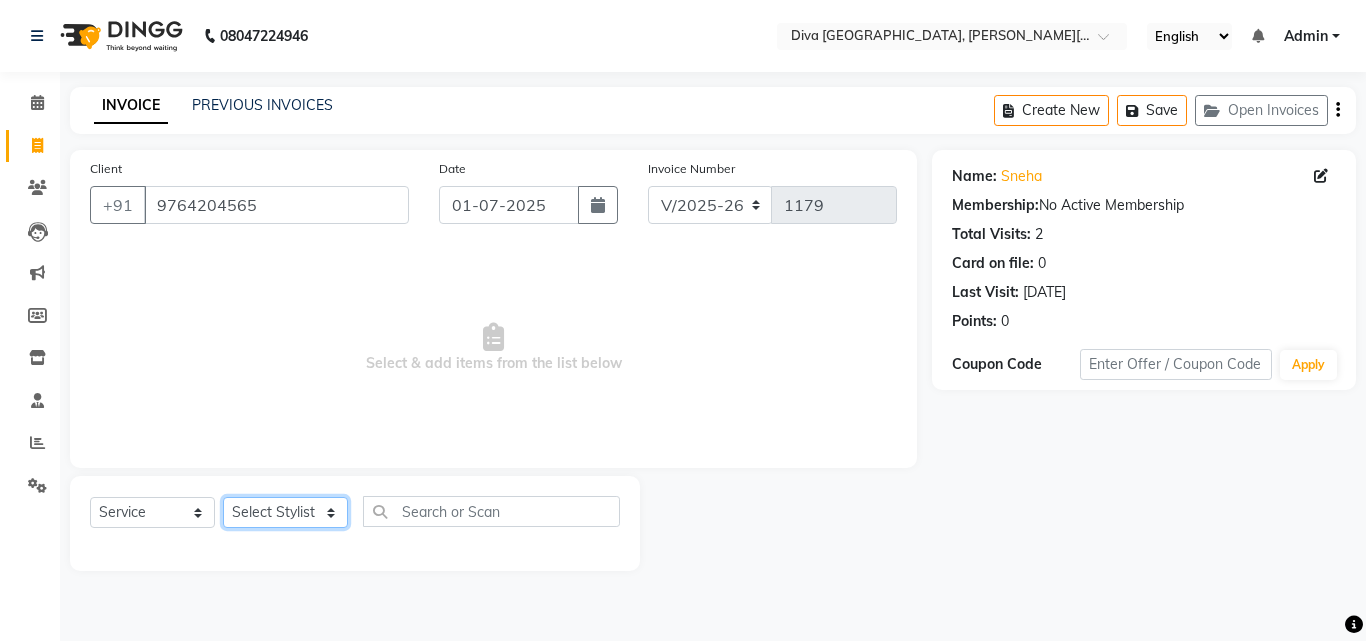 select on "61968" 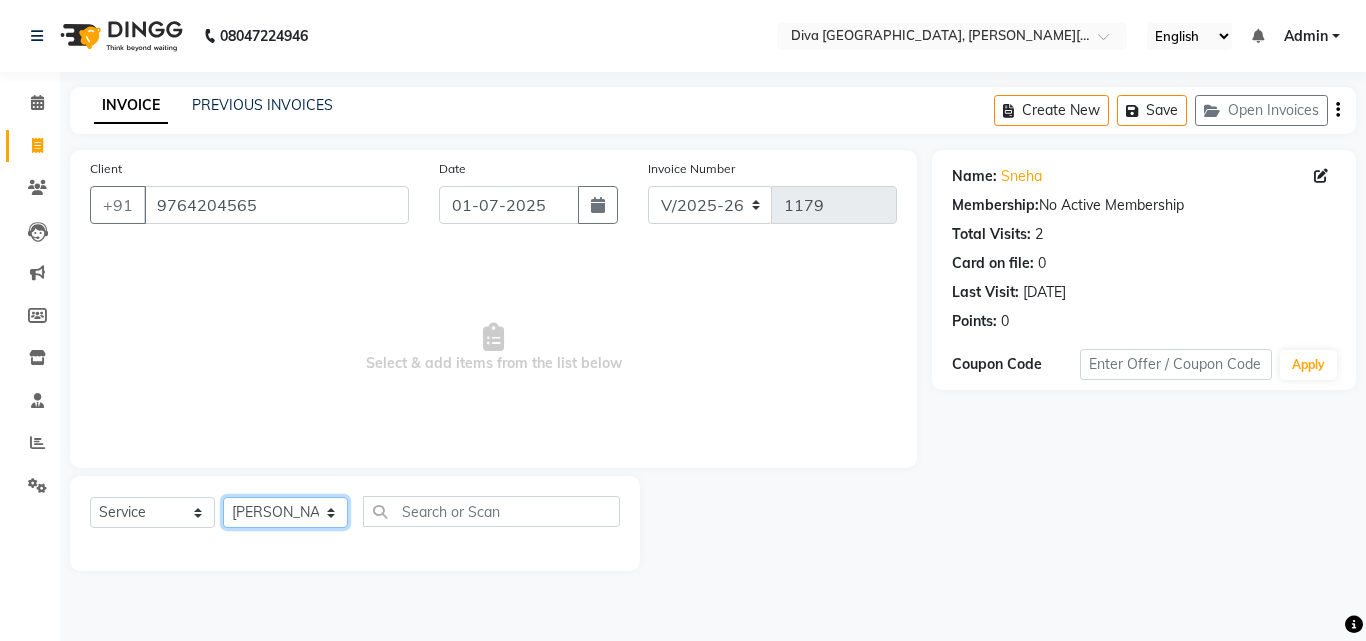 click on "Select Stylist Deepa Mam POOJA priti SHEJAL" 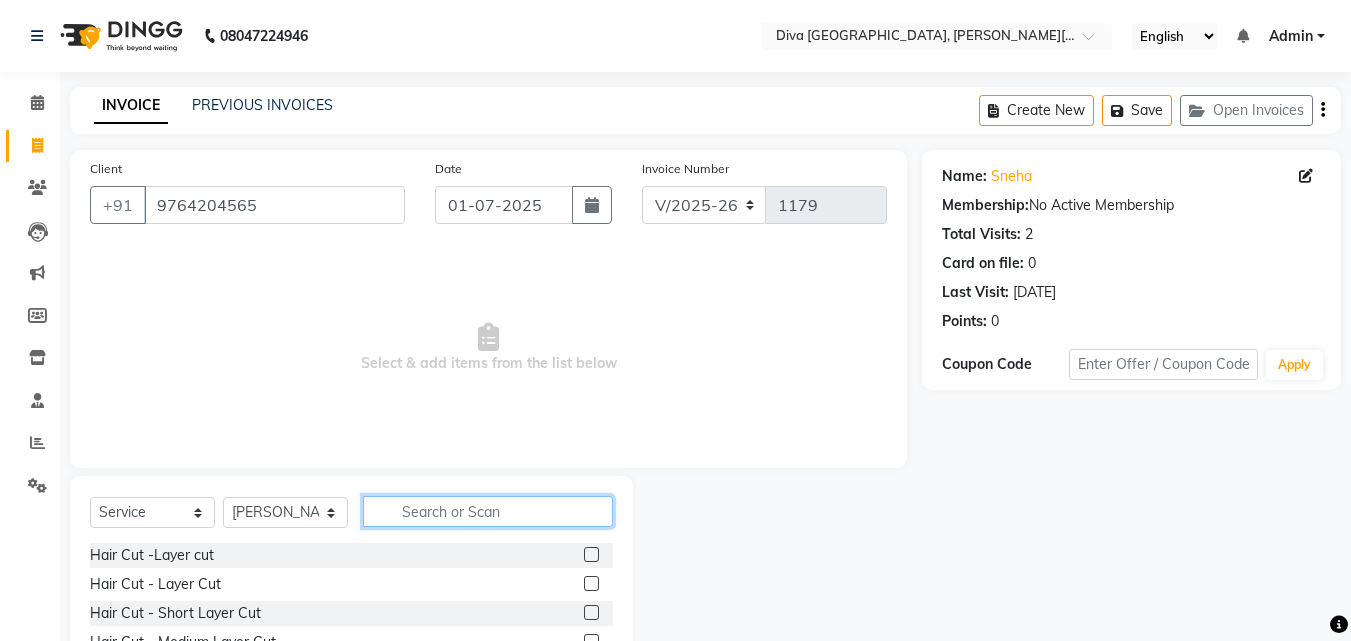 click 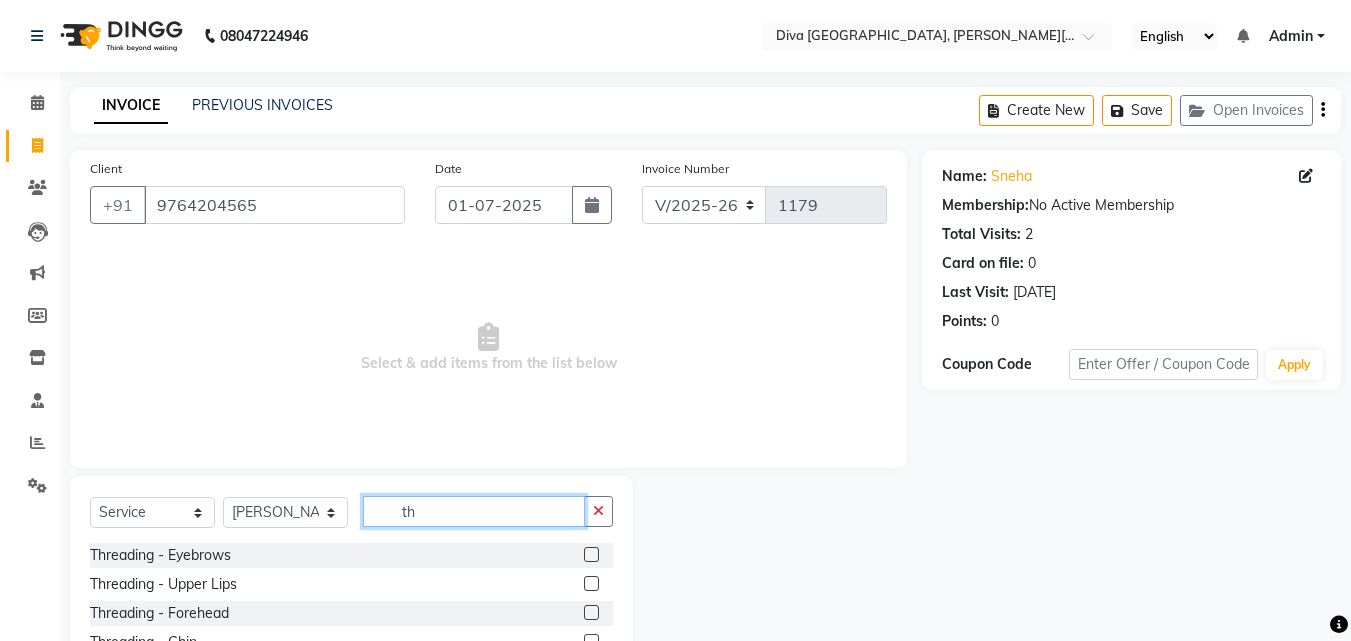 type on "th" 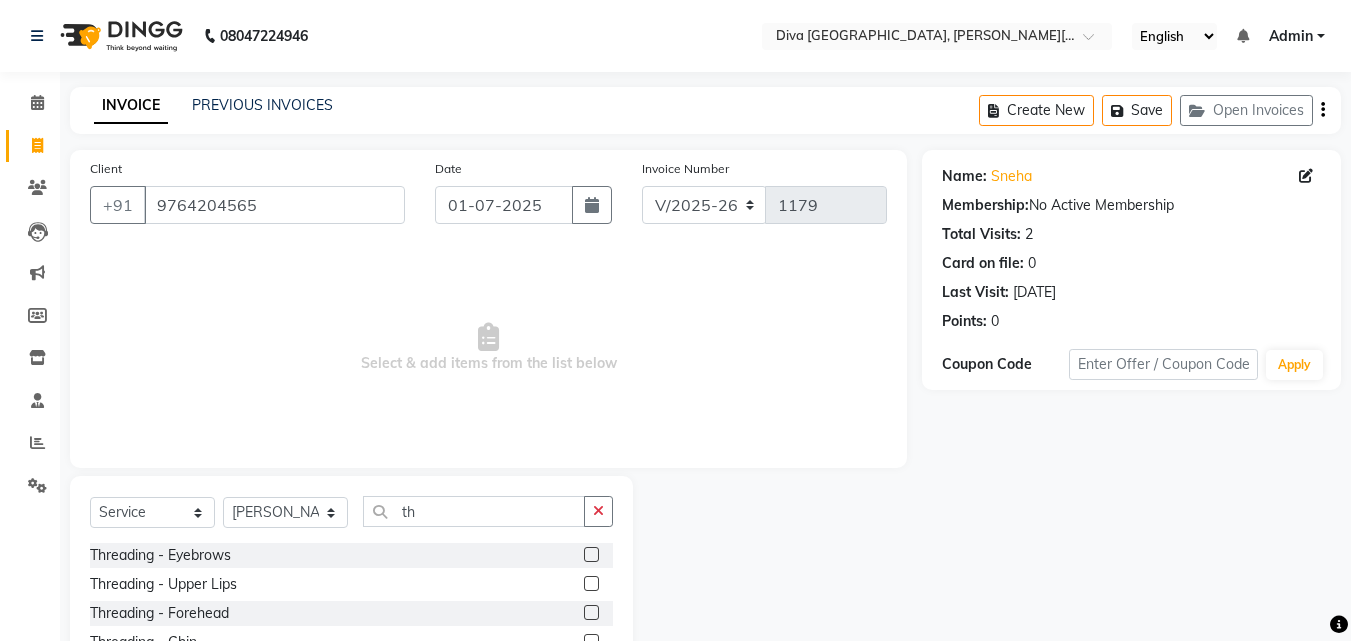 click 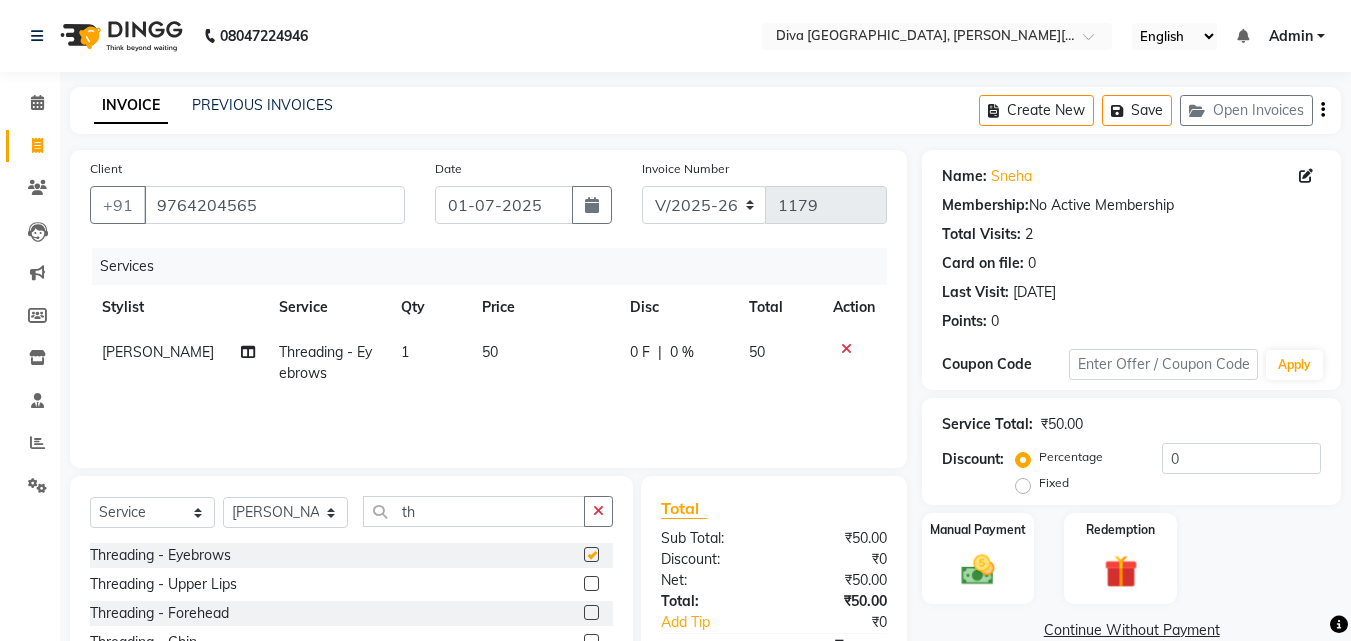 checkbox on "false" 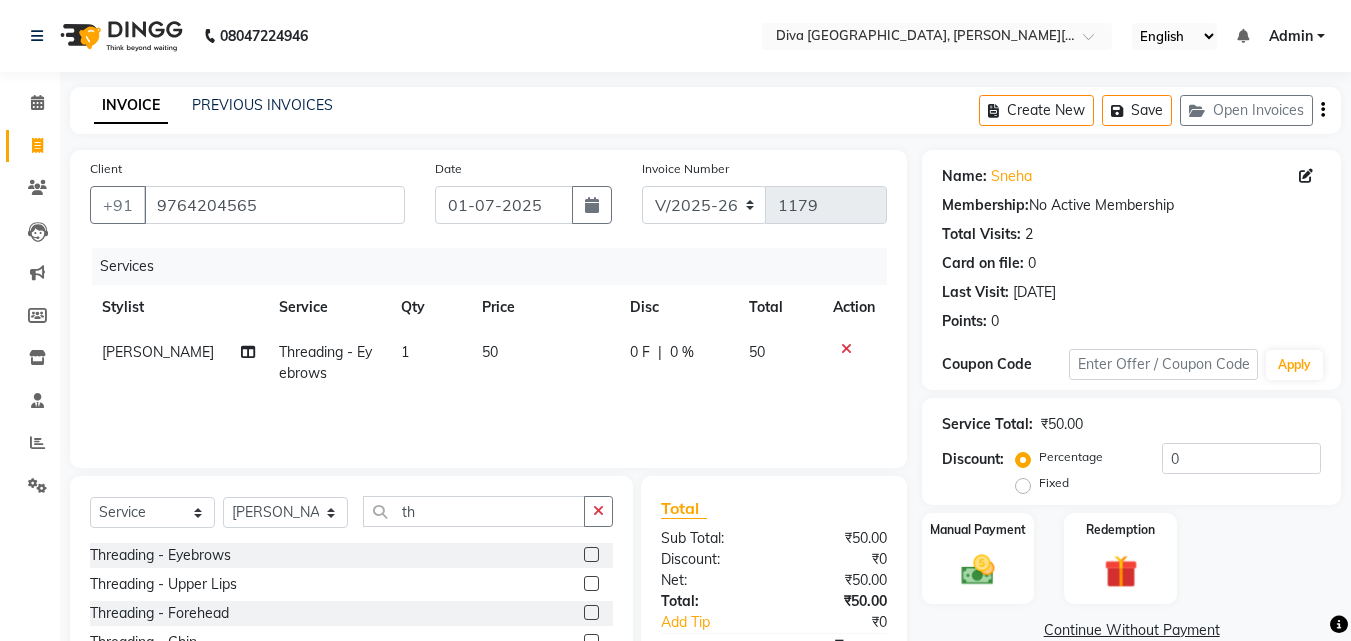 click 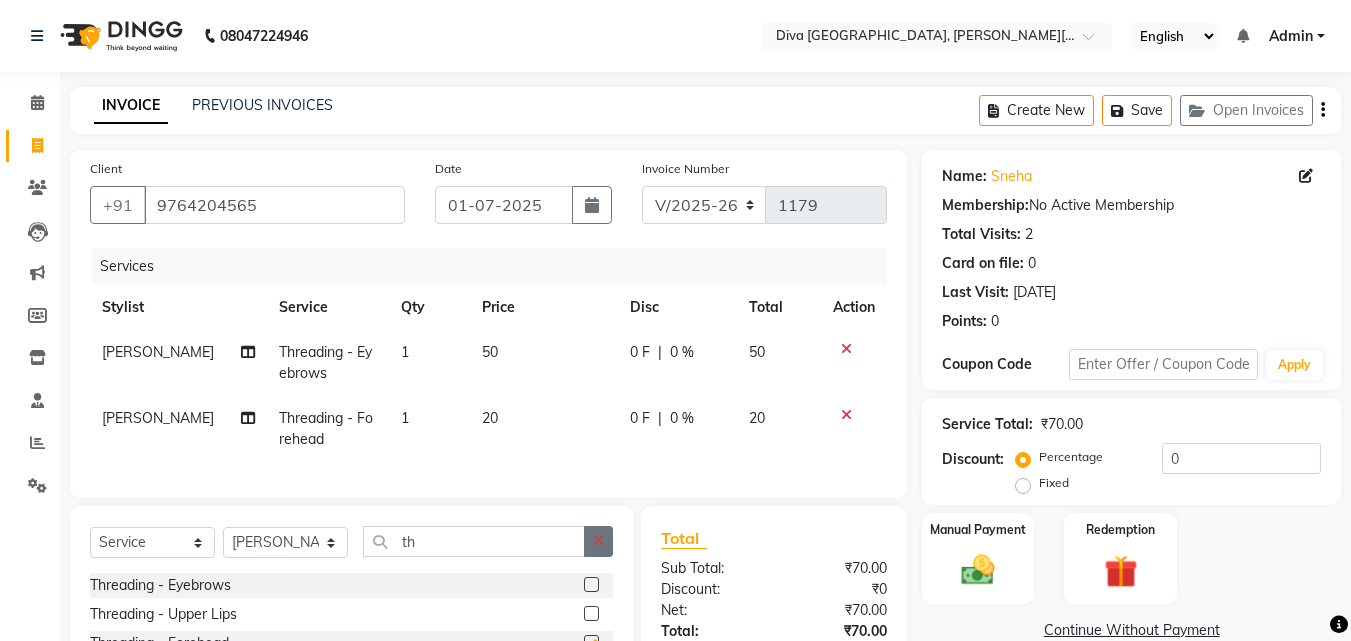 checkbox on "false" 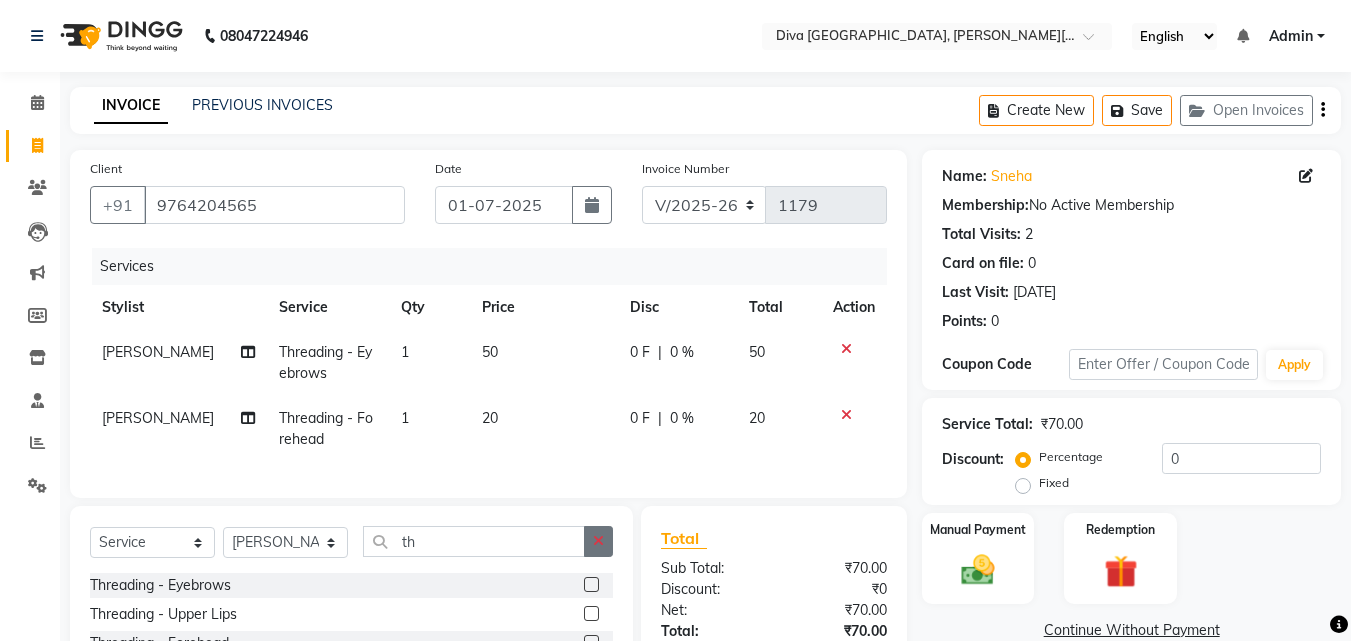 click 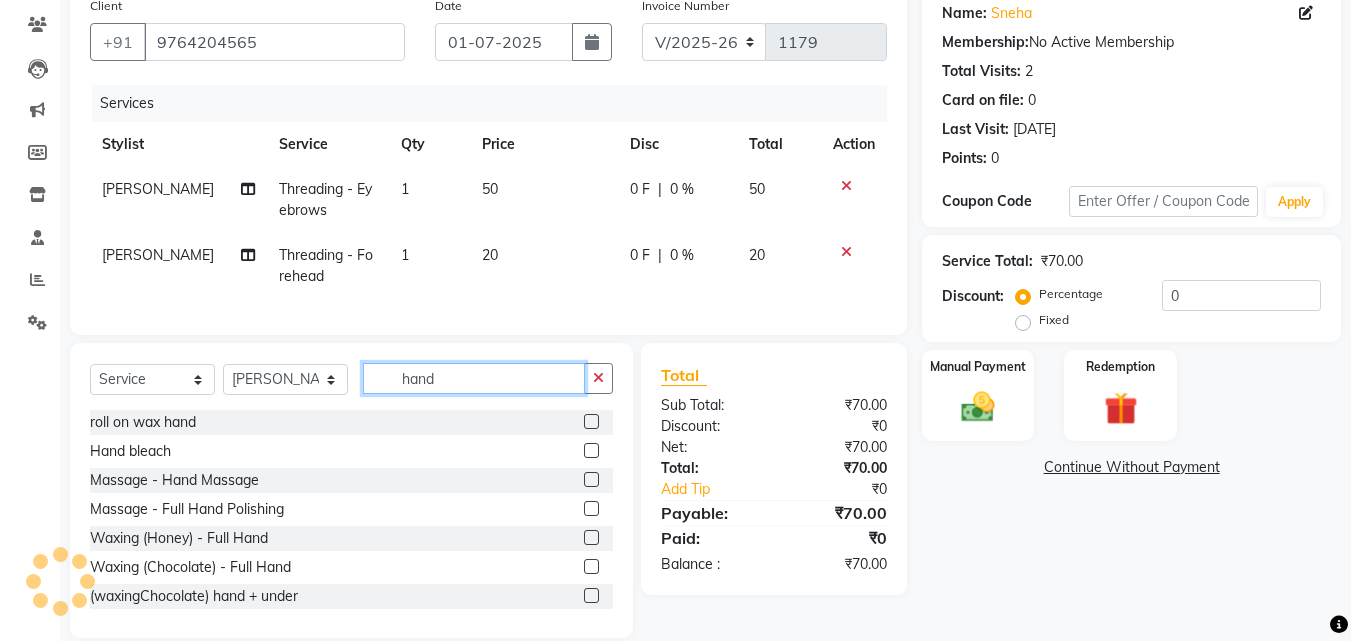 scroll, scrollTop: 205, scrollLeft: 0, axis: vertical 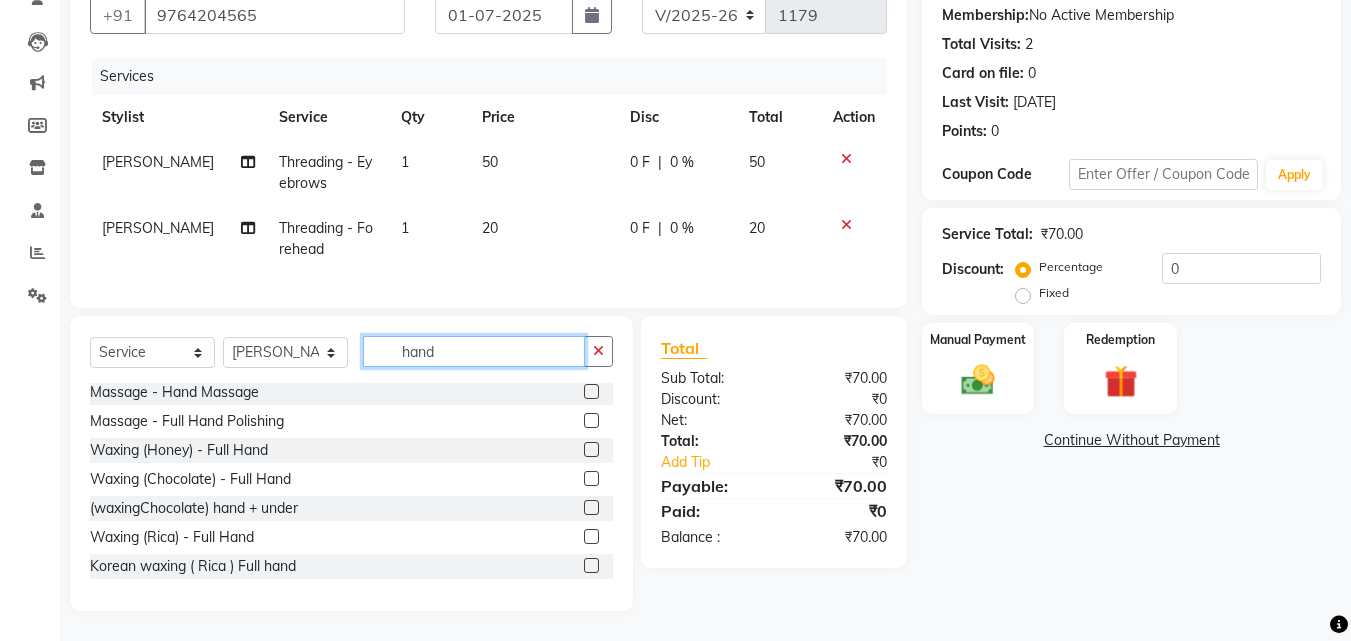 type on "hand" 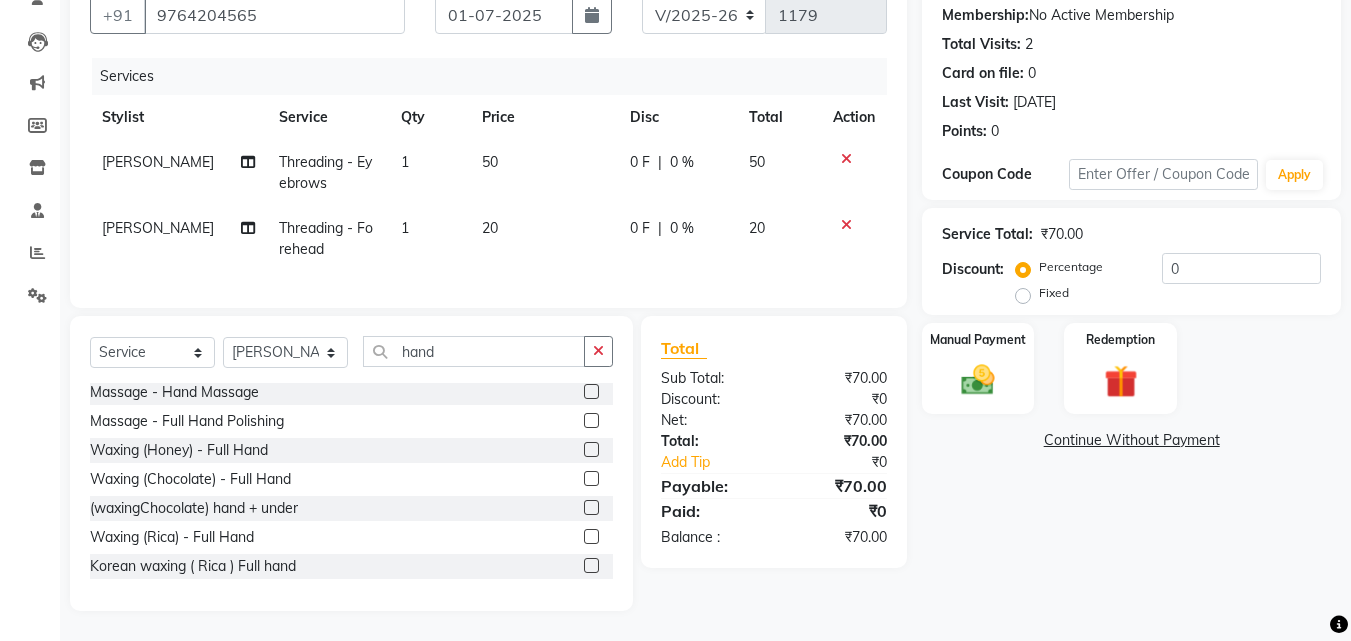 click 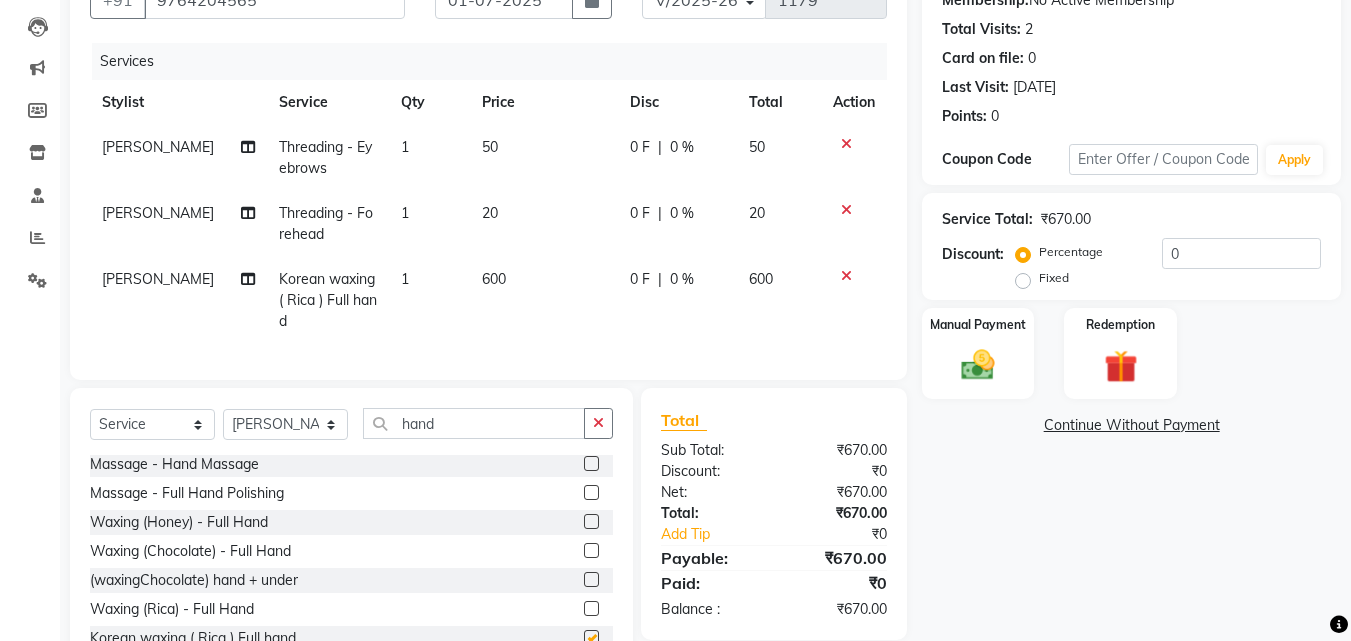 checkbox on "false" 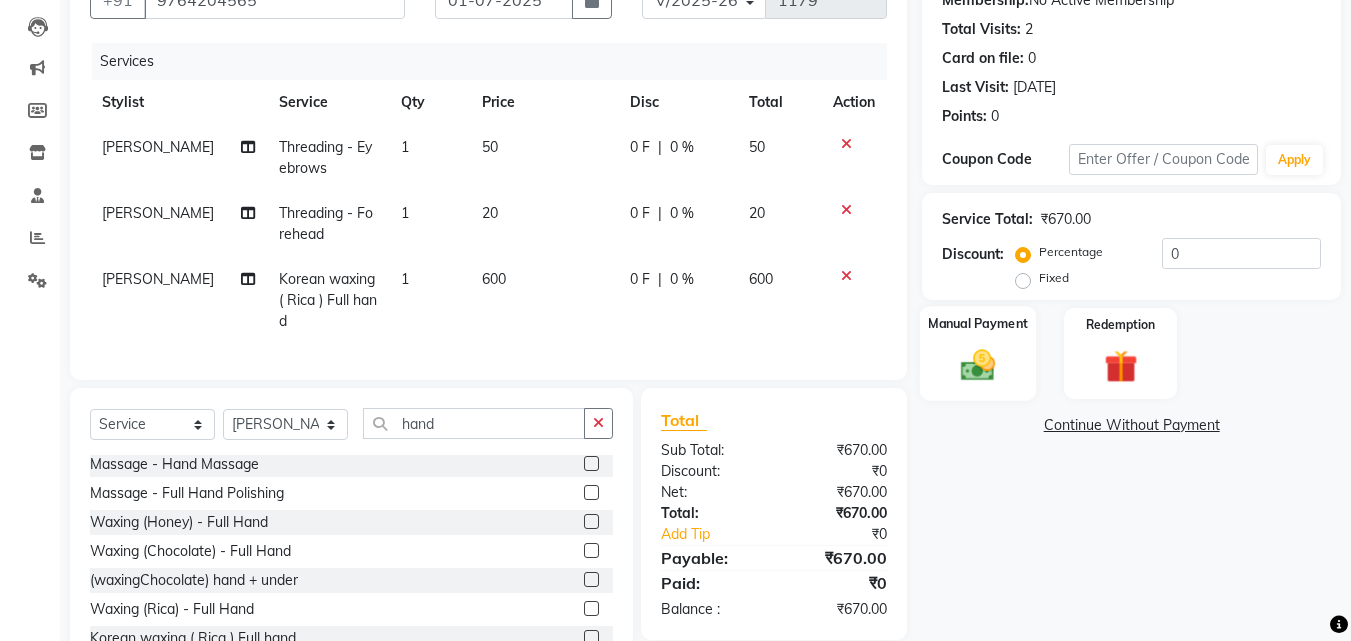 click 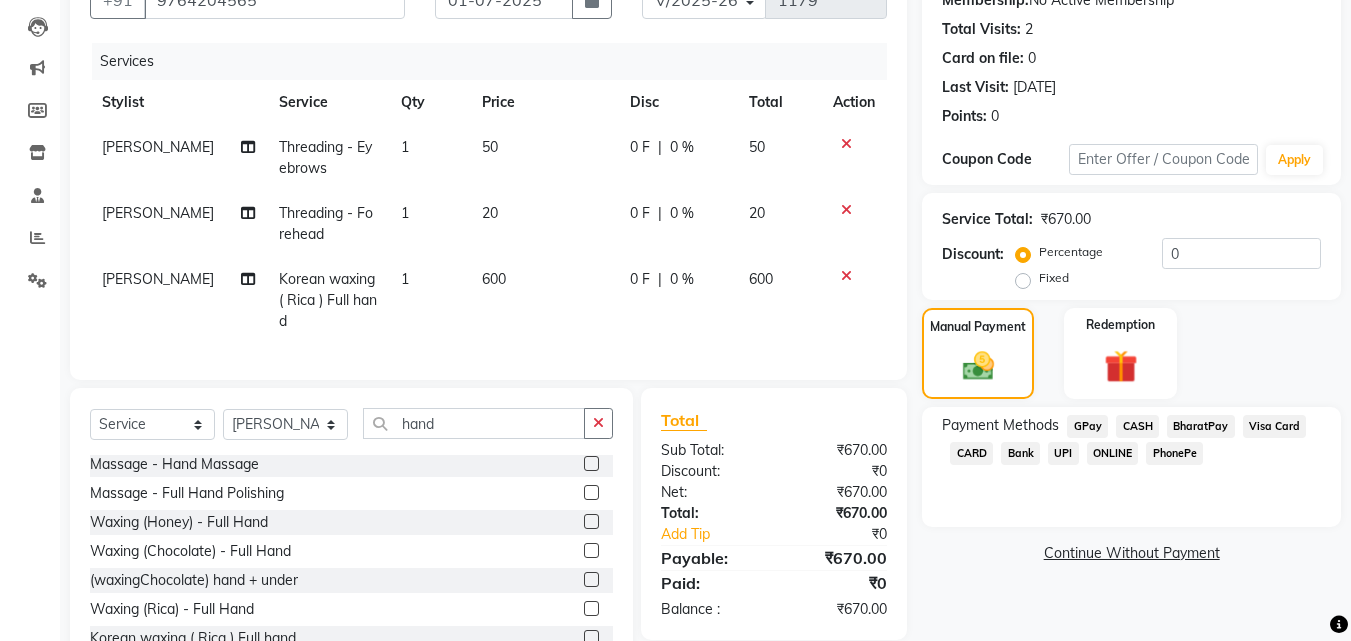 click on "GPay" 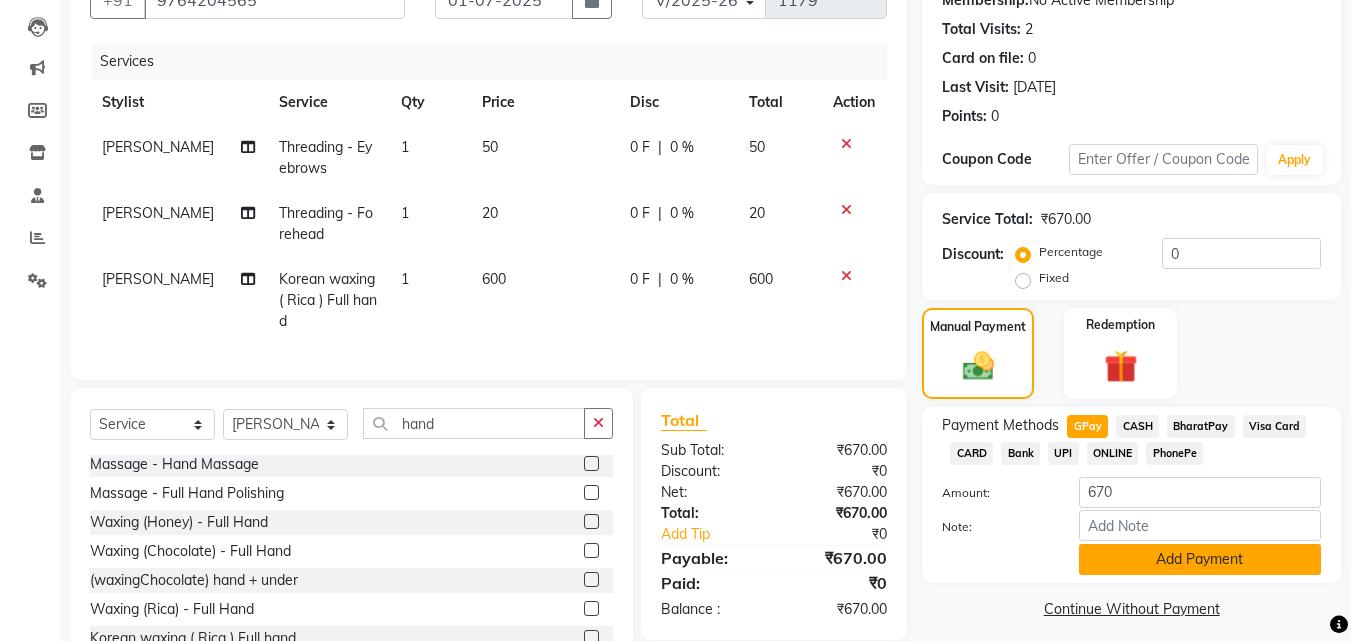 click on "Add Payment" 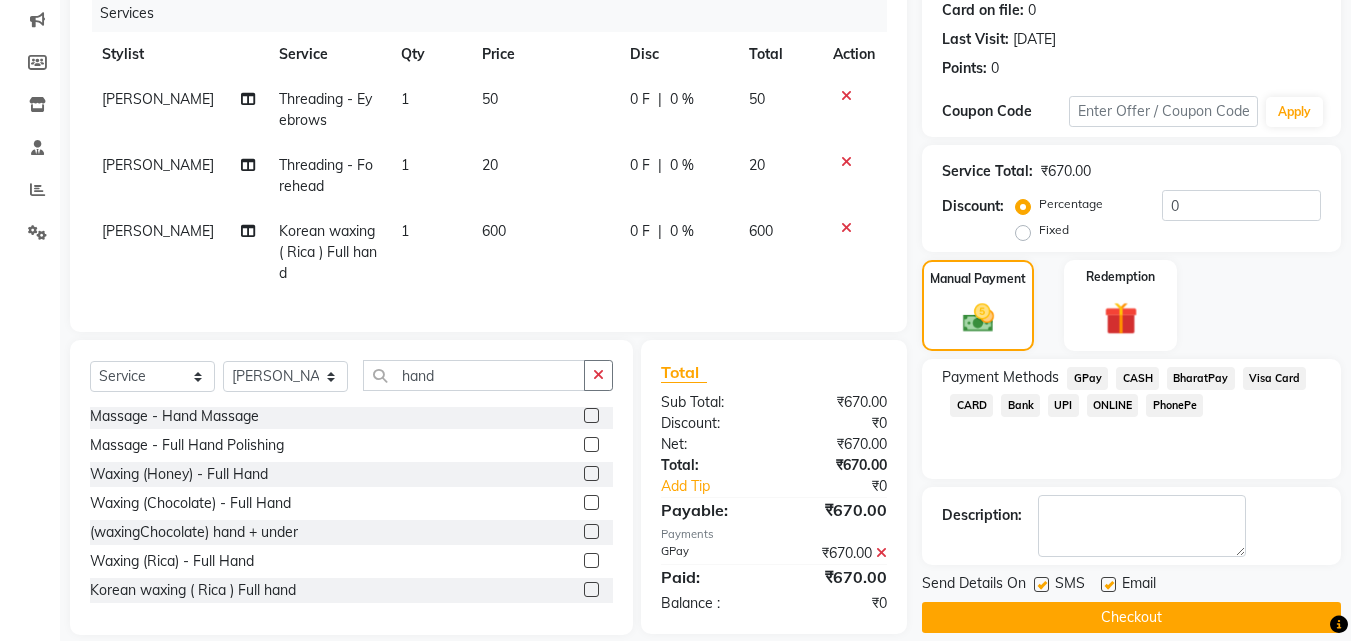 scroll, scrollTop: 292, scrollLeft: 0, axis: vertical 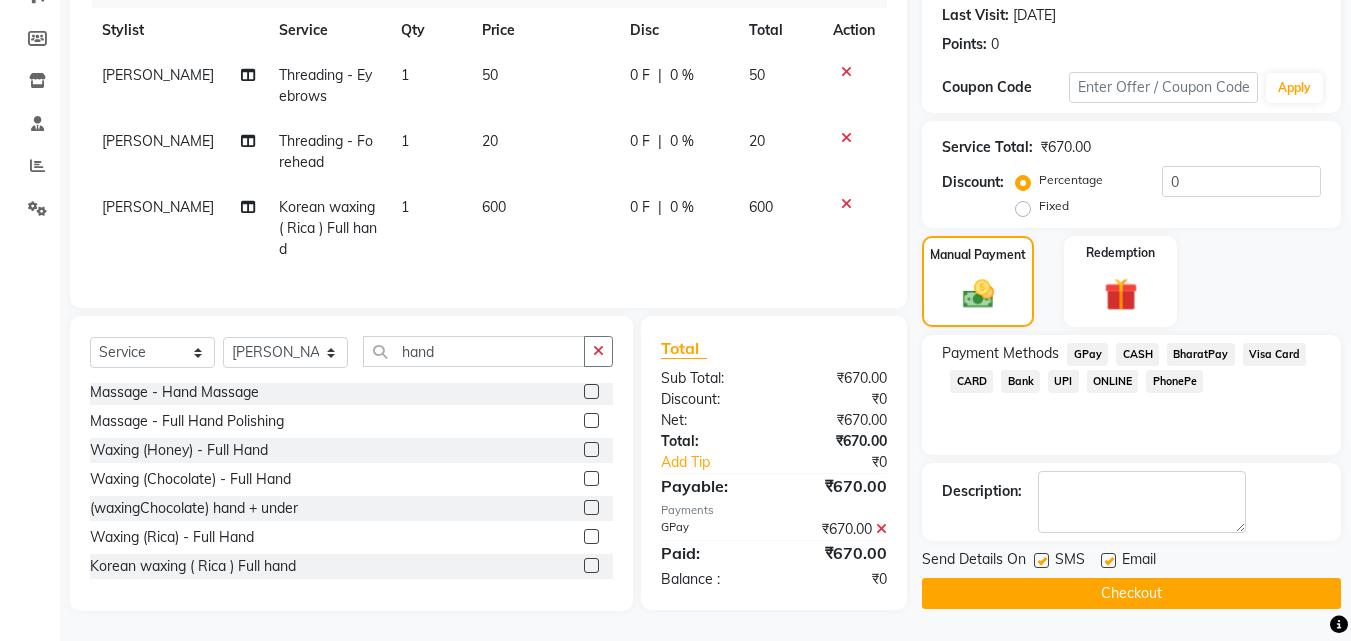 click on "Checkout" 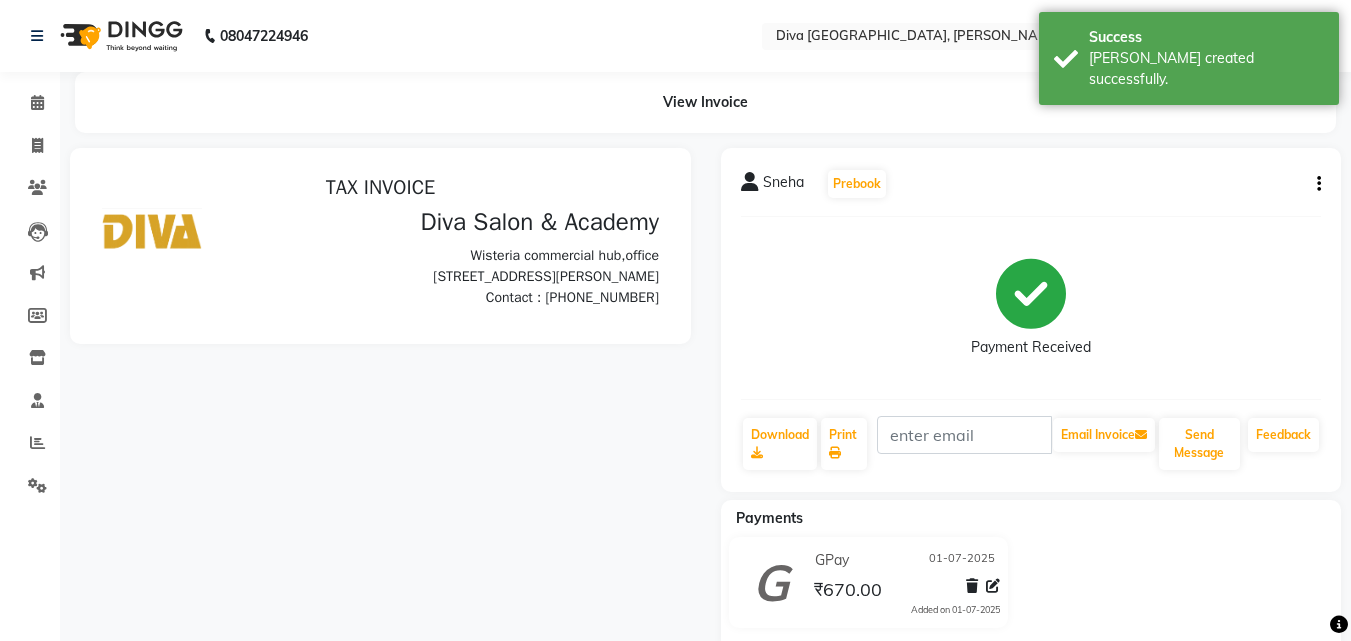 scroll, scrollTop: 0, scrollLeft: 0, axis: both 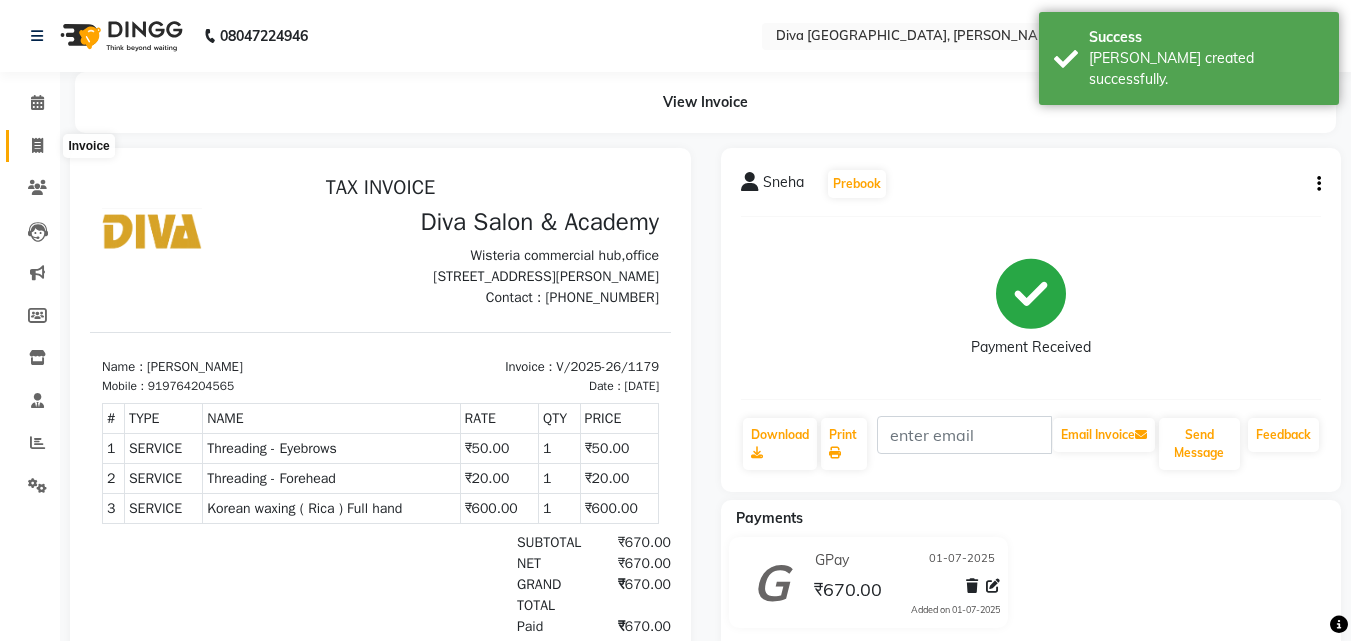 click 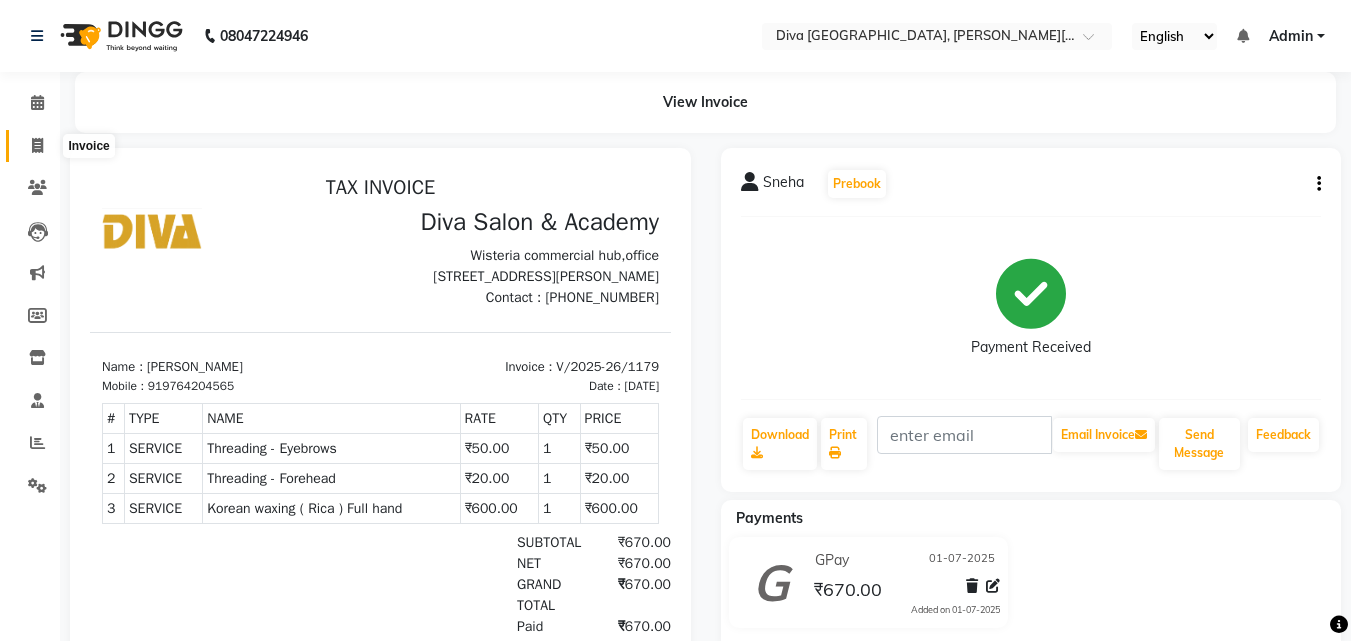 select on "service" 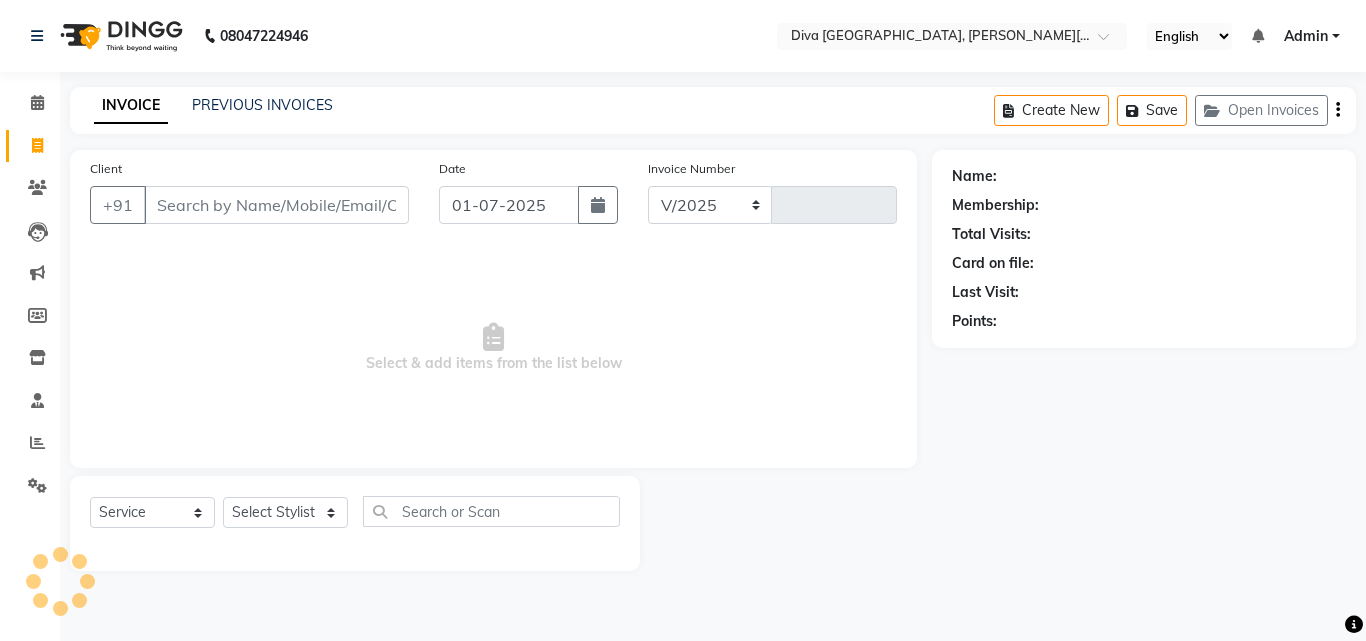 select on "671" 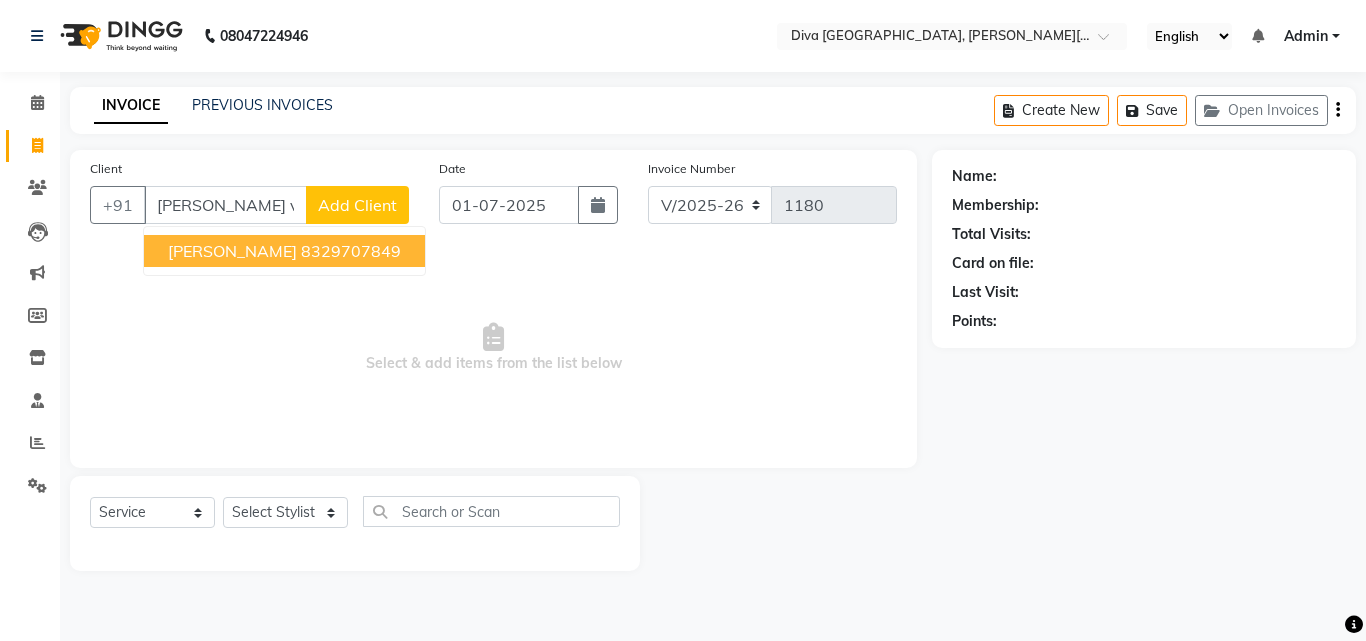 click on "8329707849" at bounding box center (351, 251) 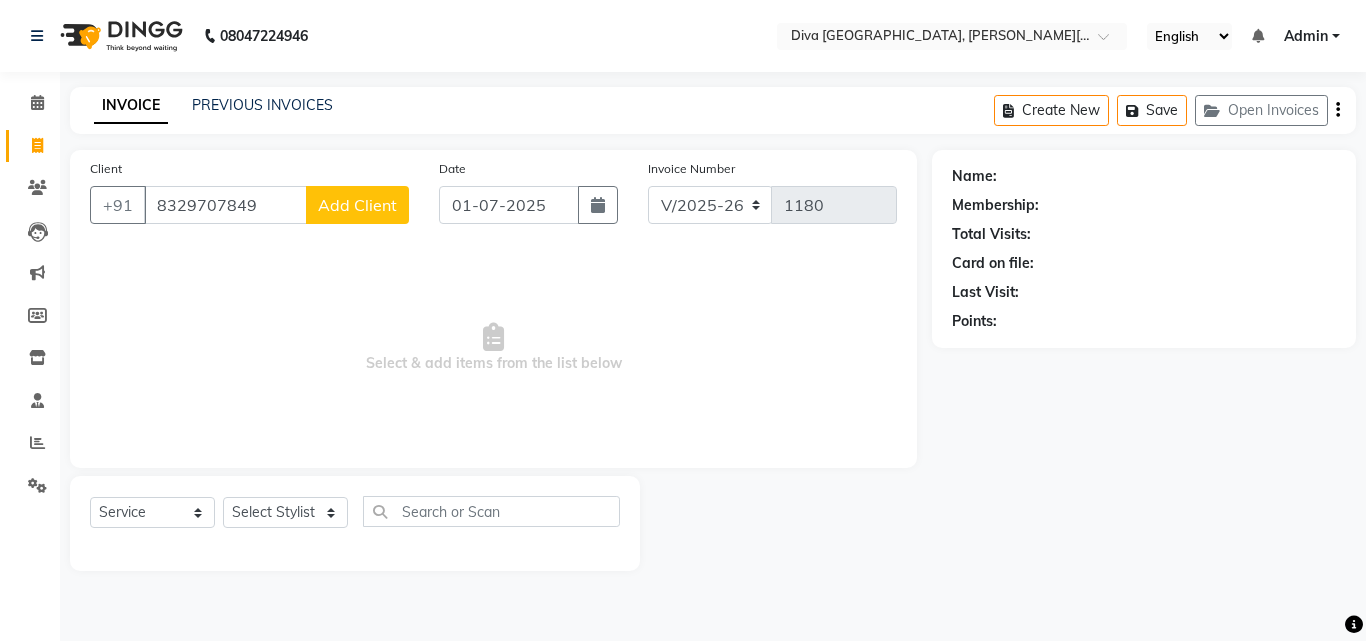 type on "8329707849" 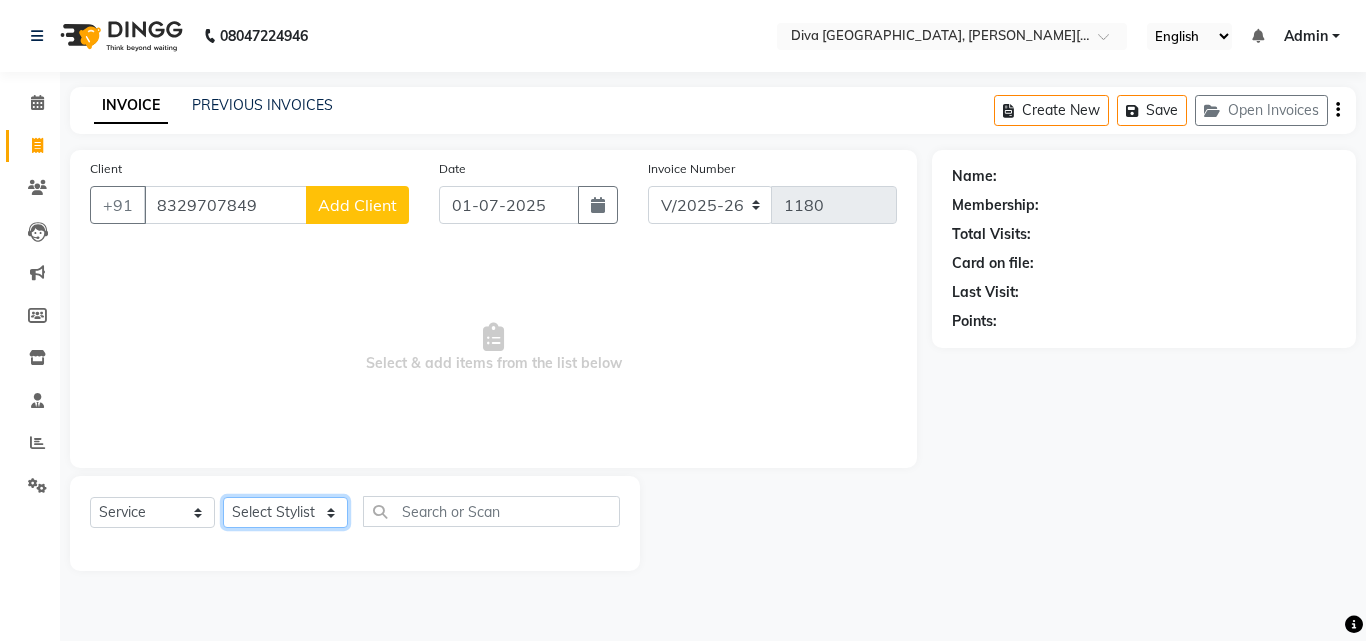 click on "Select Stylist Deepa Mam POOJA priti SHEJAL" 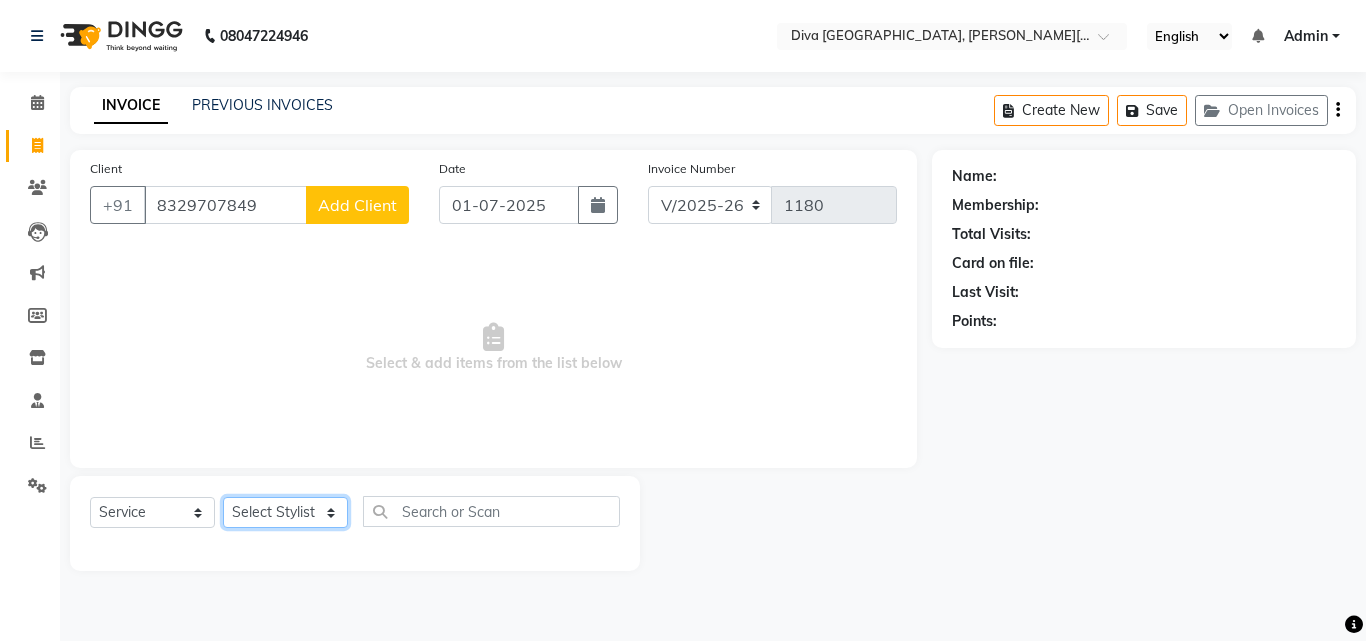 select on "25942" 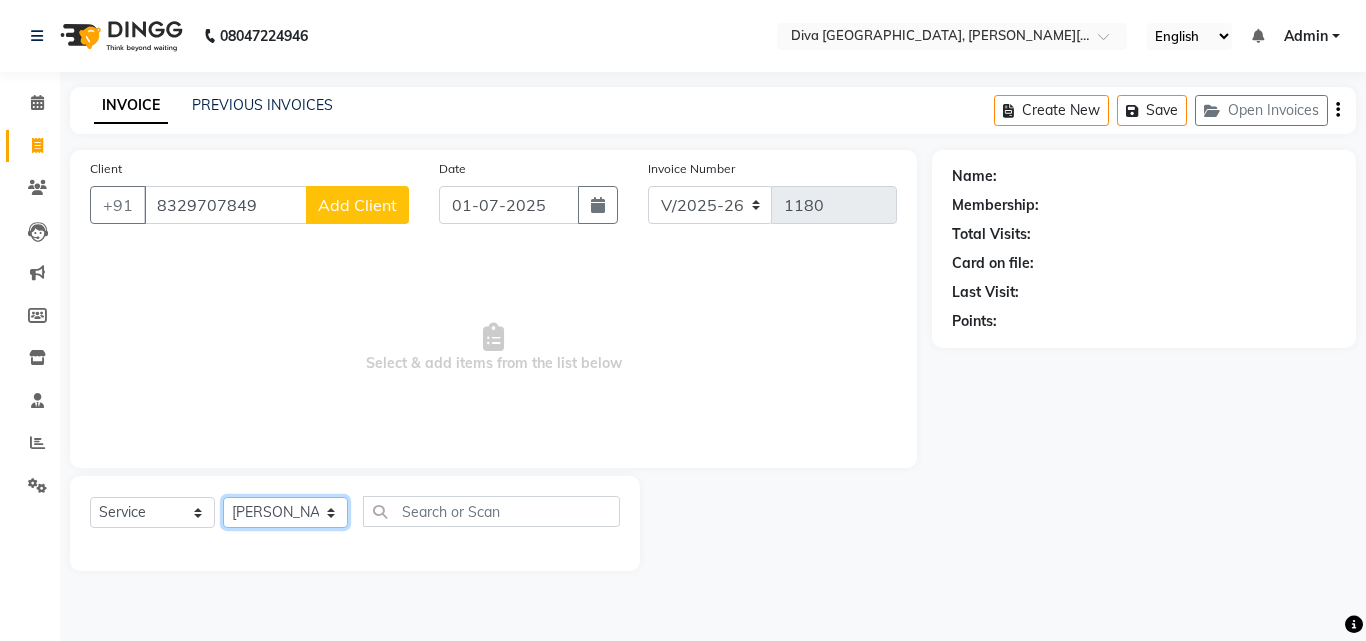 click on "Select Stylist Deepa Mam POOJA priti SHEJAL" 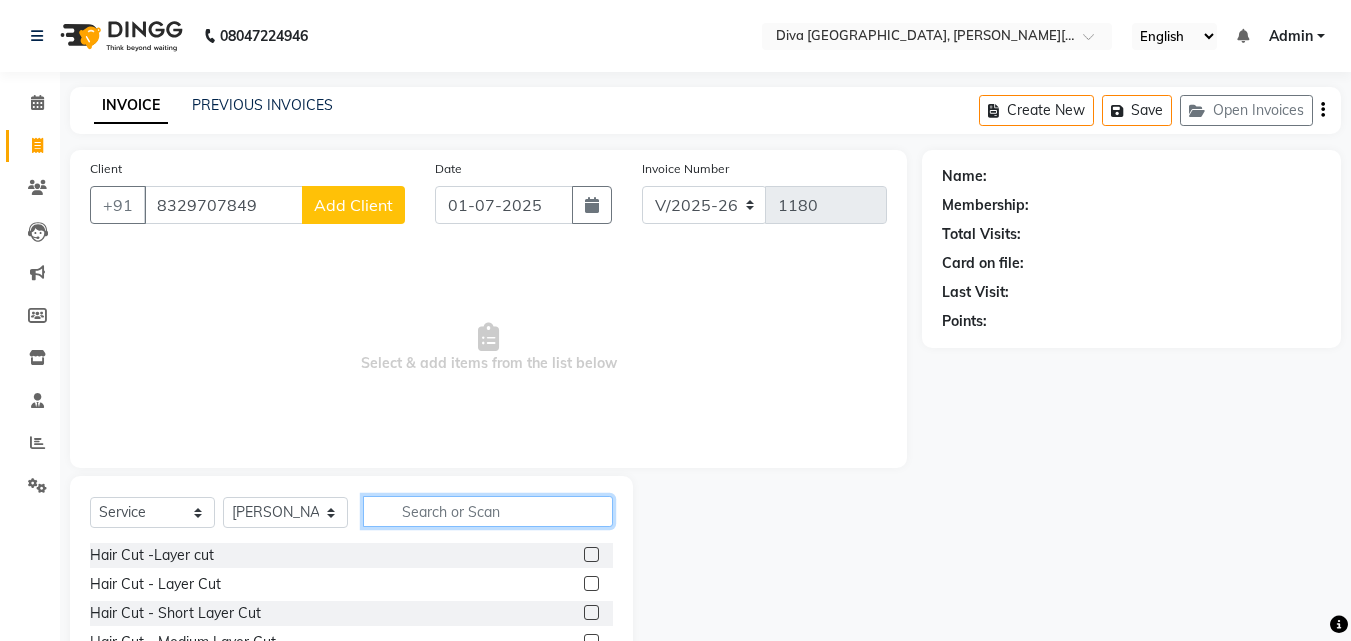 click 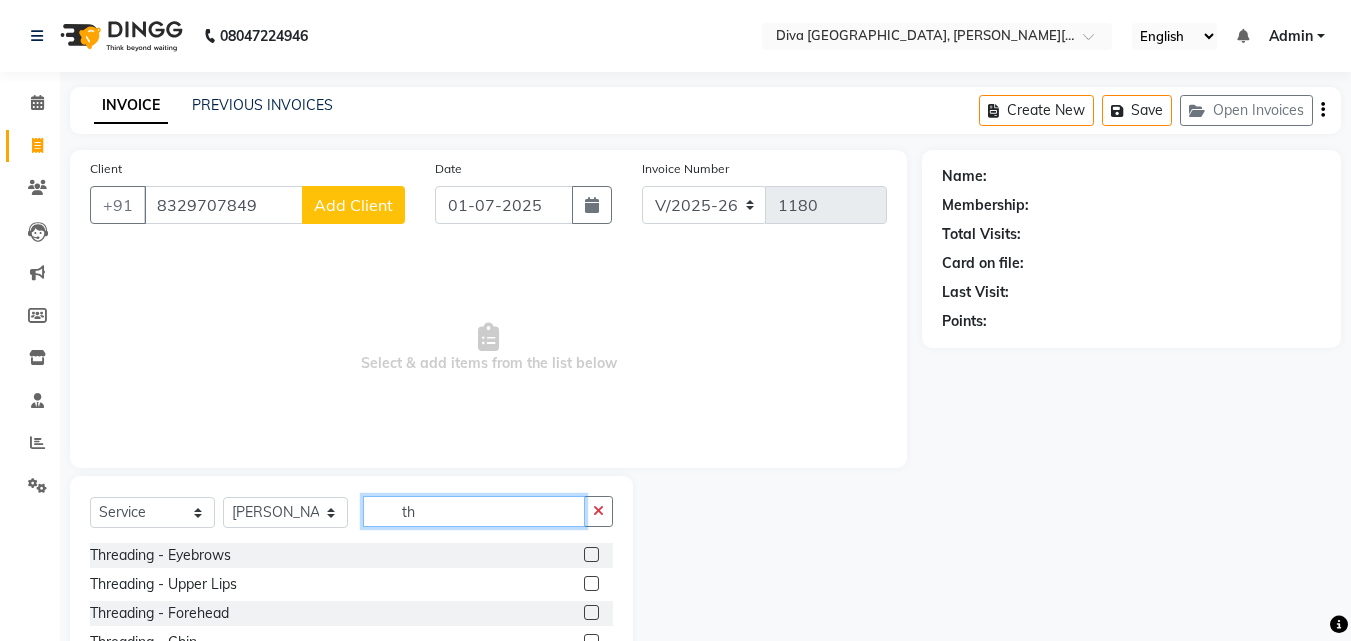type on "th" 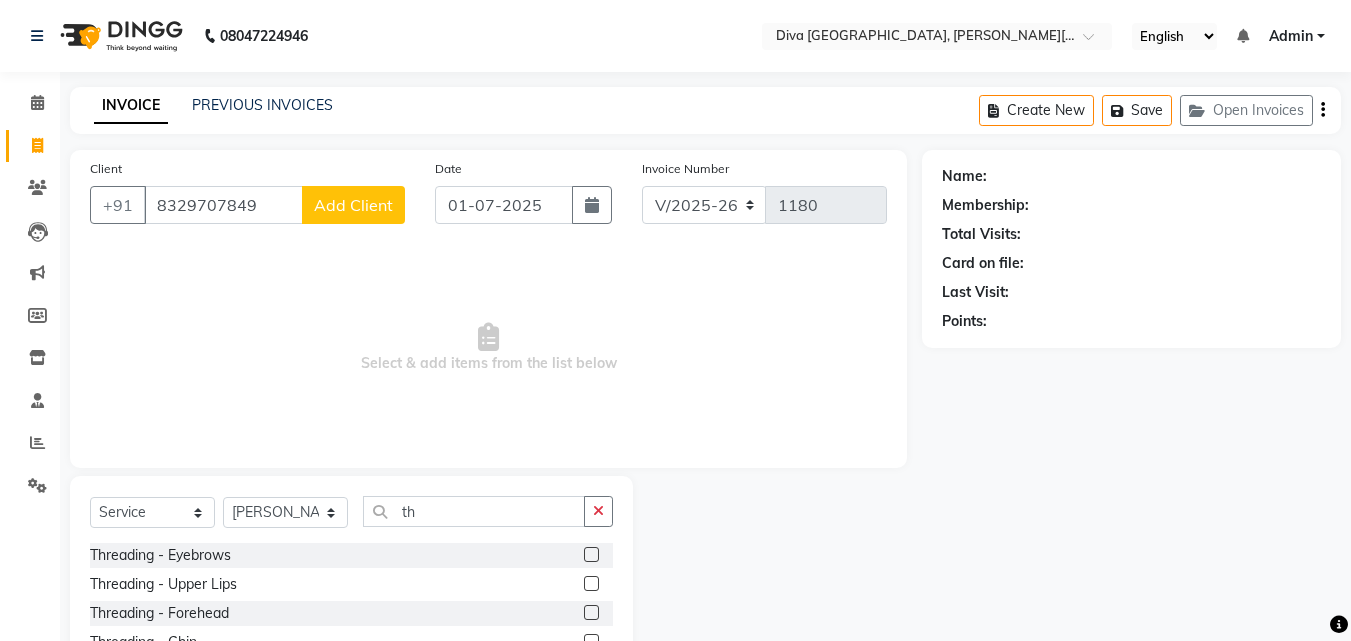 click 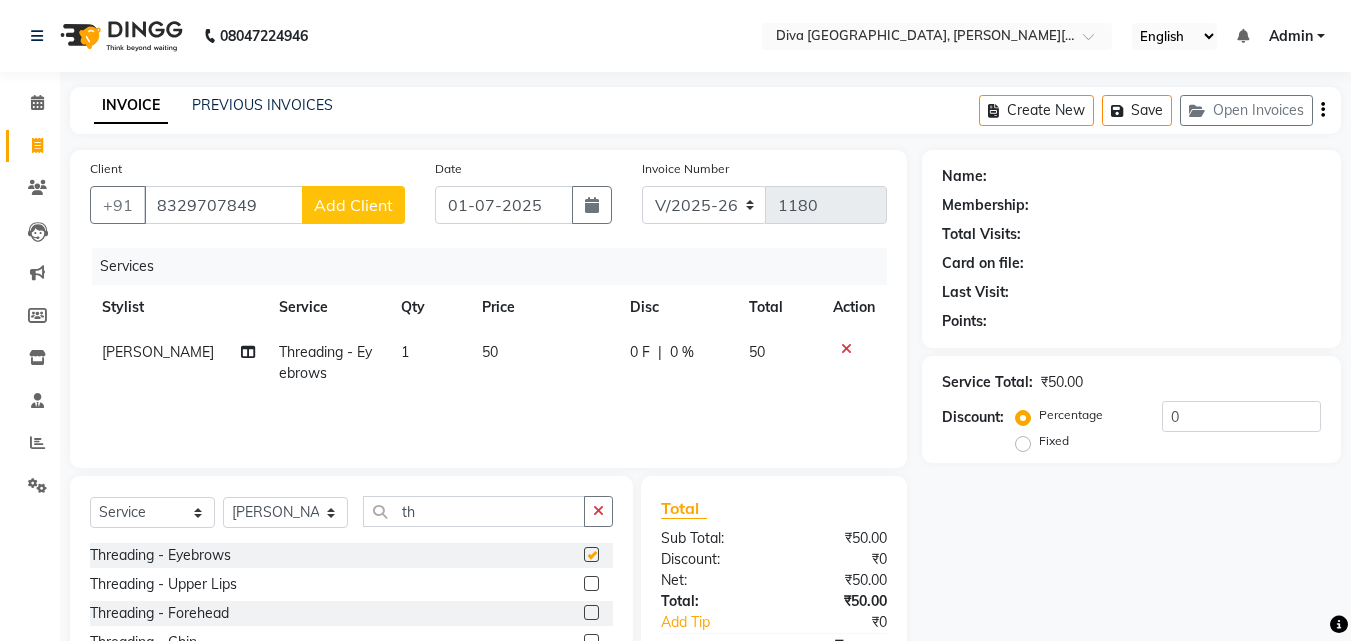 checkbox on "false" 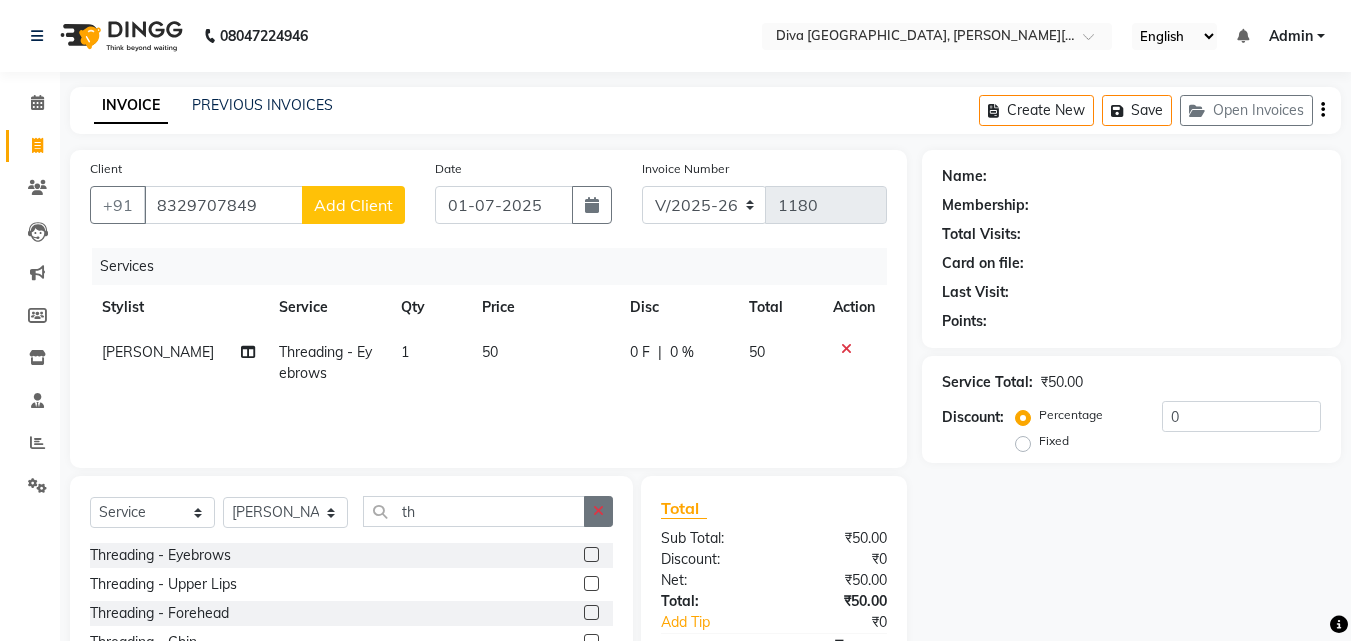 click 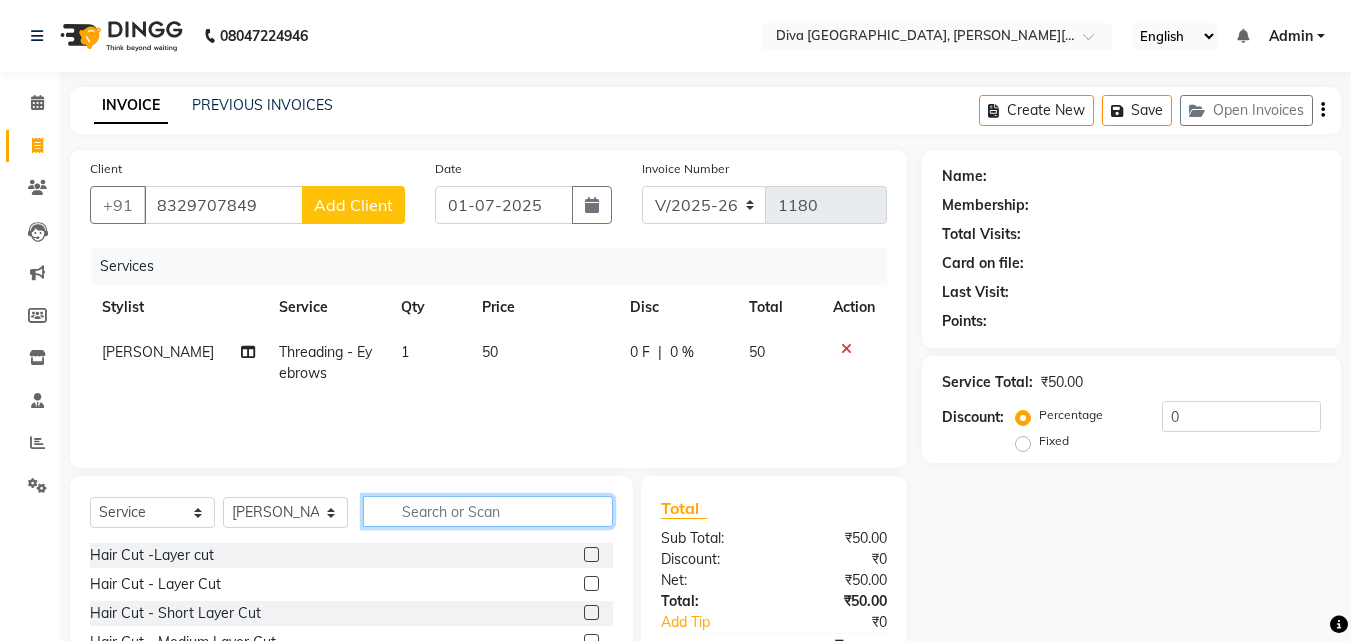 click 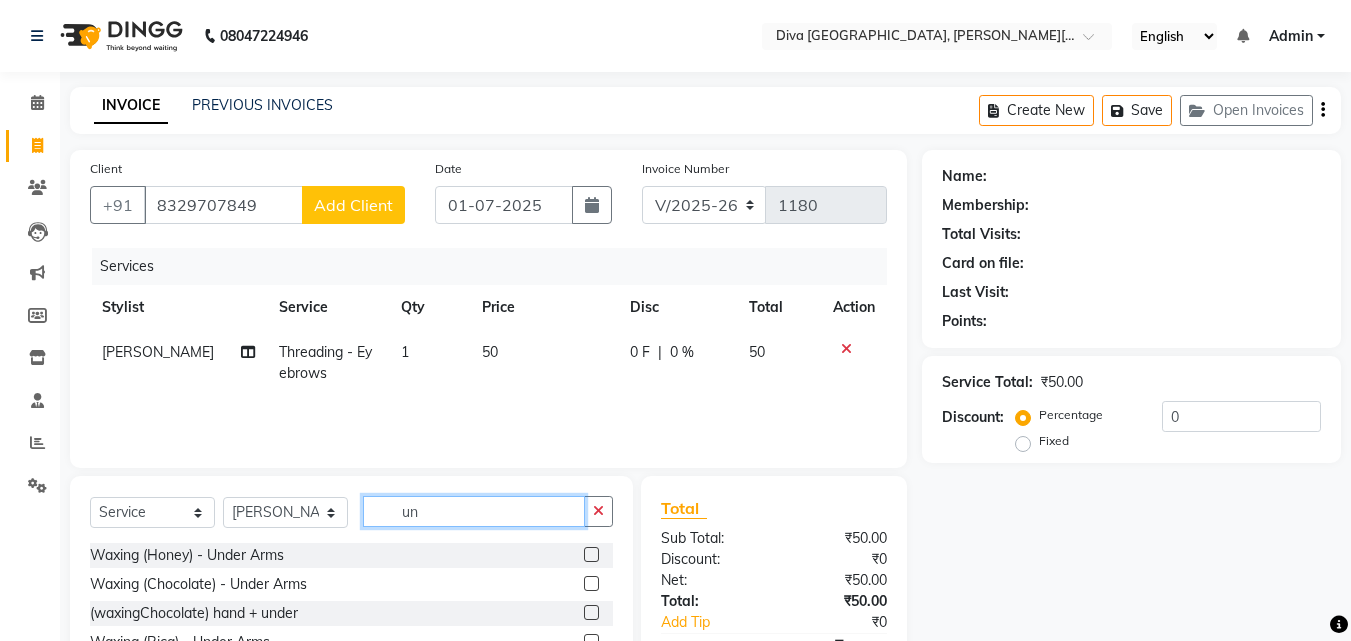 type on "un" 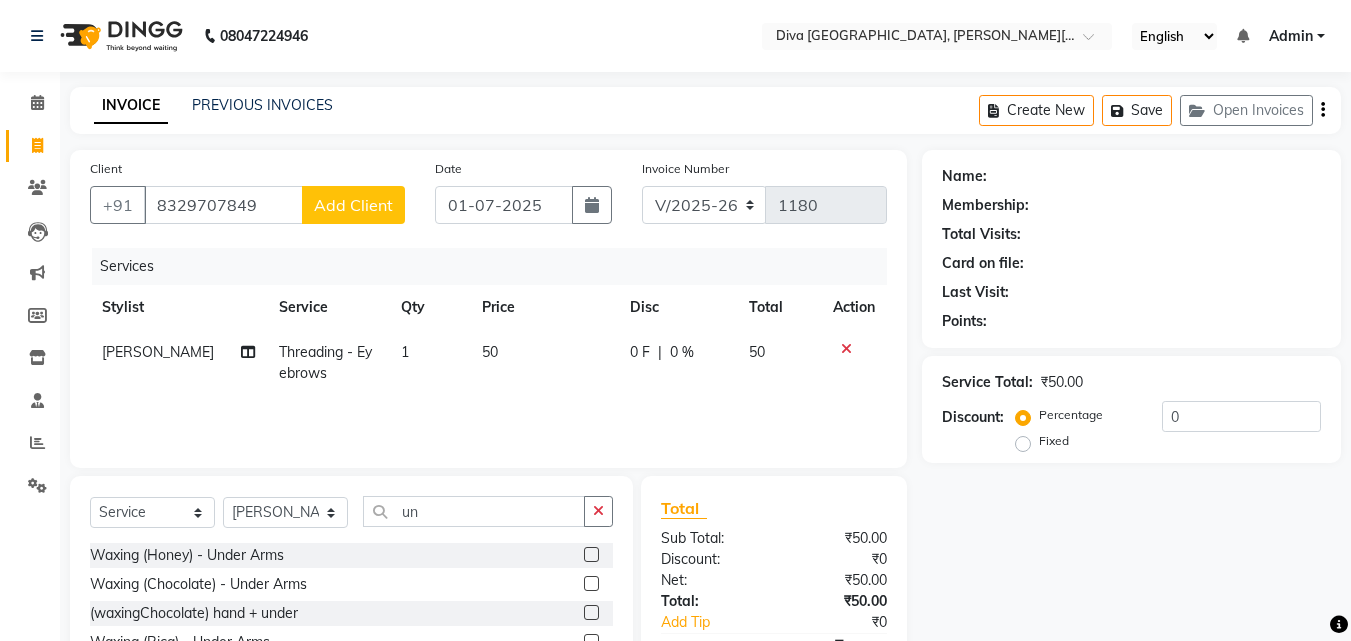 click 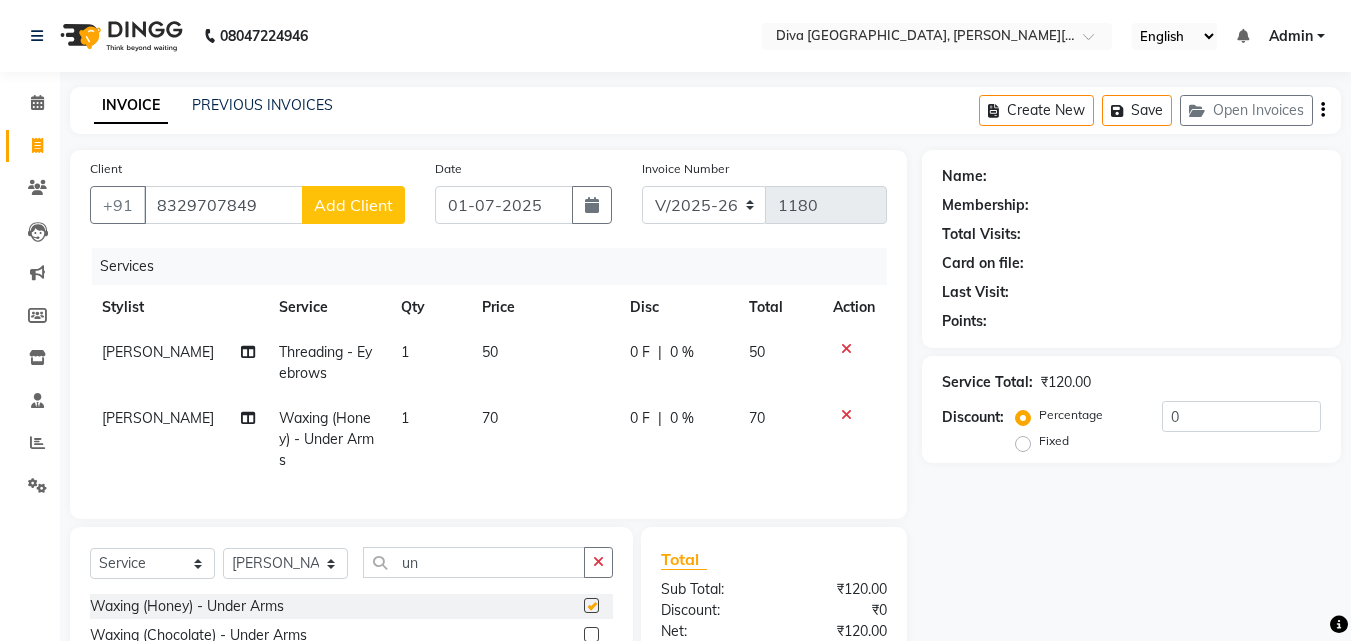 checkbox on "false" 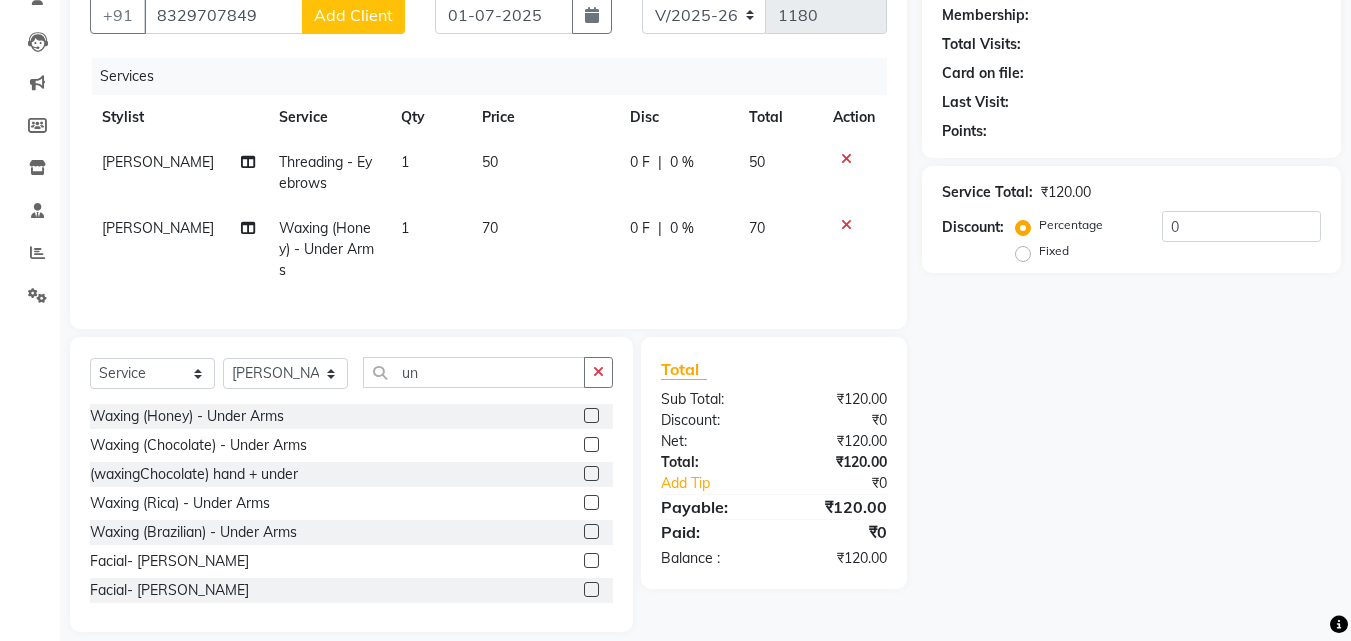 scroll, scrollTop: 226, scrollLeft: 0, axis: vertical 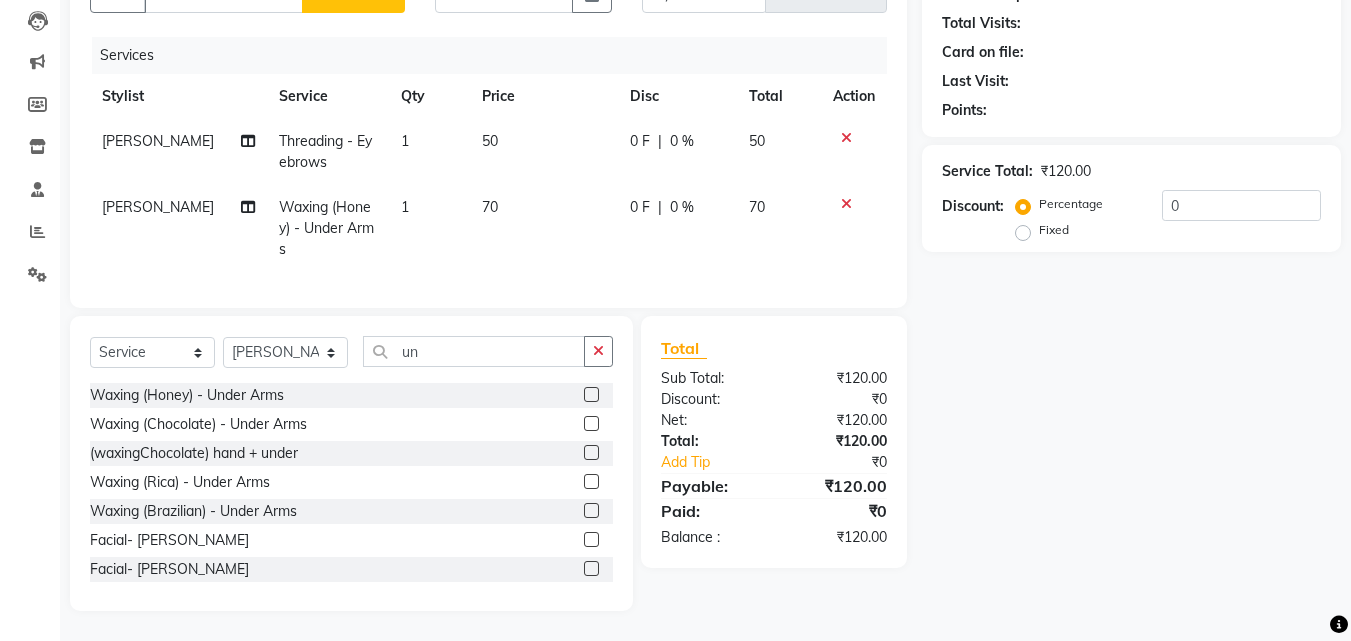 click on "Name: Membership: Total Visits: Card on file: Last Visit:  Points:  Service Total:  ₹120.00  Discount:  Percentage   Fixed  0" 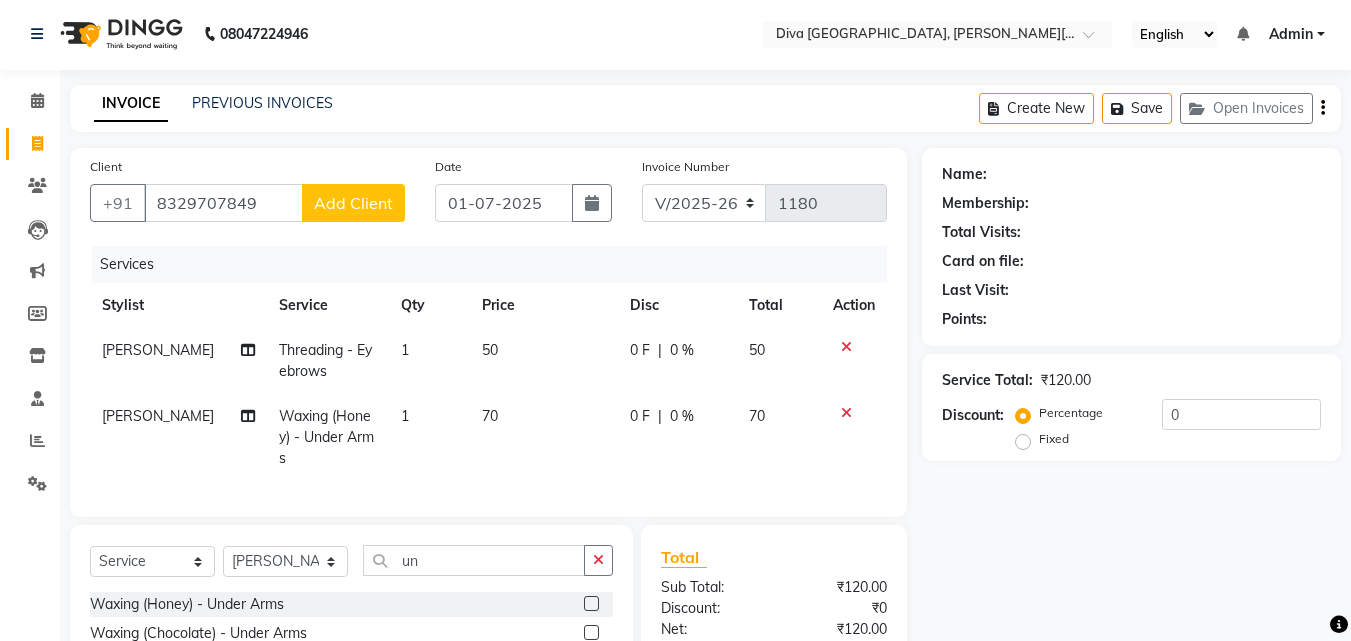 scroll, scrollTop: 0, scrollLeft: 0, axis: both 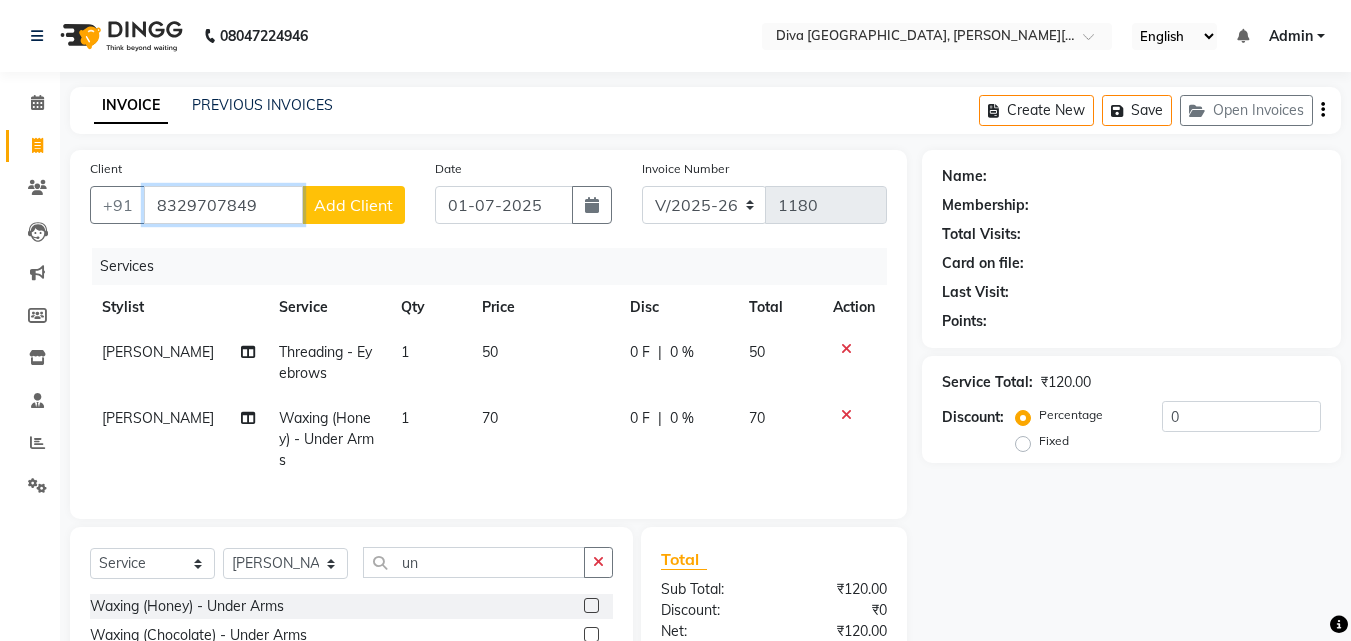 click on "8329707849" at bounding box center (223, 205) 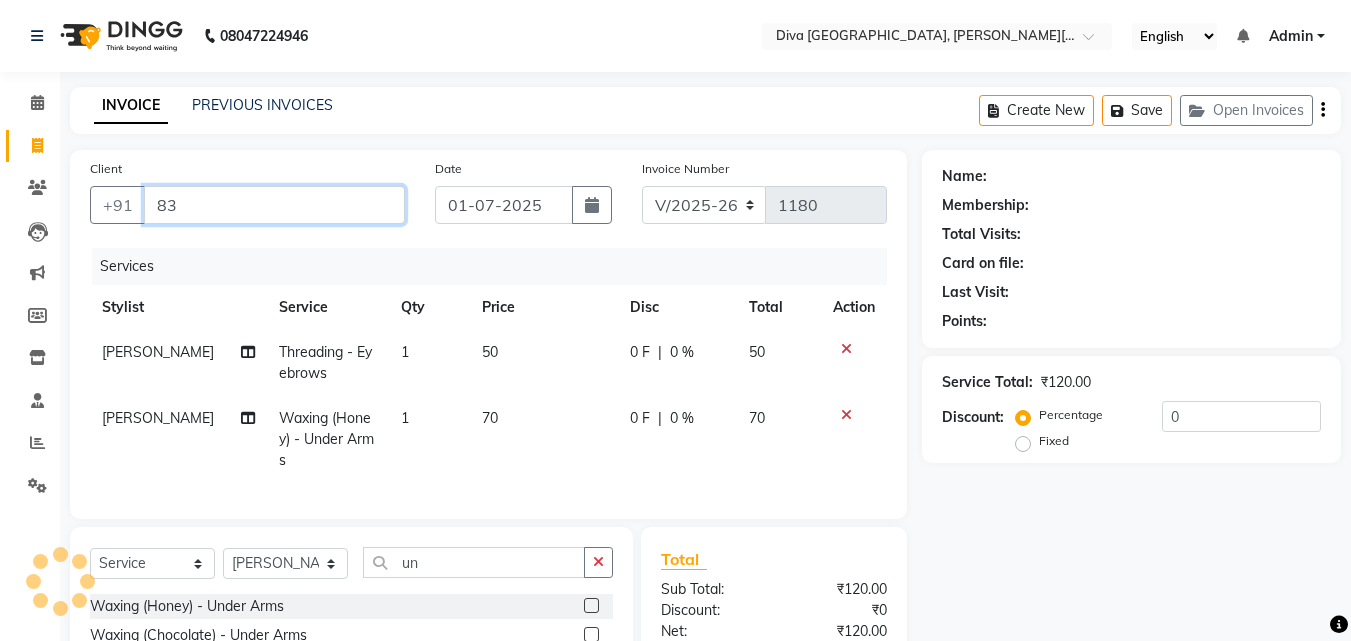 type on "8" 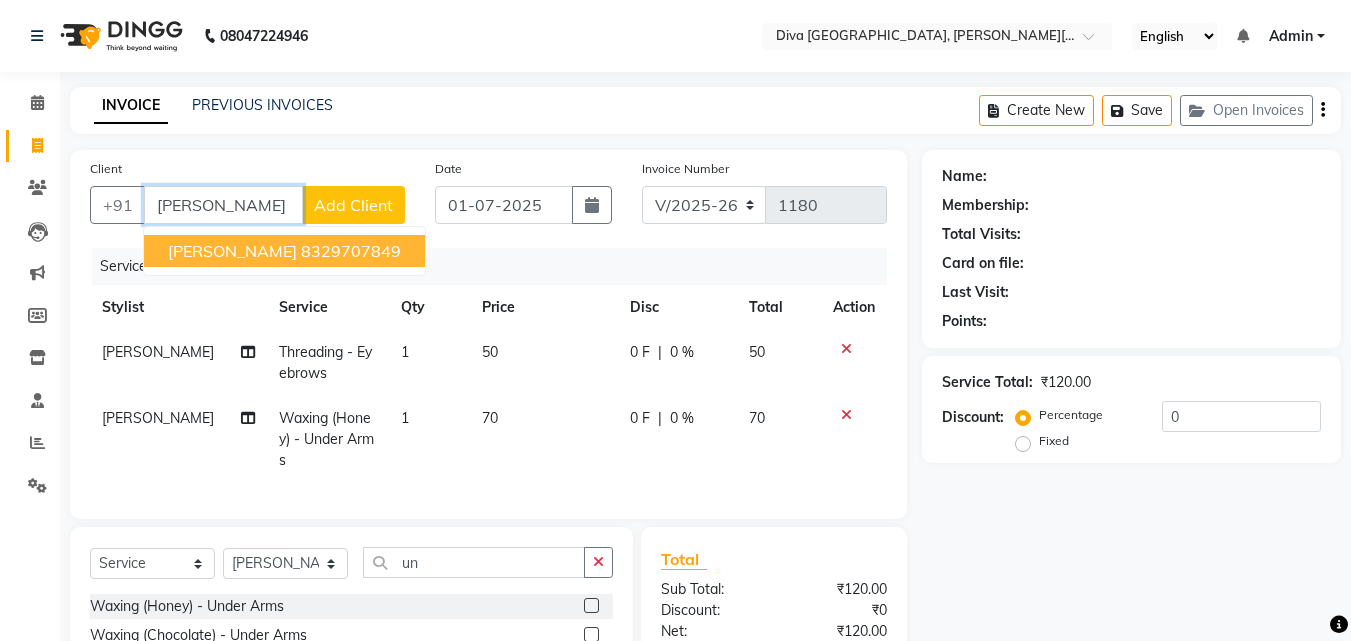 click on "vaishali vihana" at bounding box center [232, 251] 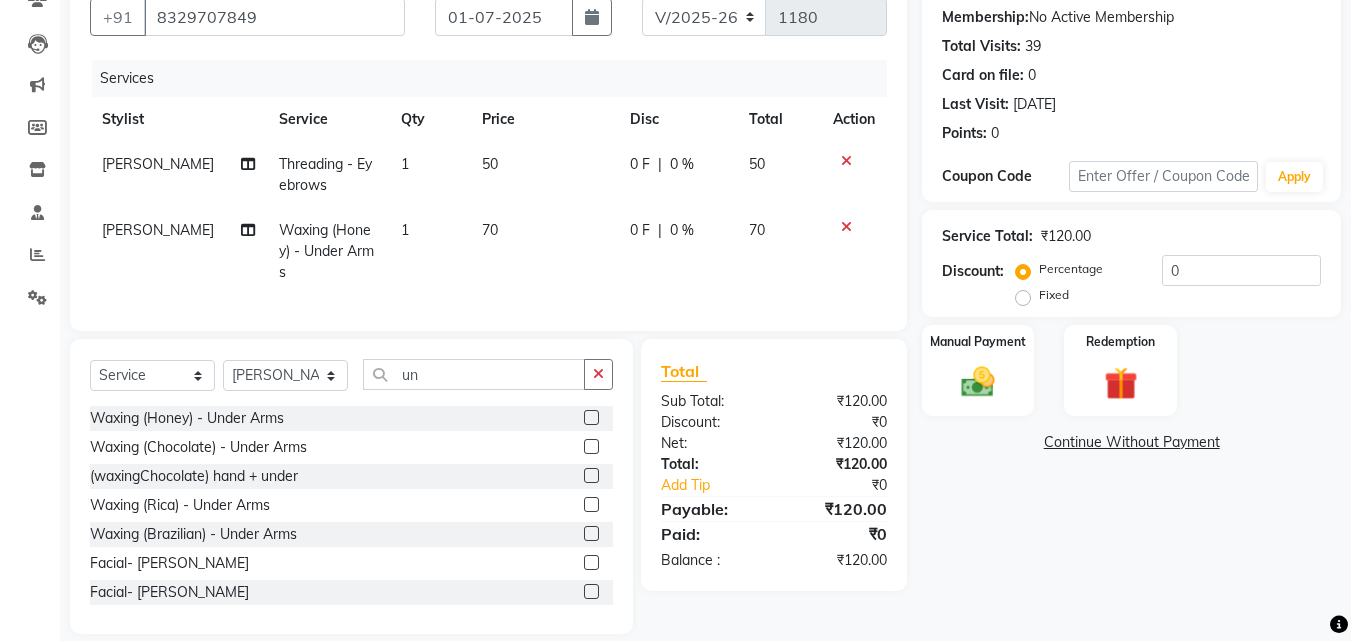 scroll, scrollTop: 223, scrollLeft: 0, axis: vertical 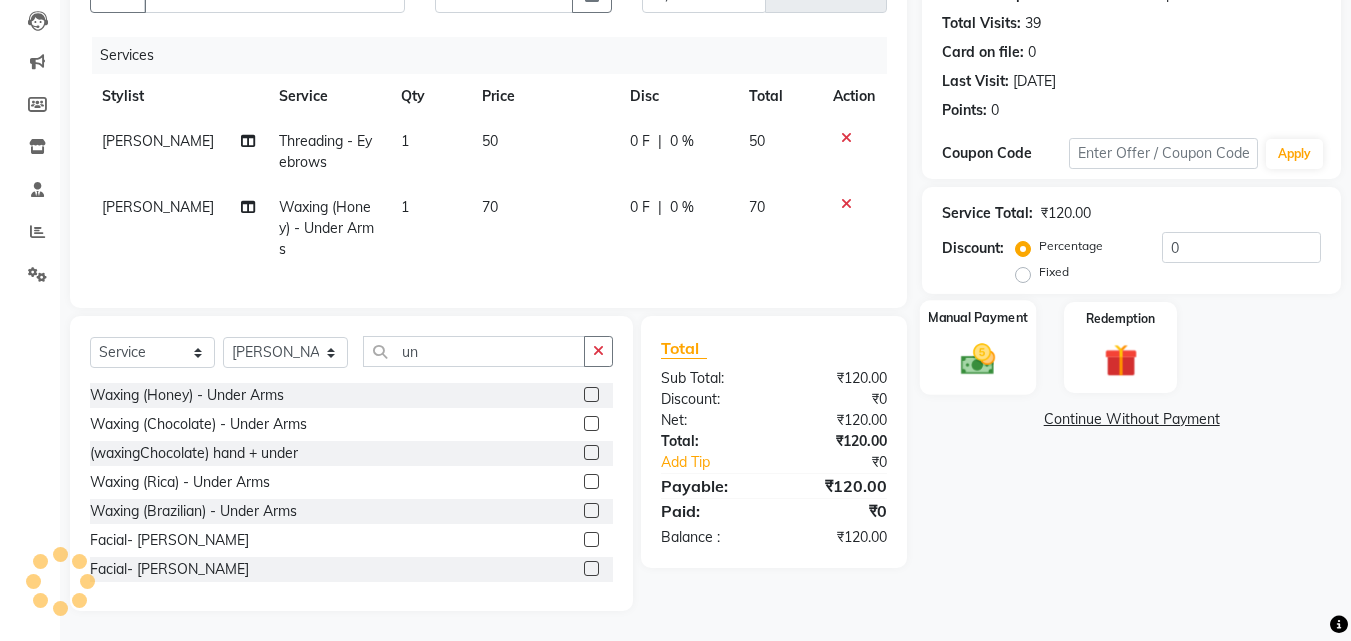 click 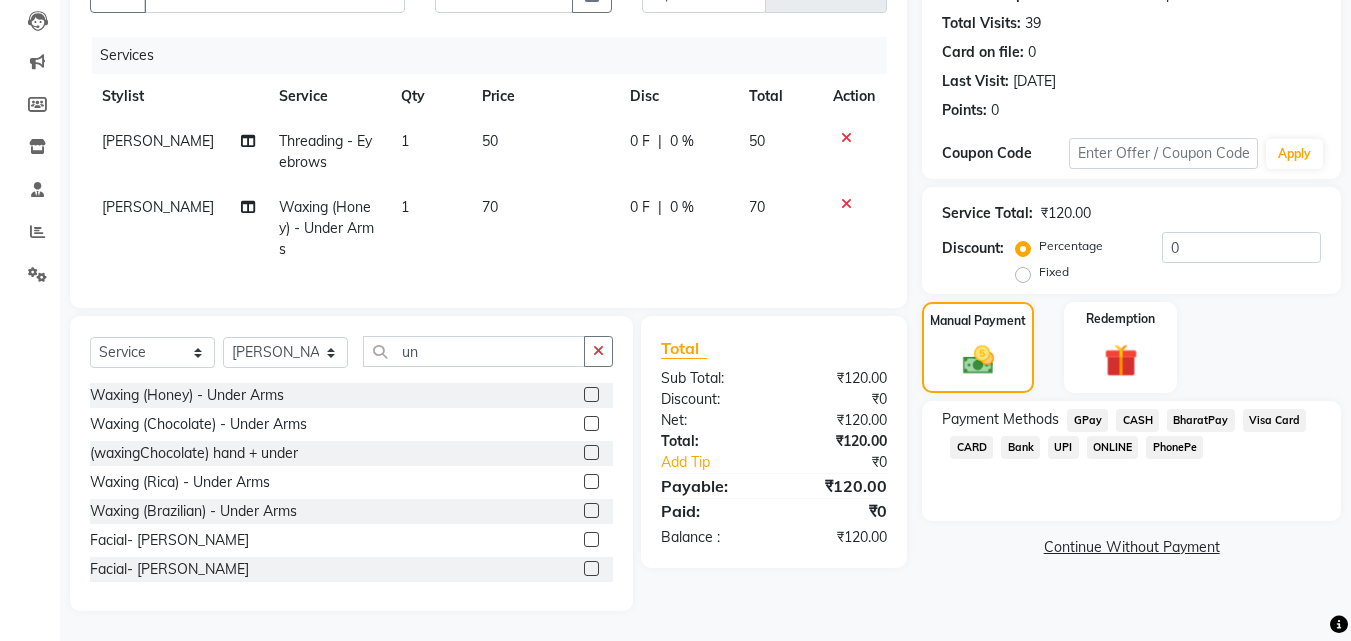 click on "GPay" 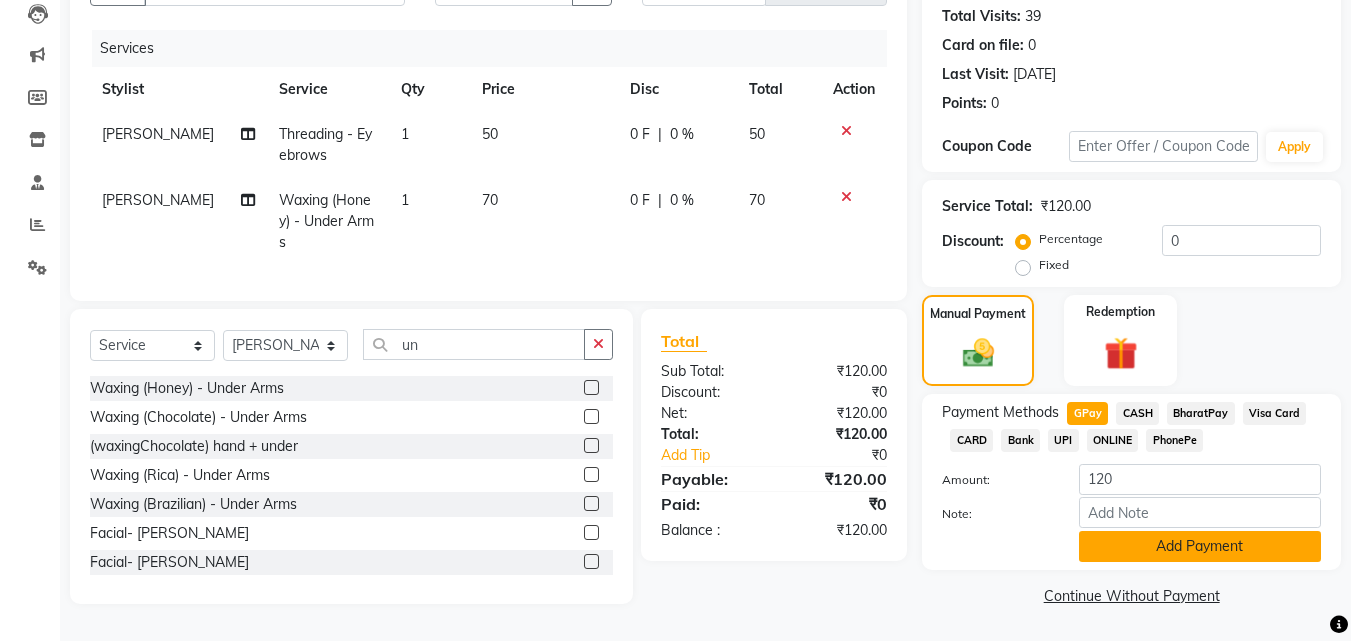 click on "Add Payment" 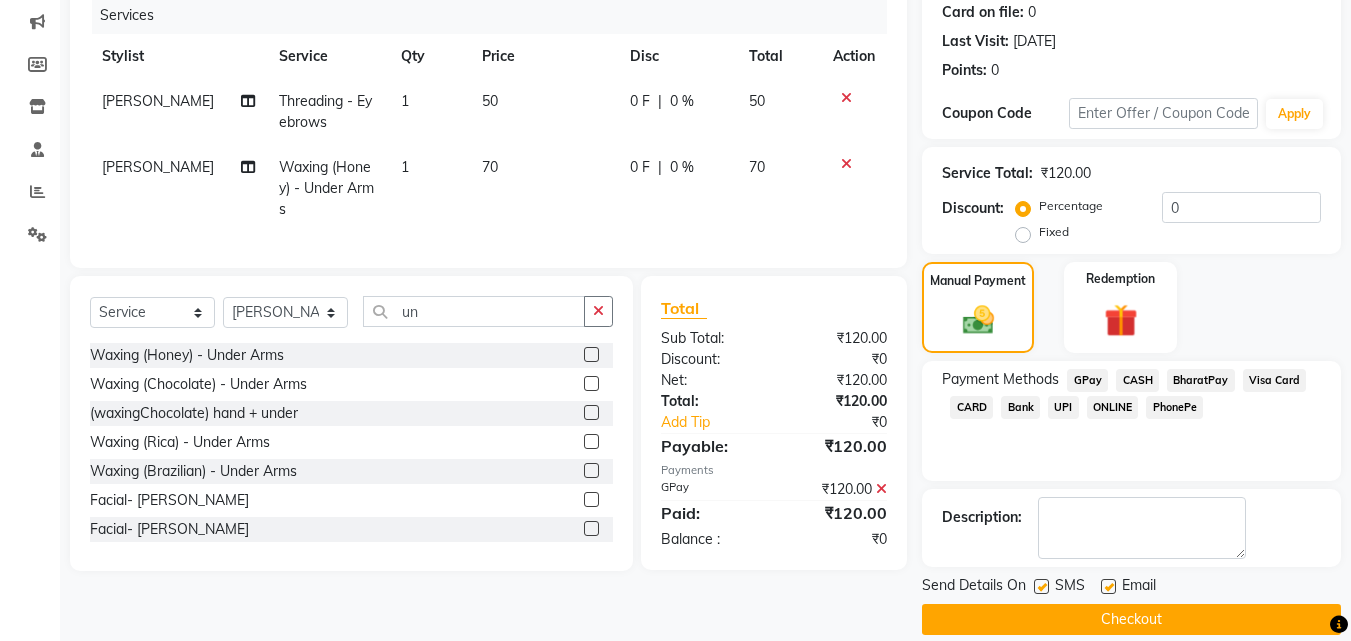 scroll, scrollTop: 275, scrollLeft: 0, axis: vertical 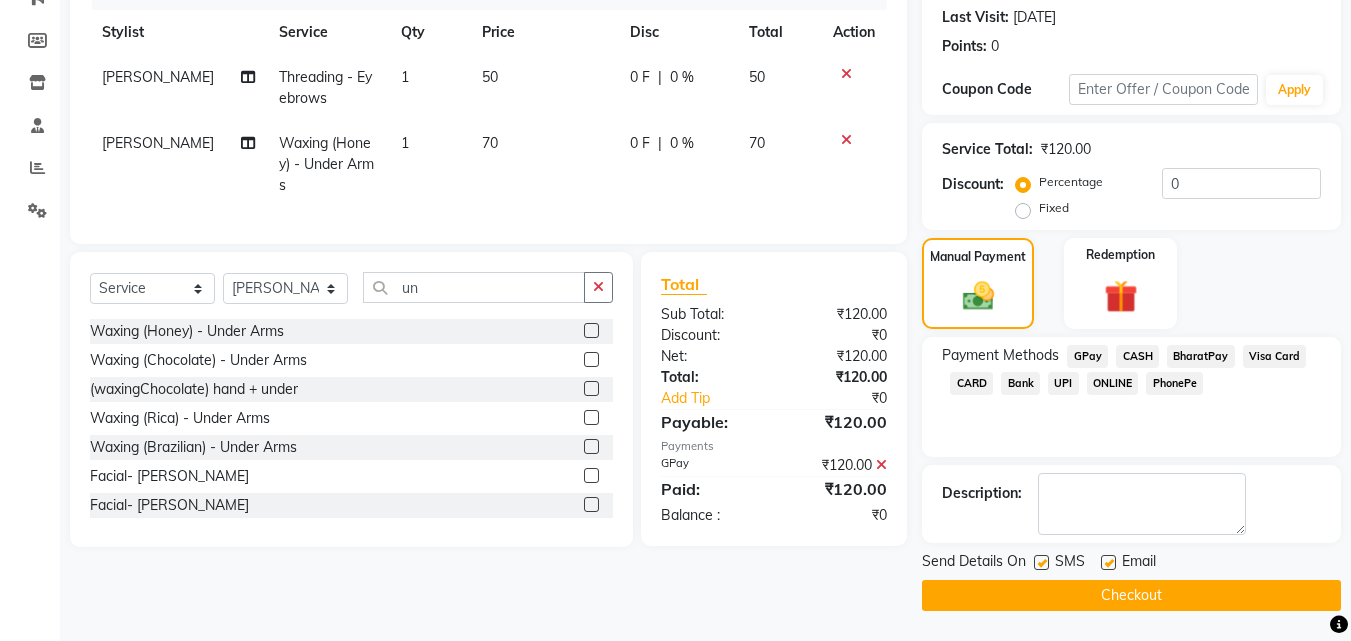 click on "Checkout" 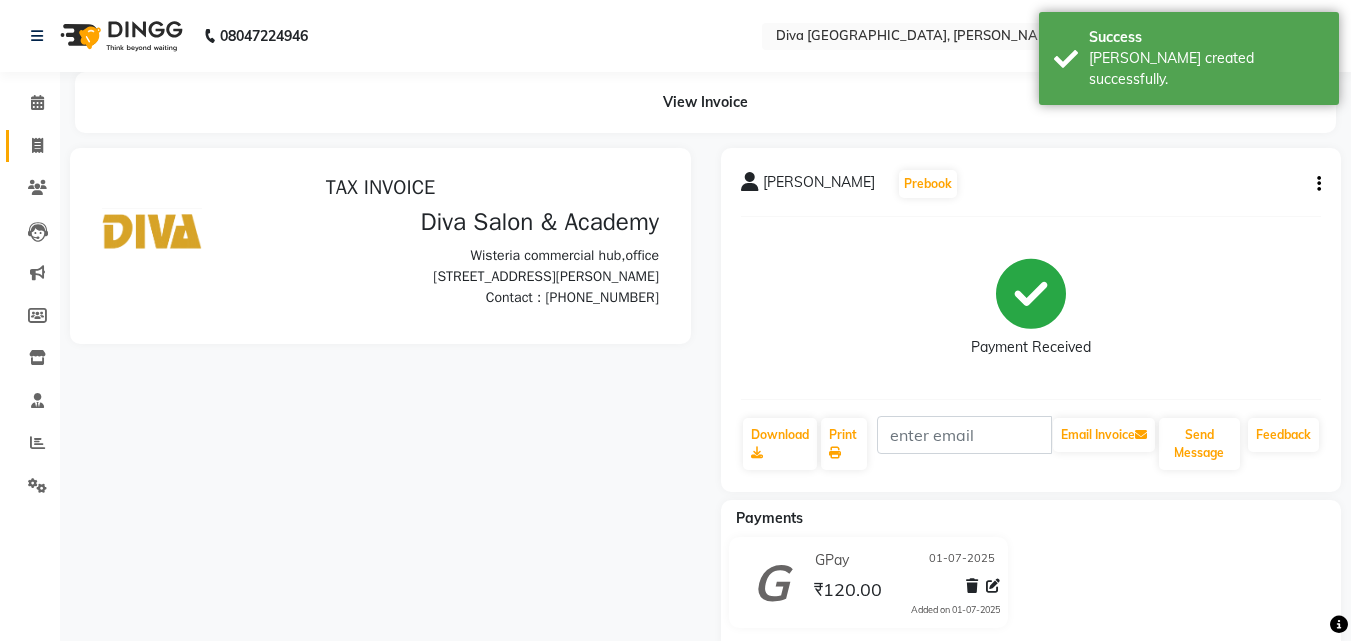 scroll, scrollTop: 0, scrollLeft: 0, axis: both 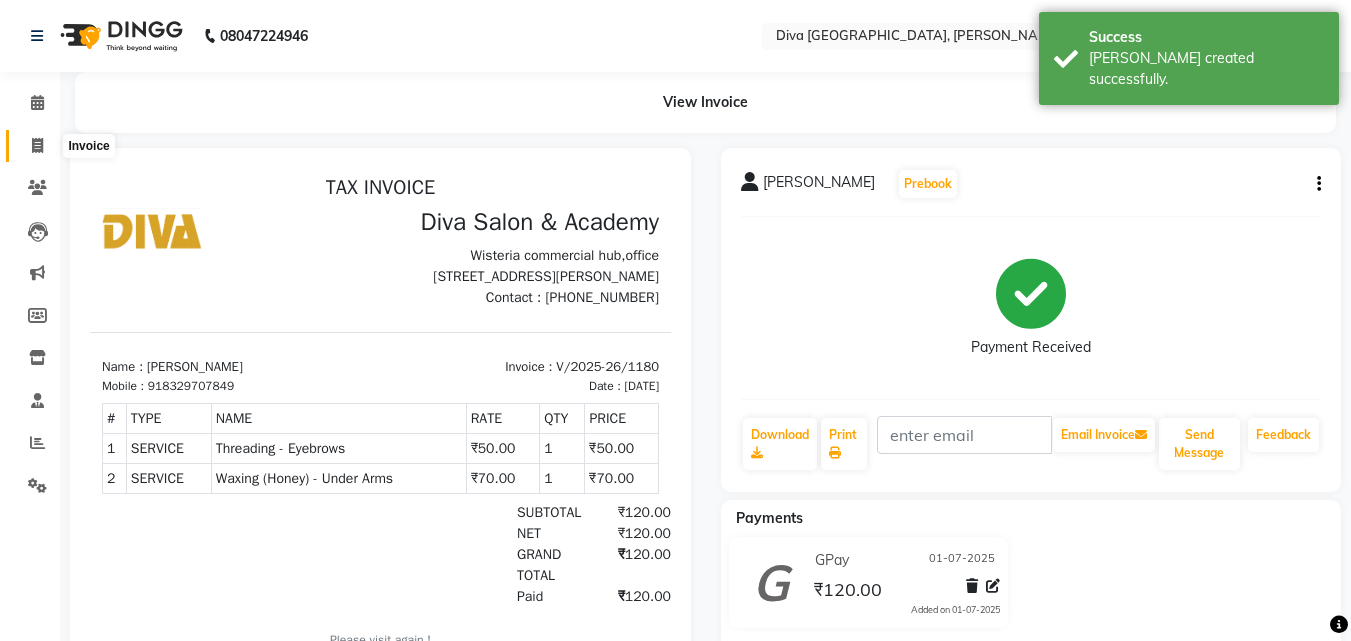 click 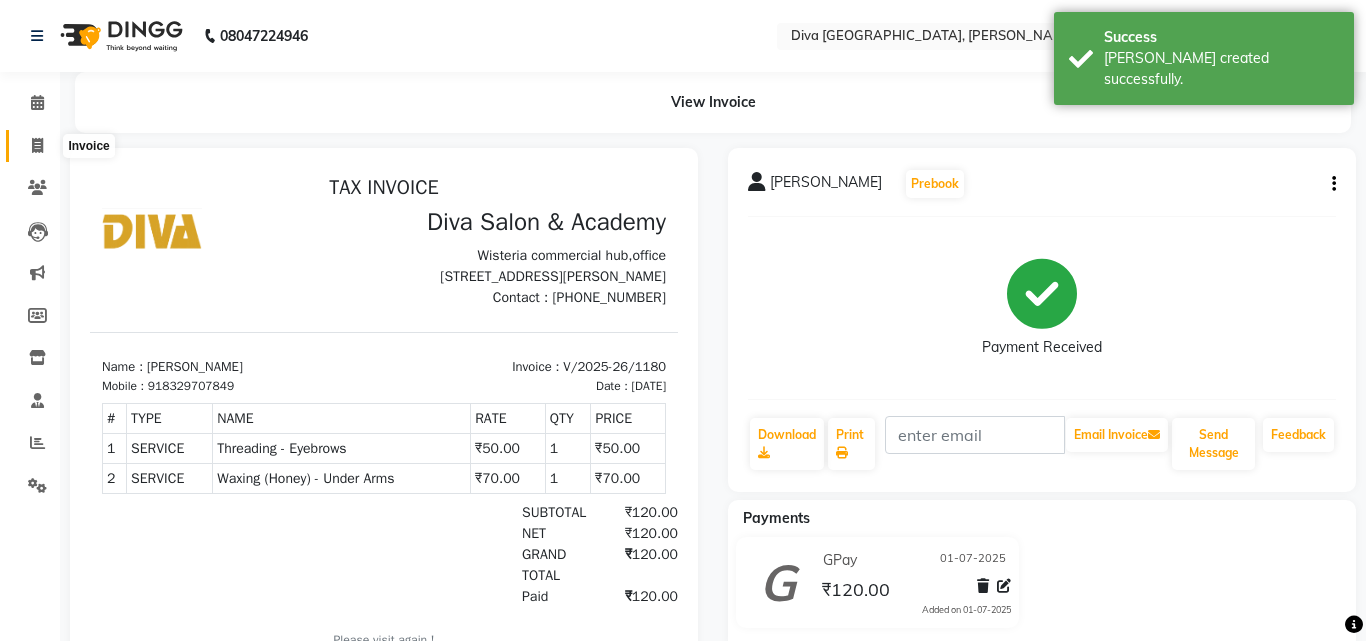 select on "service" 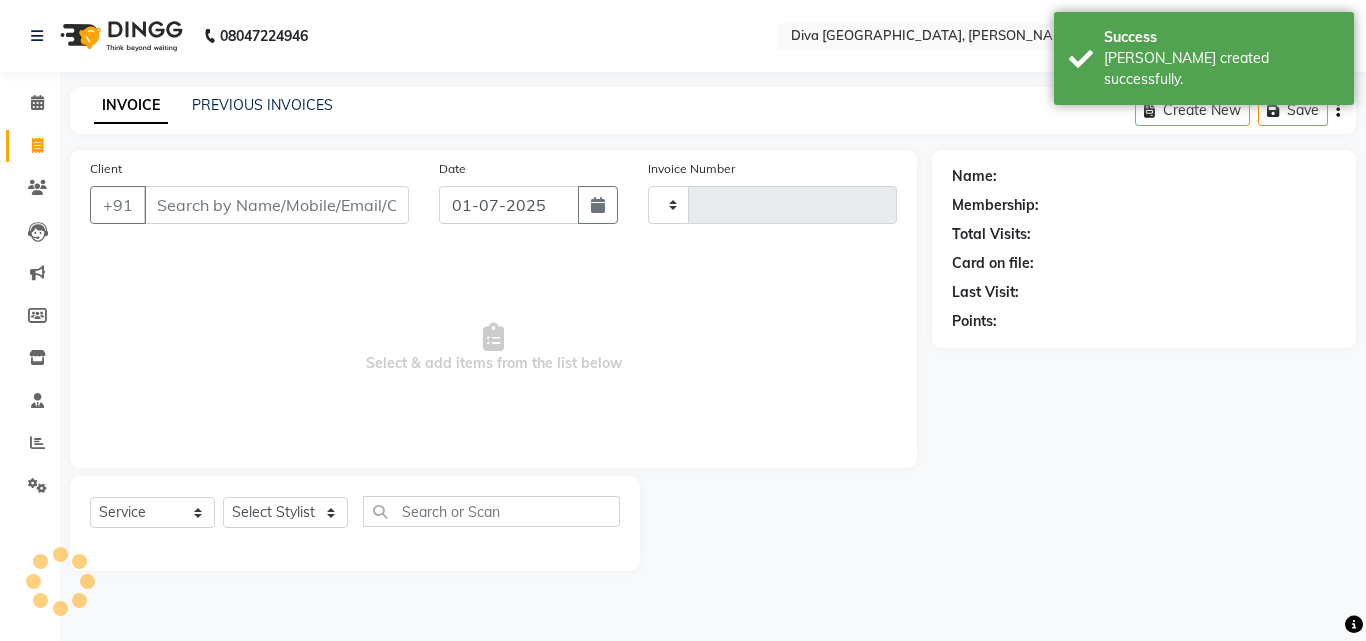 type on "1181" 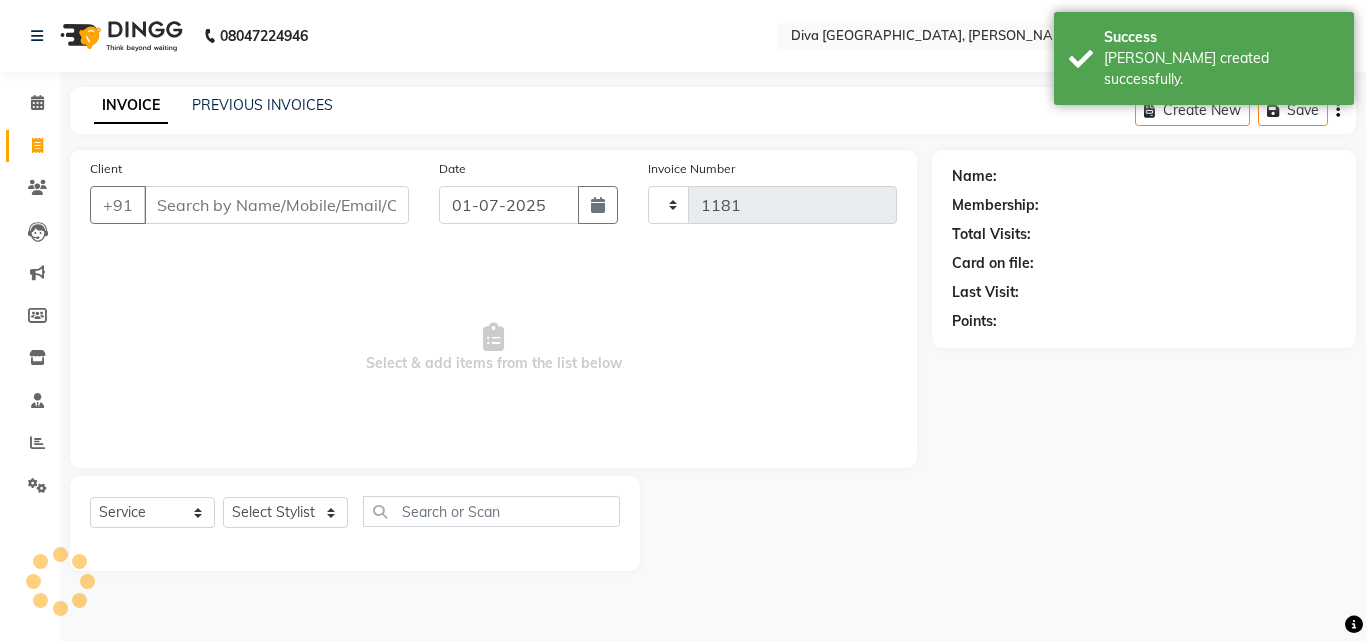 select on "671" 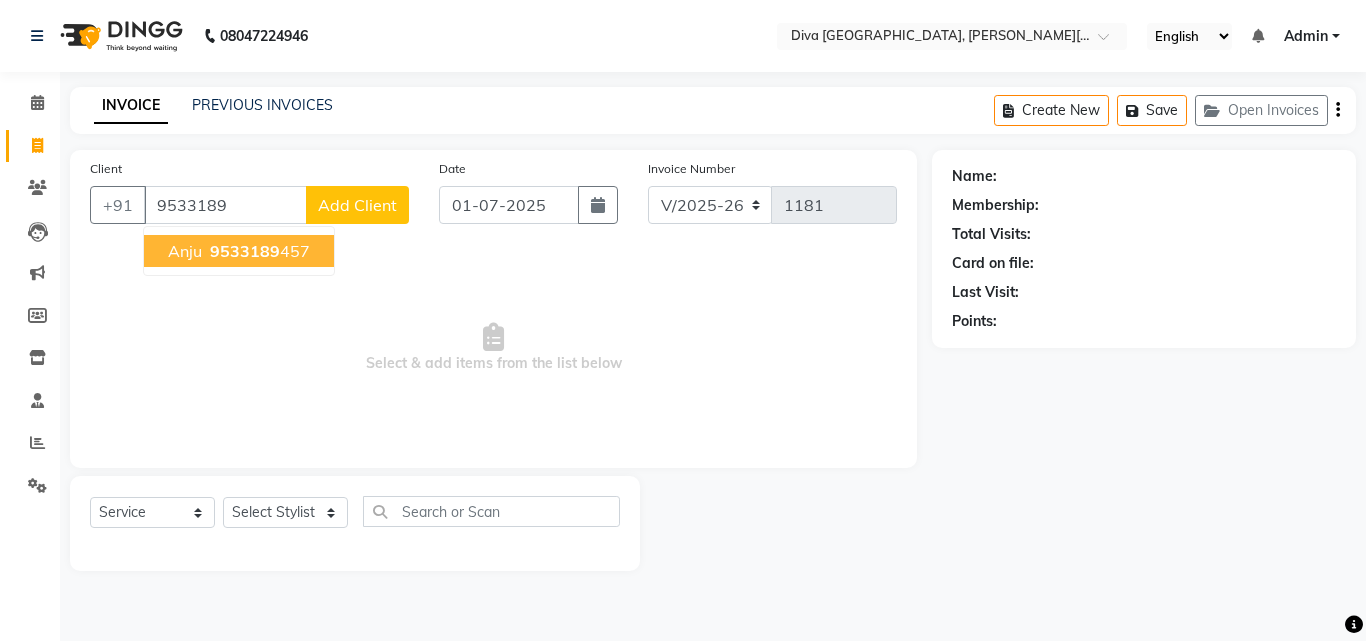 click on "9533189" at bounding box center [245, 251] 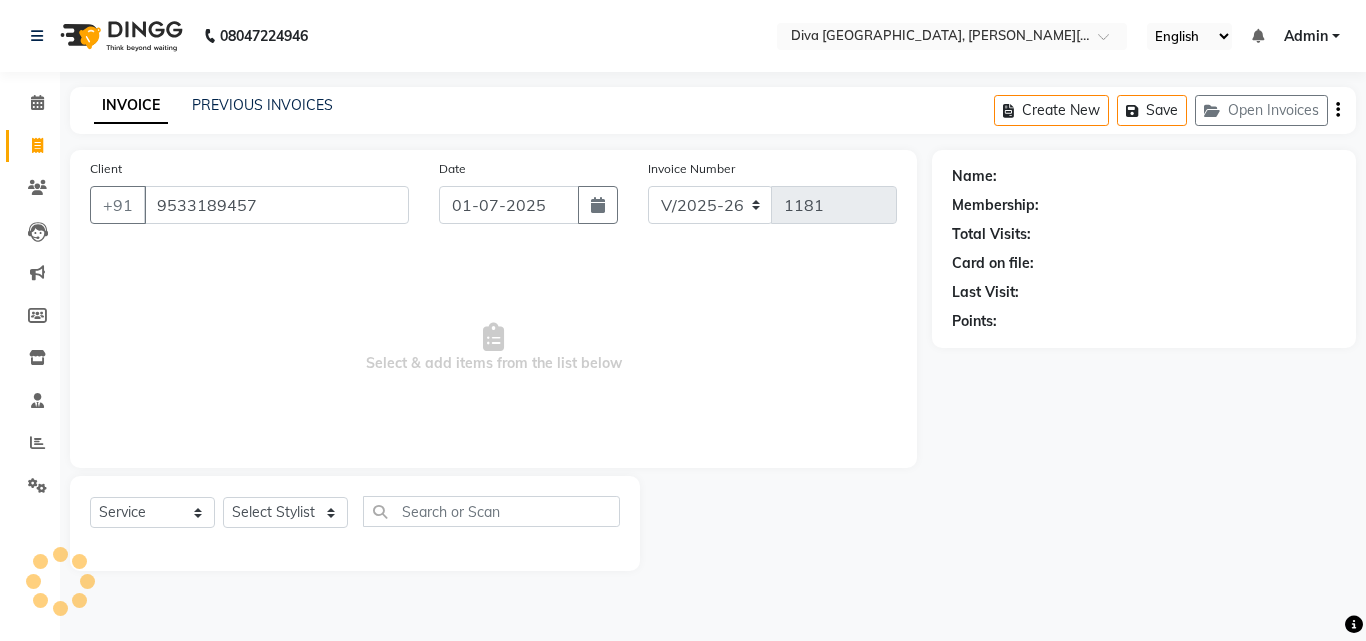 type on "9533189457" 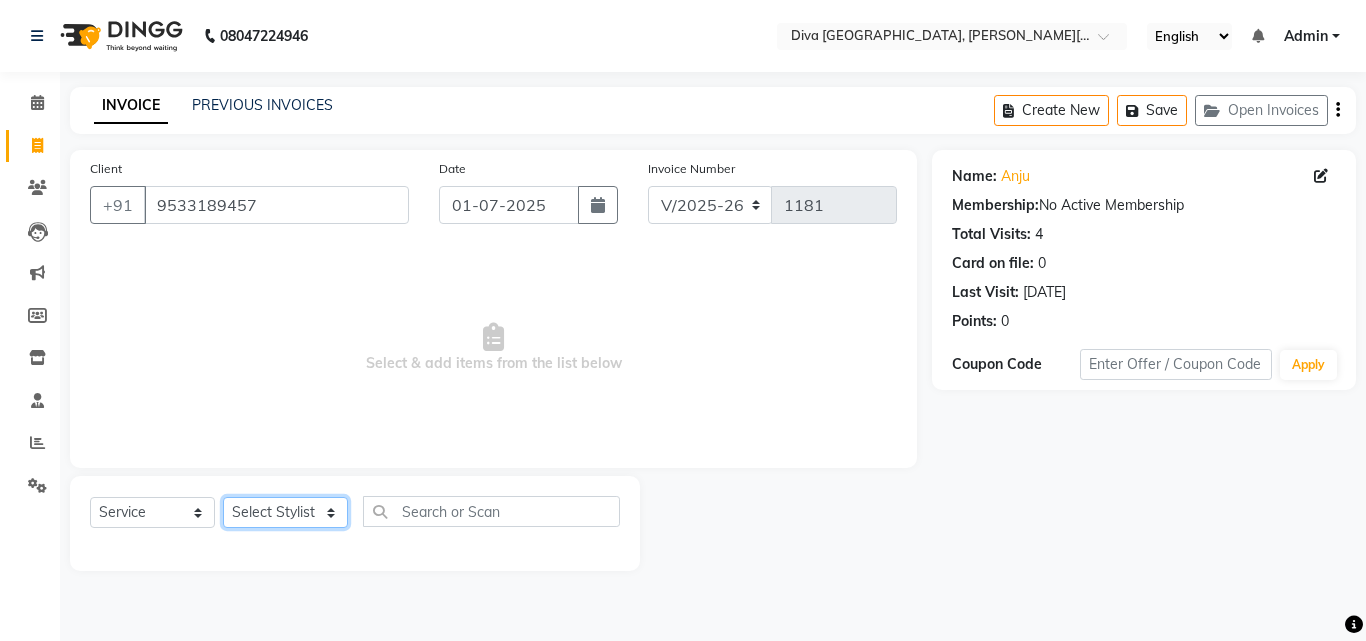 click on "Select Stylist Deepa Mam POOJA priti SHEJAL" 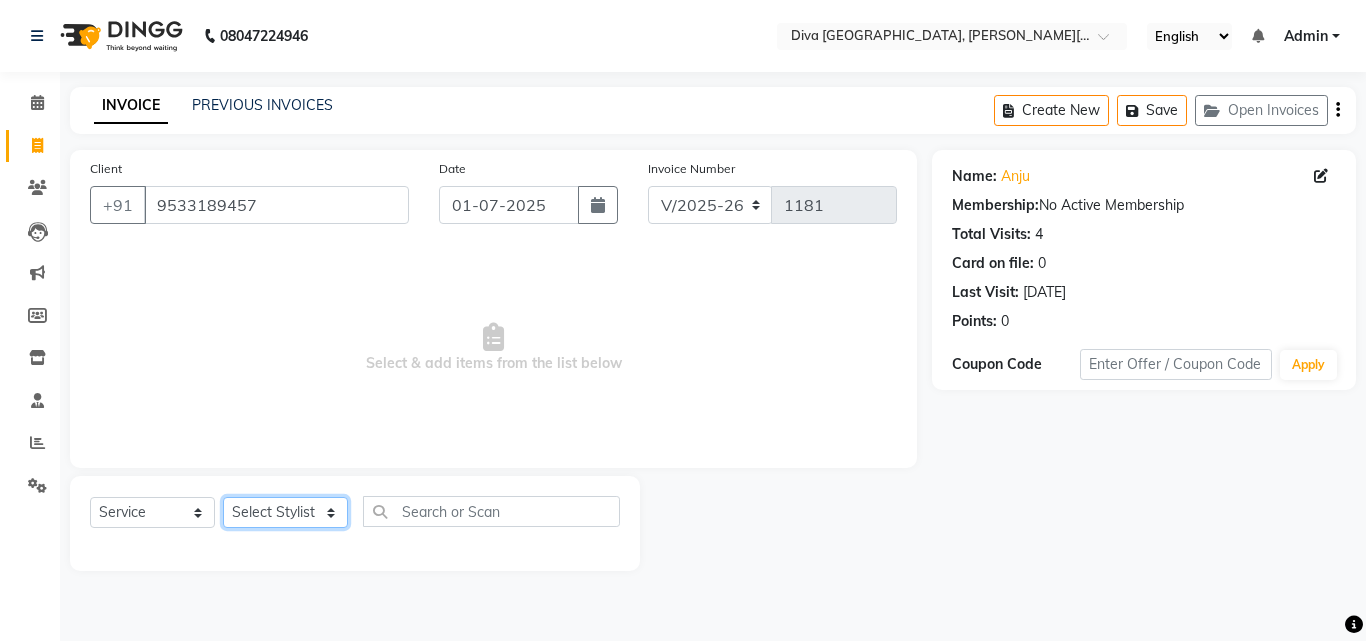 select on "61968" 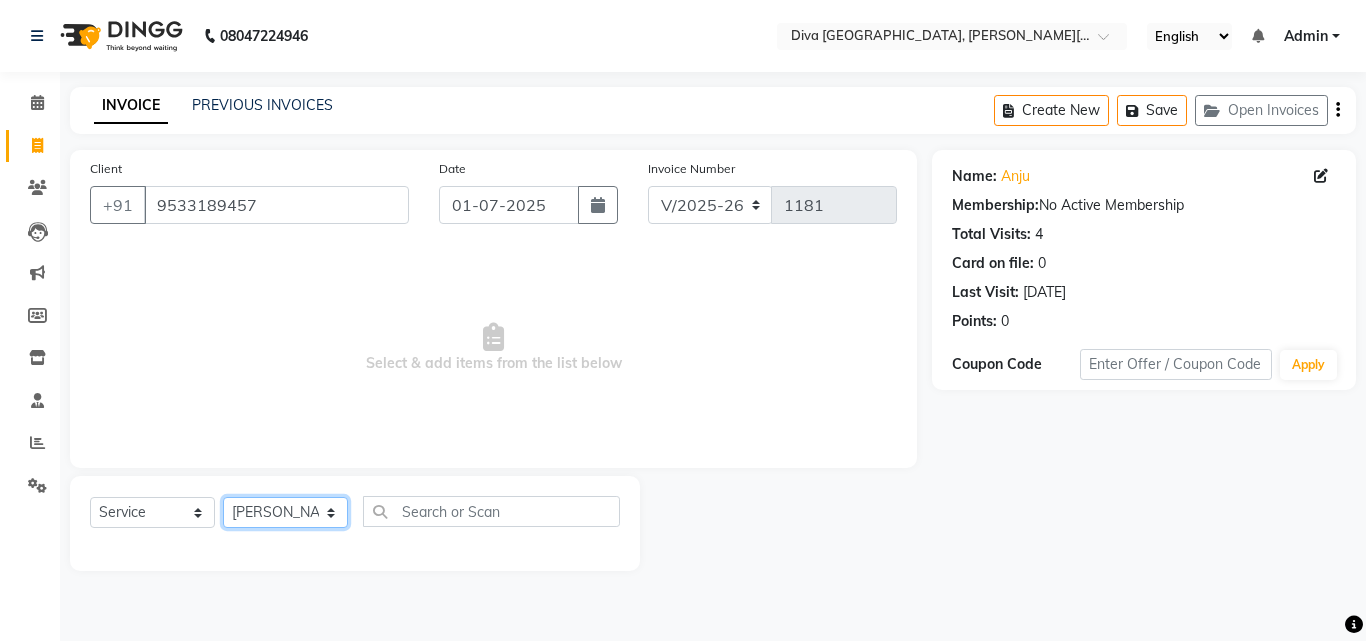 click on "Select Stylist Deepa Mam POOJA priti SHEJAL" 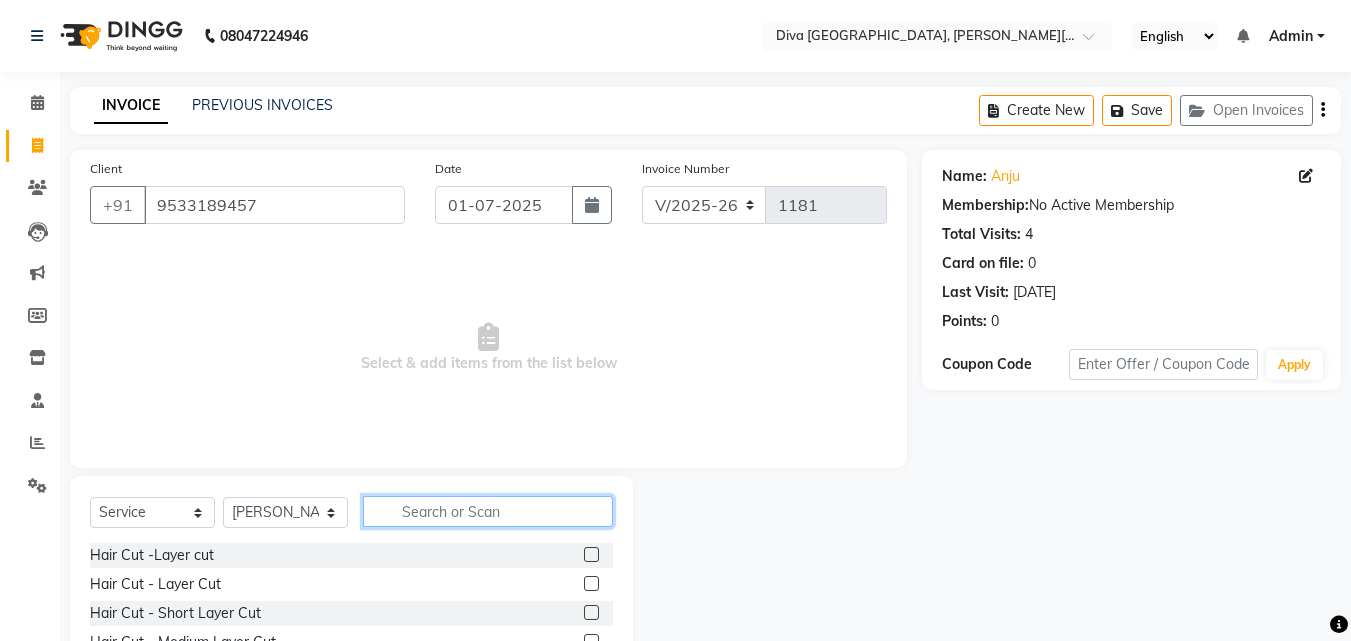 click 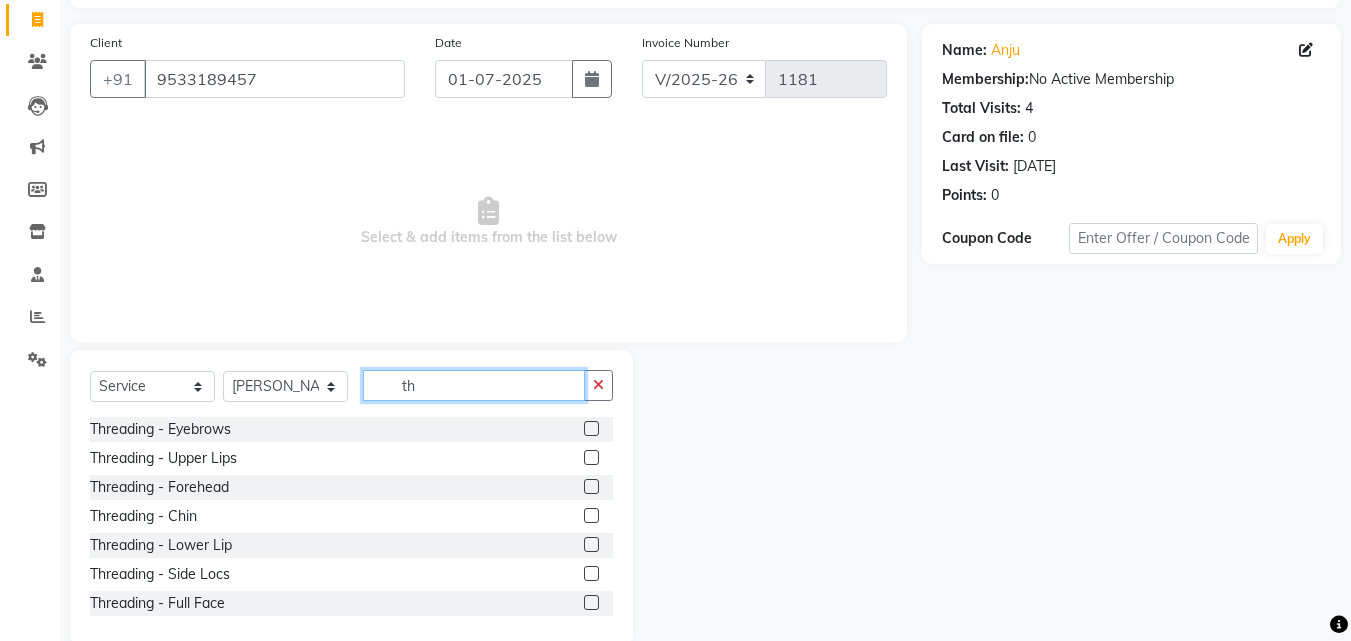 scroll, scrollTop: 160, scrollLeft: 0, axis: vertical 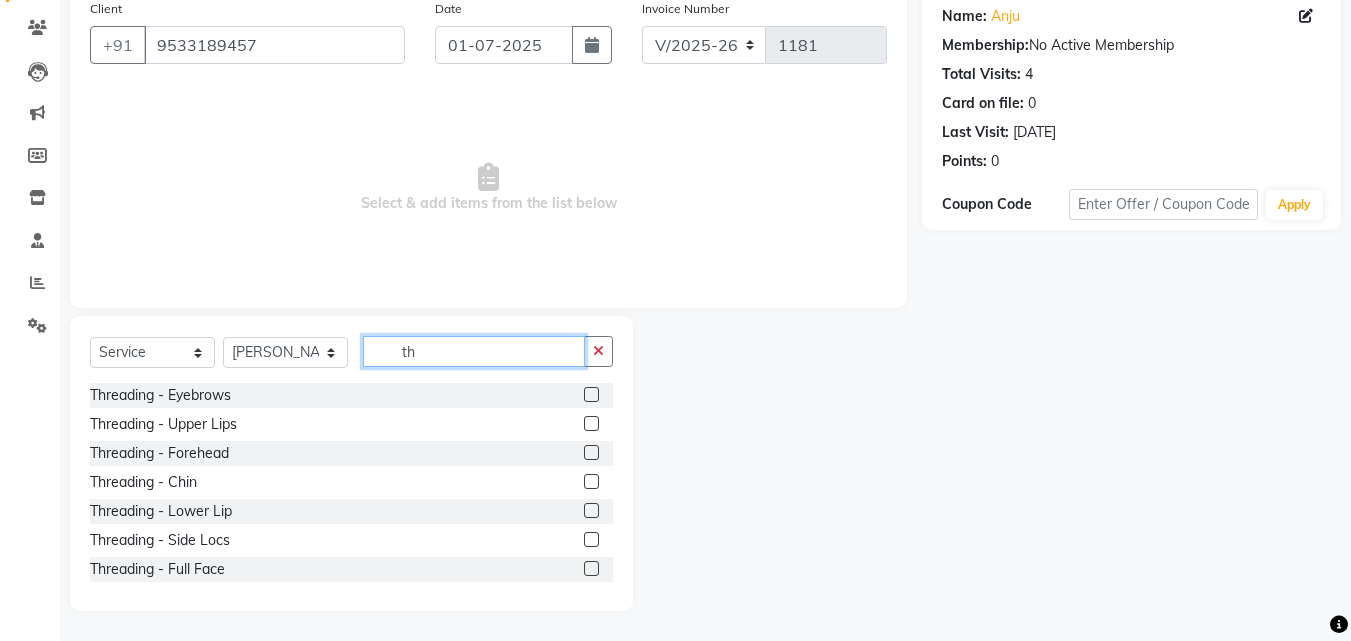 type on "th" 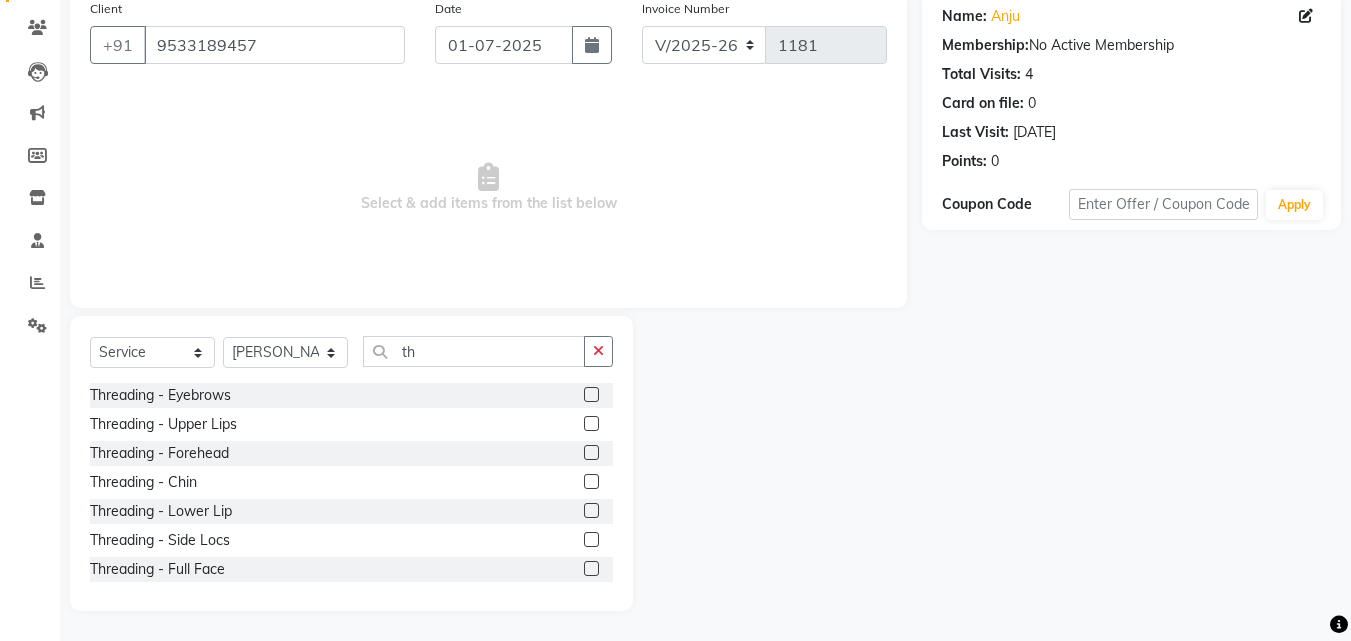 click 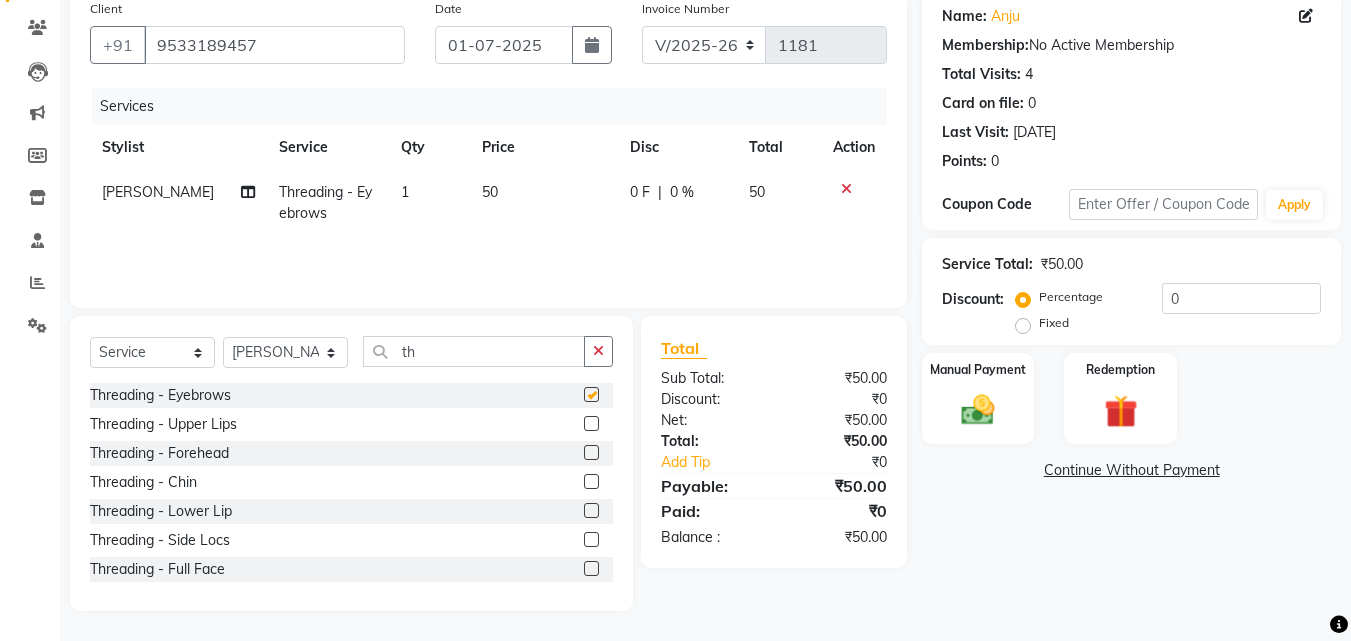 checkbox on "false" 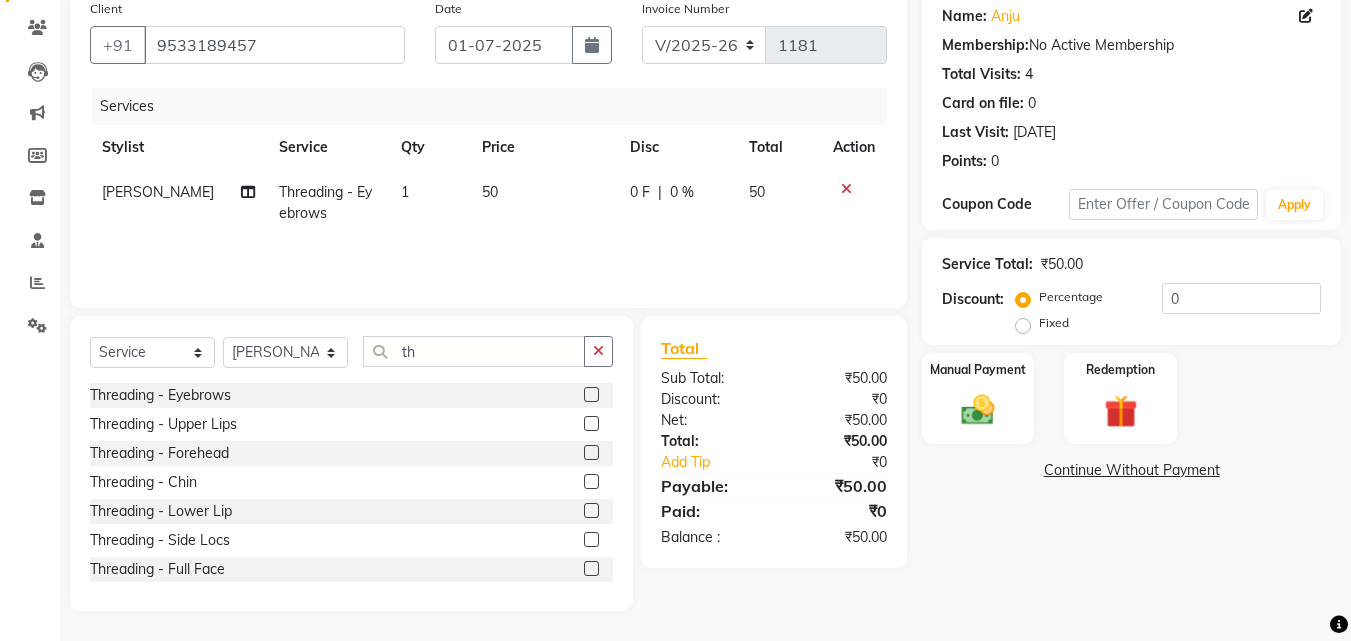 click 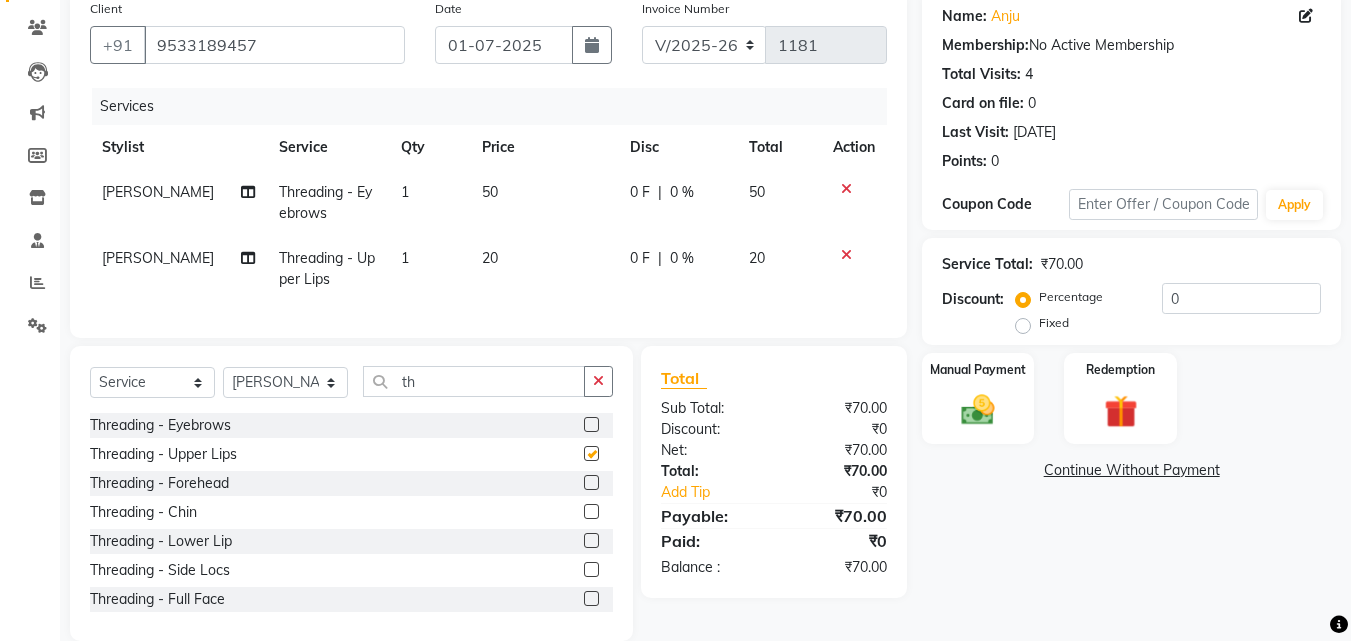 checkbox on "false" 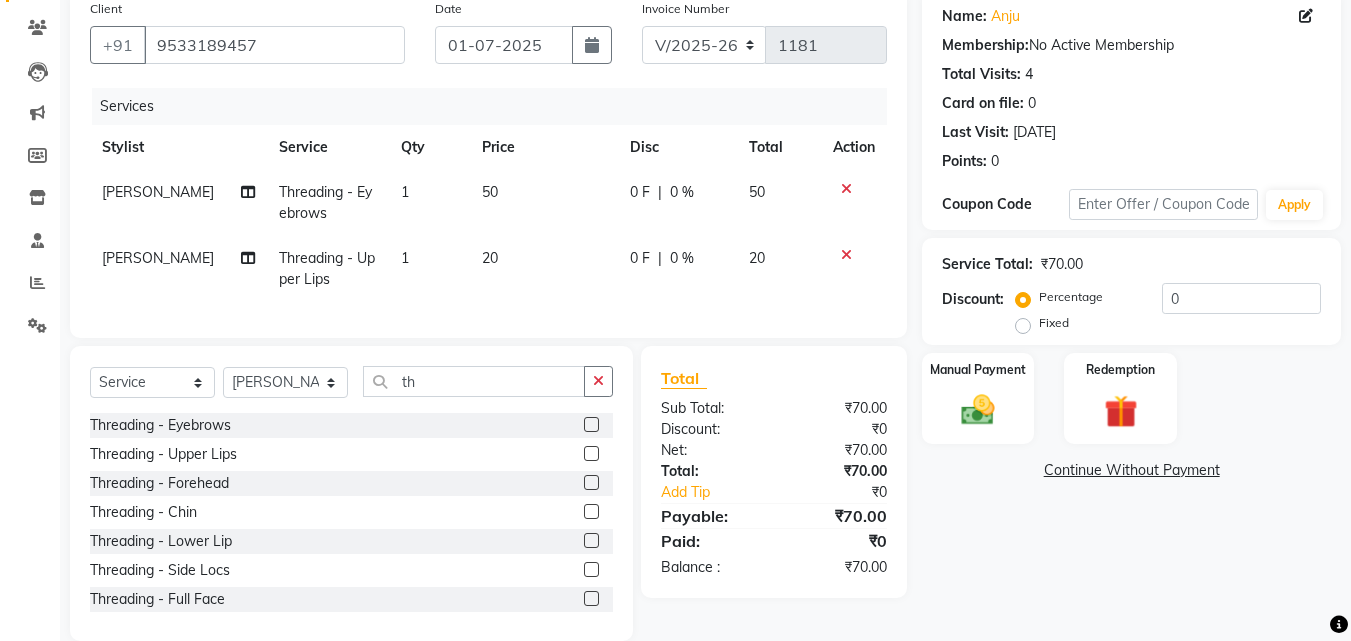 click 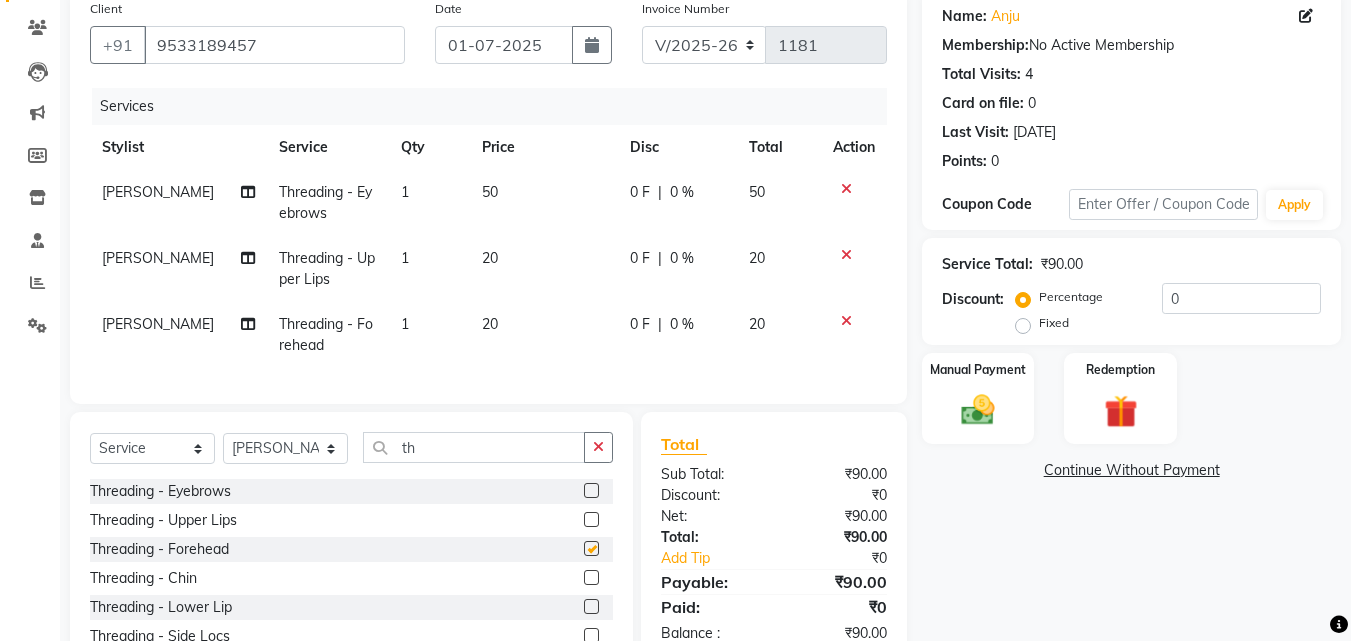 checkbox on "false" 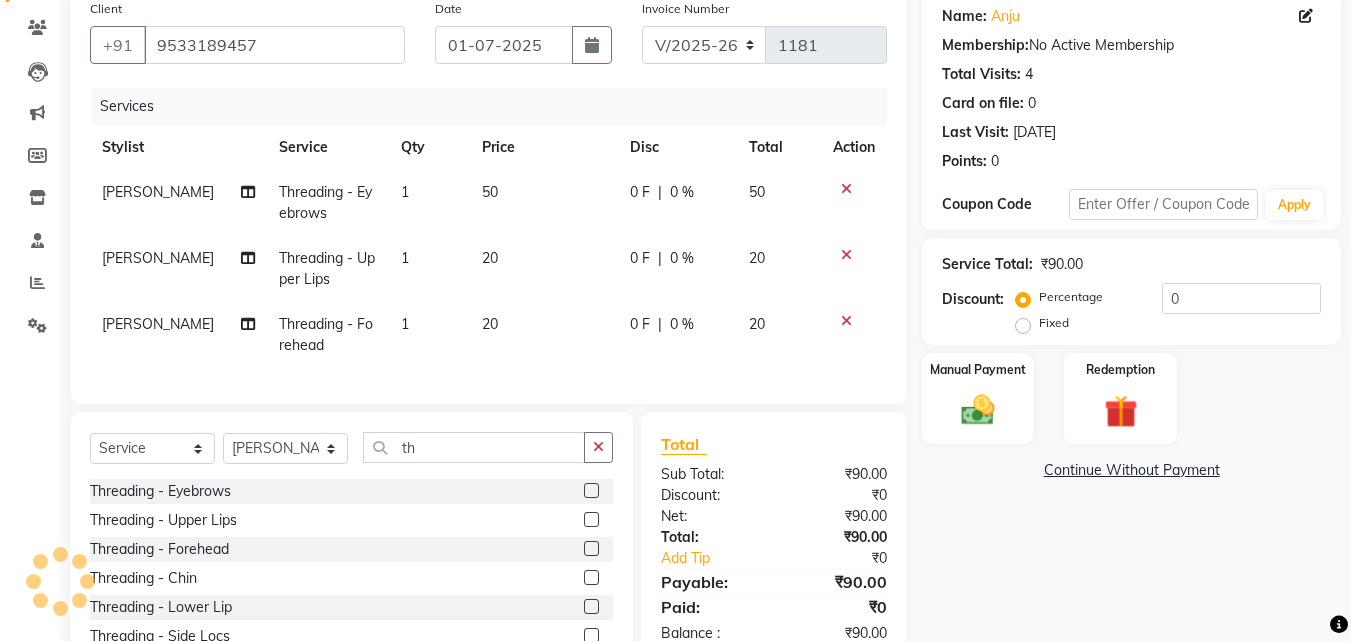click 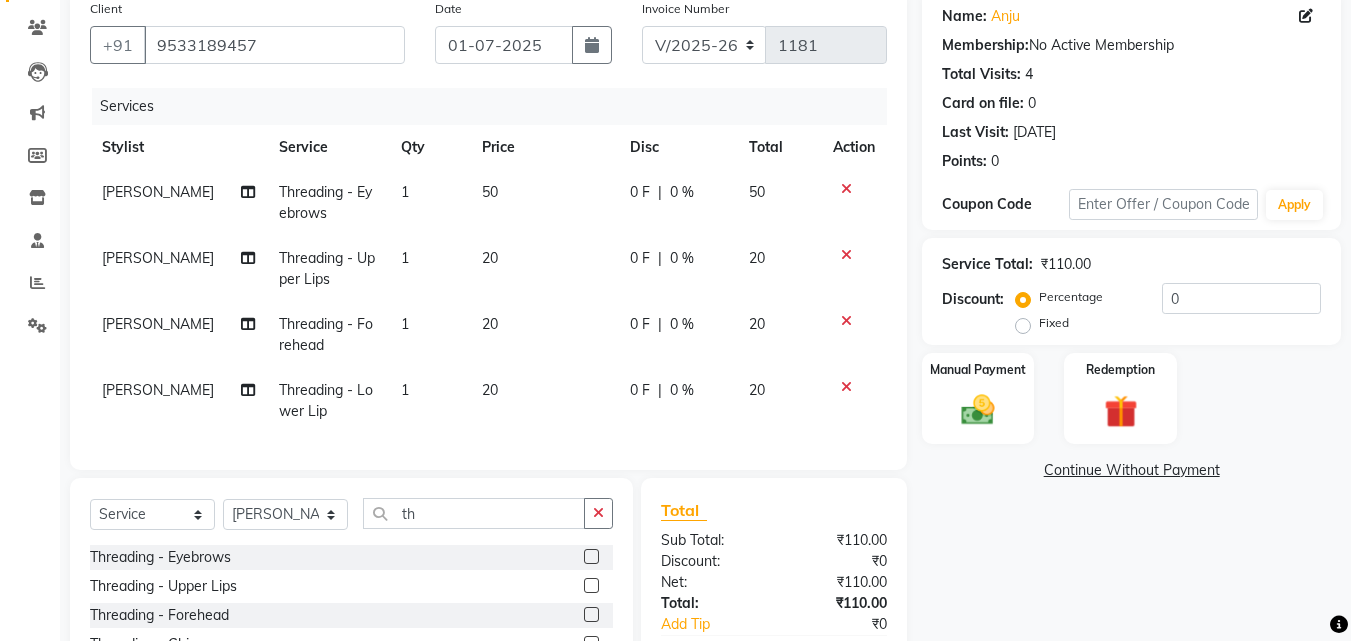 checkbox on "false" 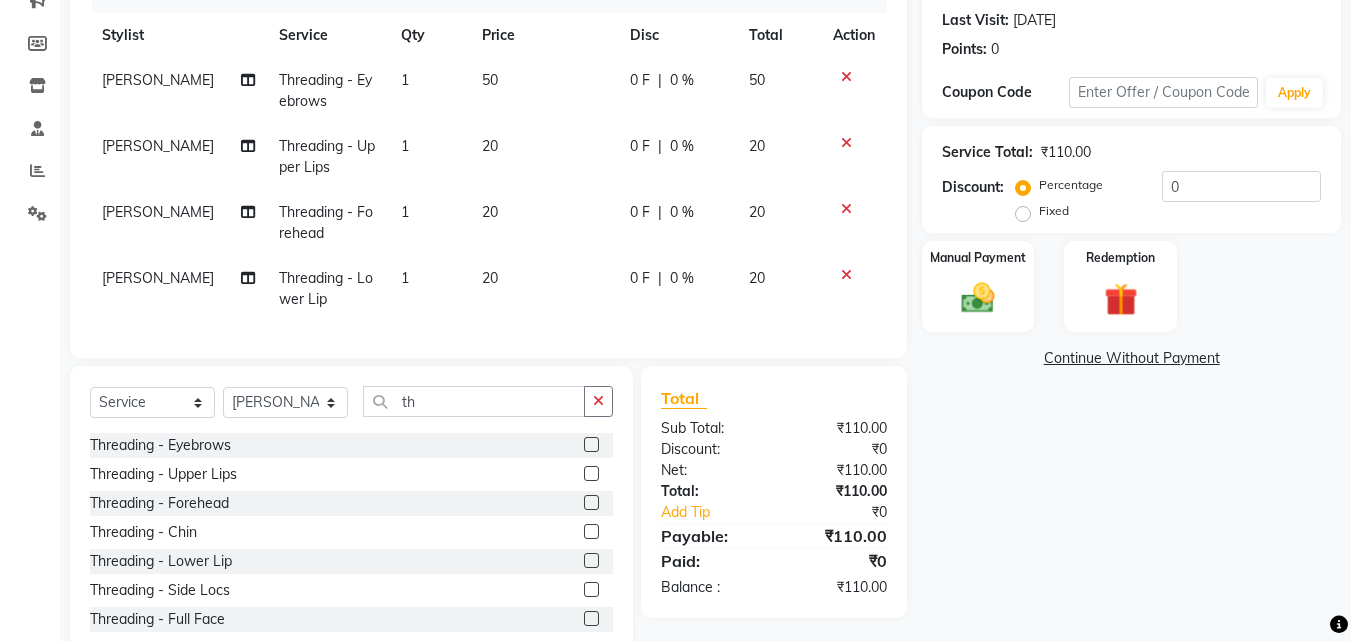 scroll, scrollTop: 337, scrollLeft: 0, axis: vertical 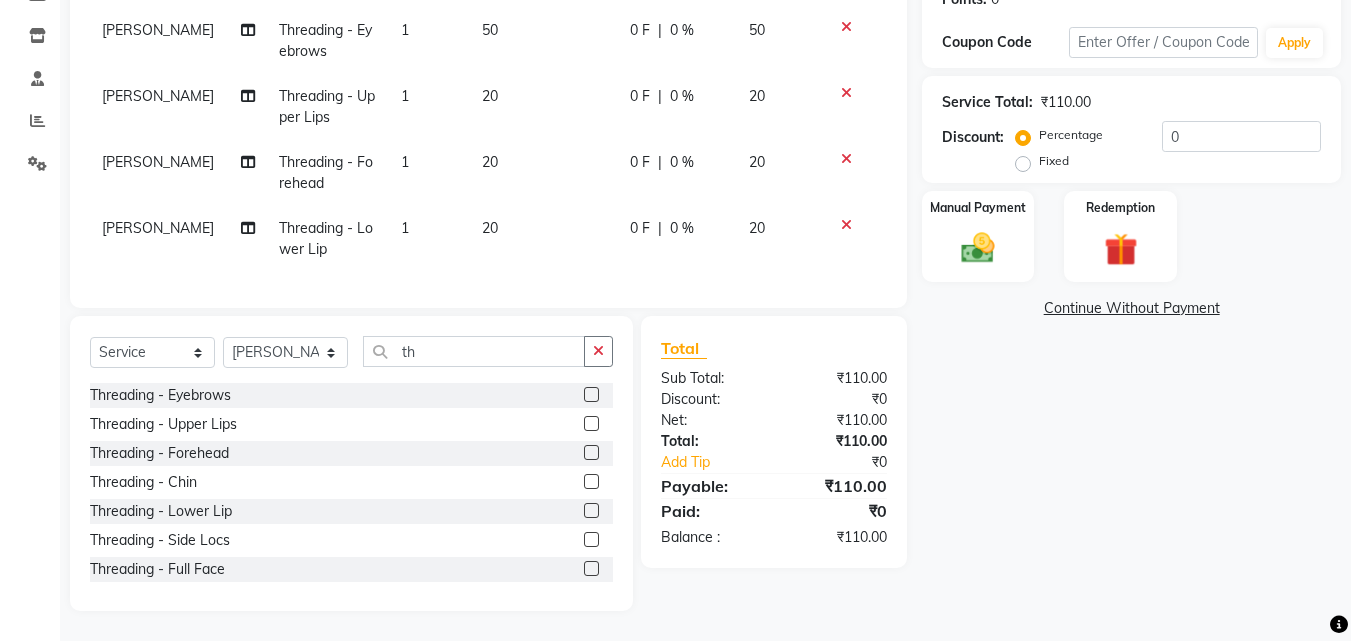 click 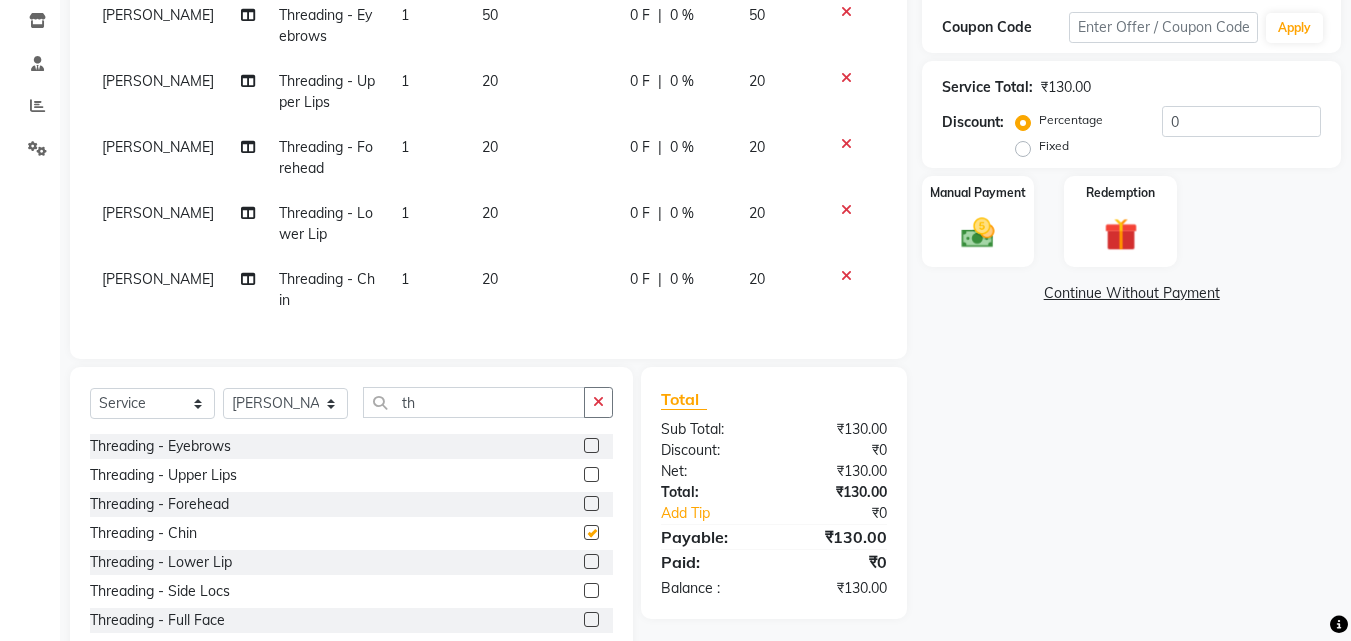 checkbox on "false" 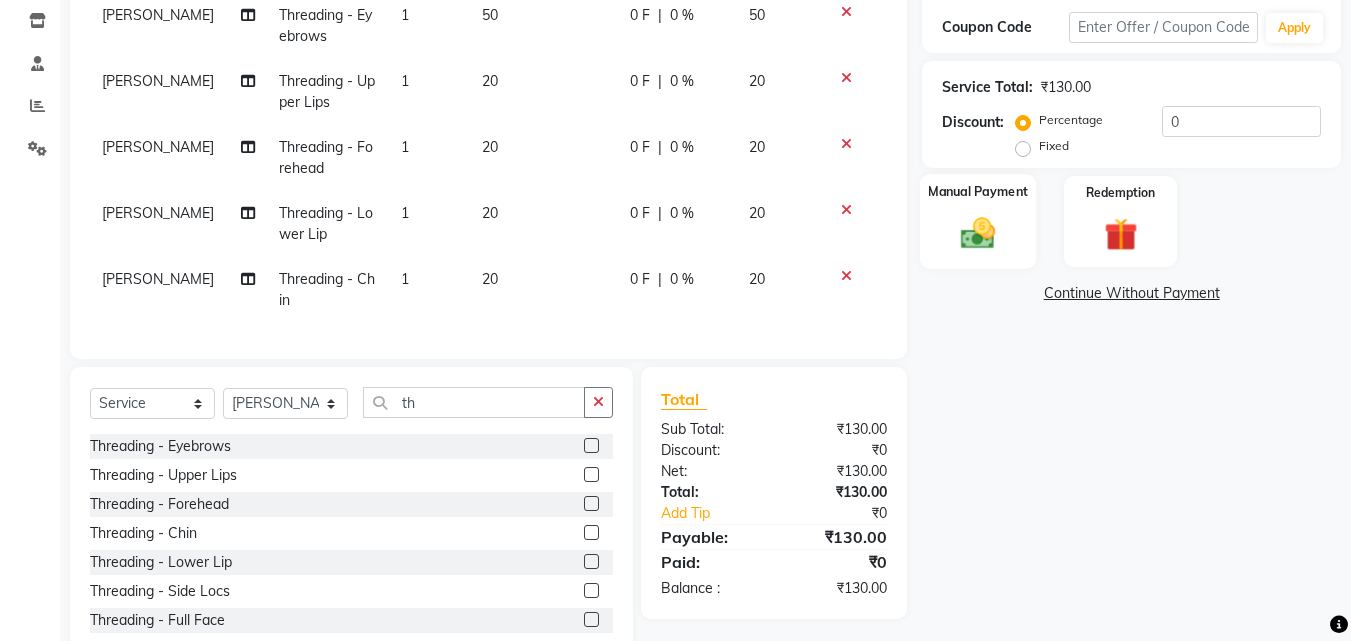 click 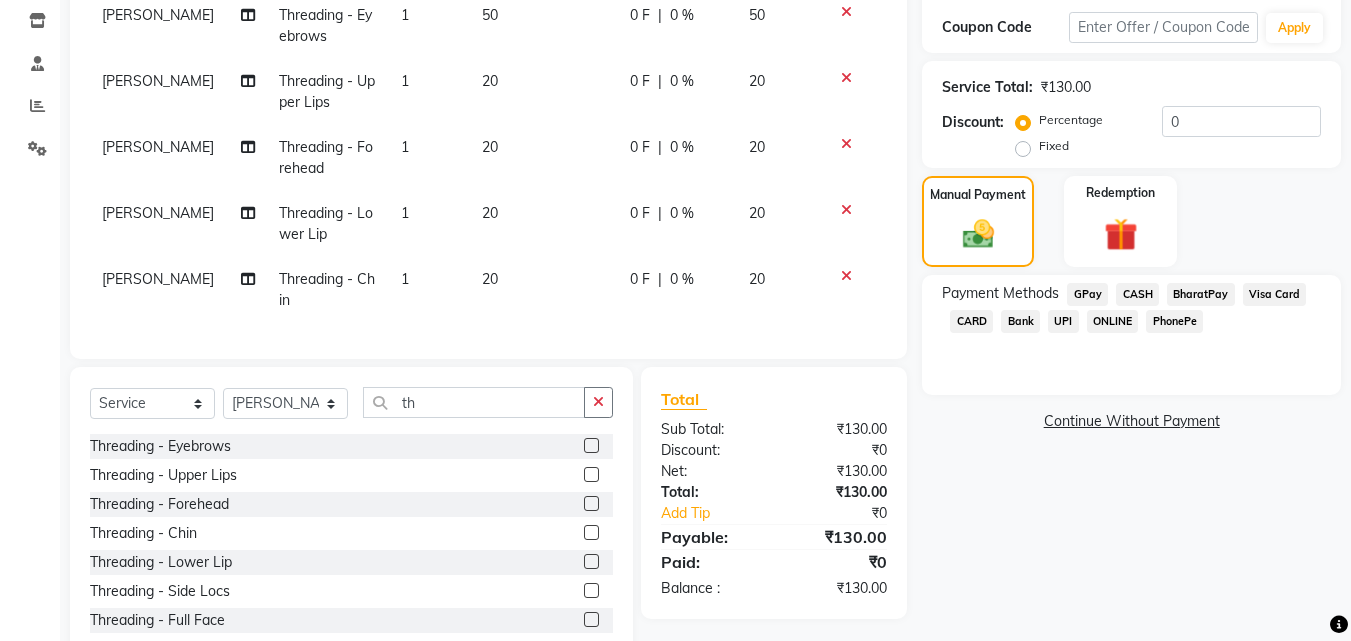 click on "GPay" 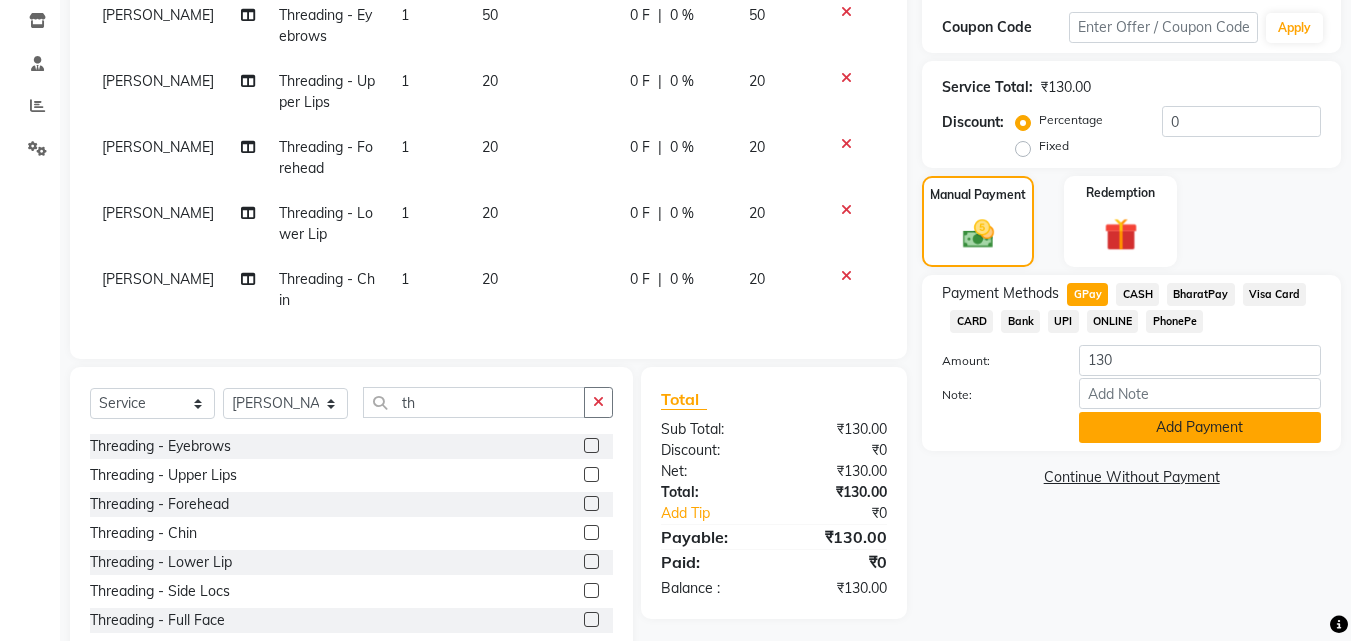 click on "Add Payment" 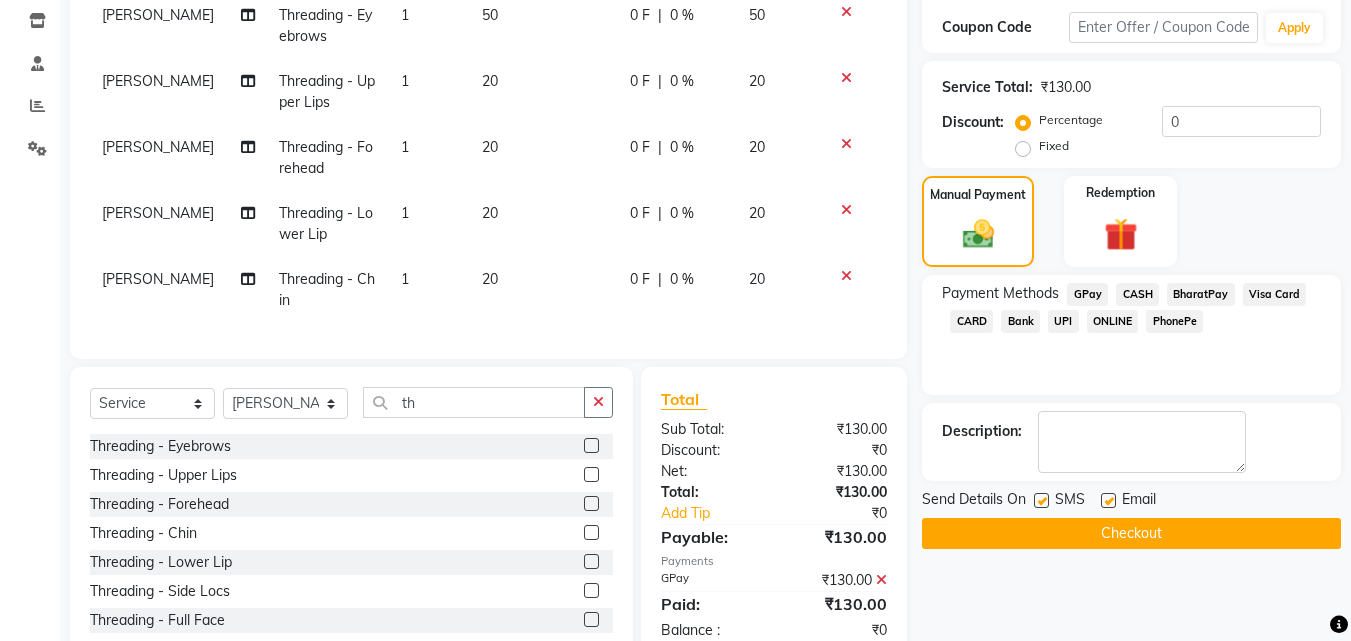 click on "Checkout" 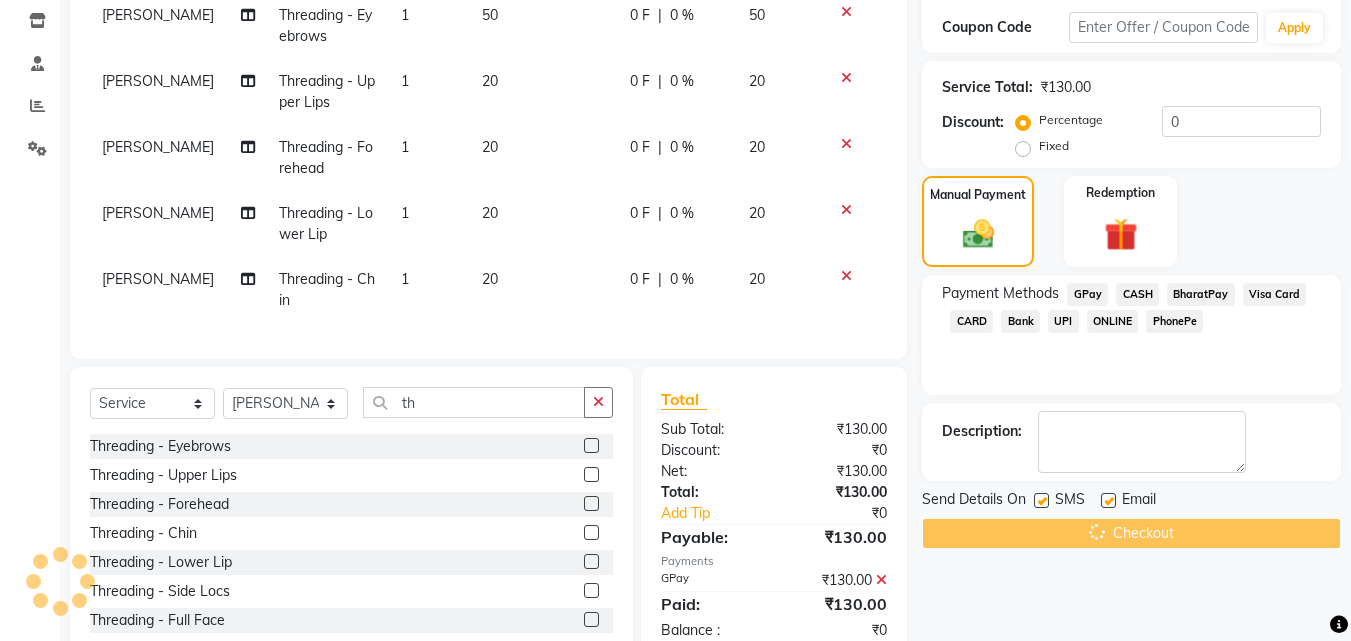 scroll, scrollTop: 0, scrollLeft: 0, axis: both 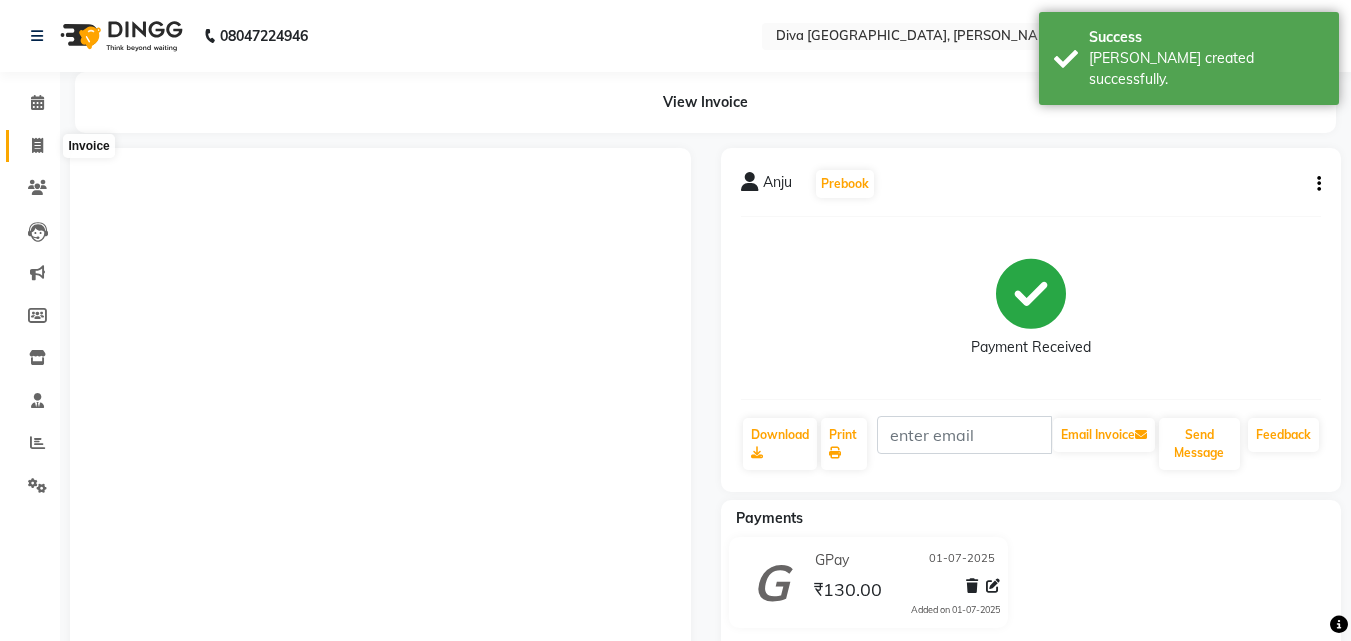 click 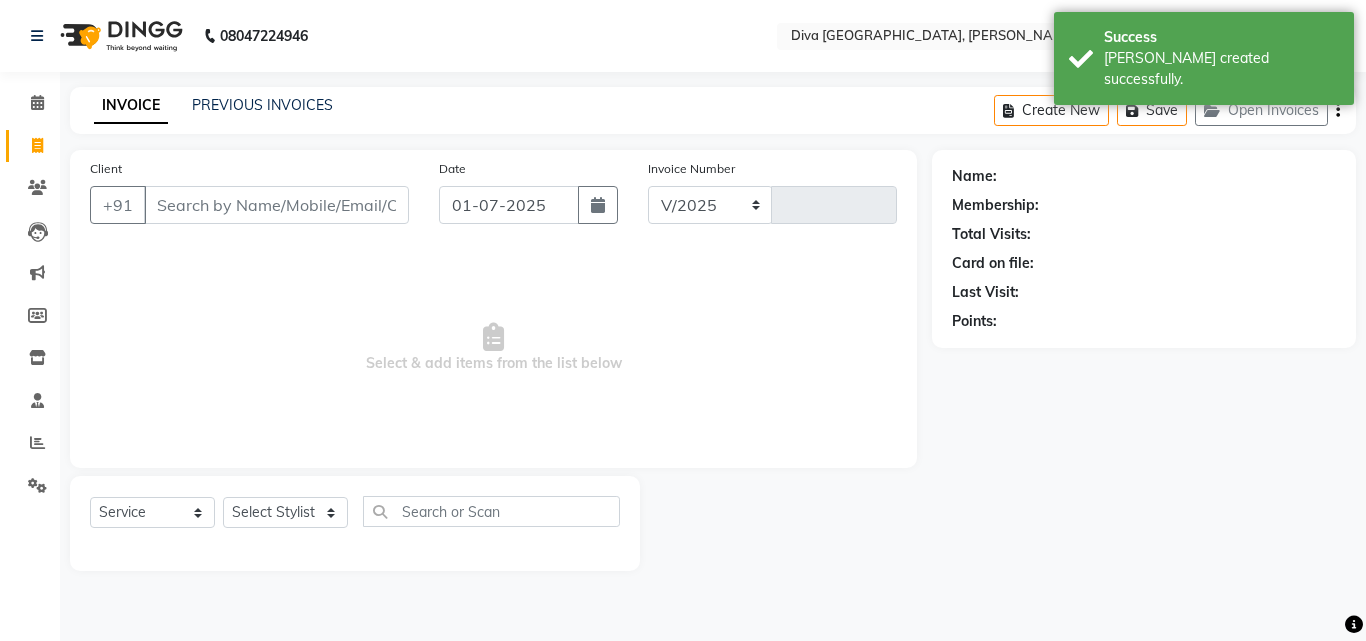 select on "671" 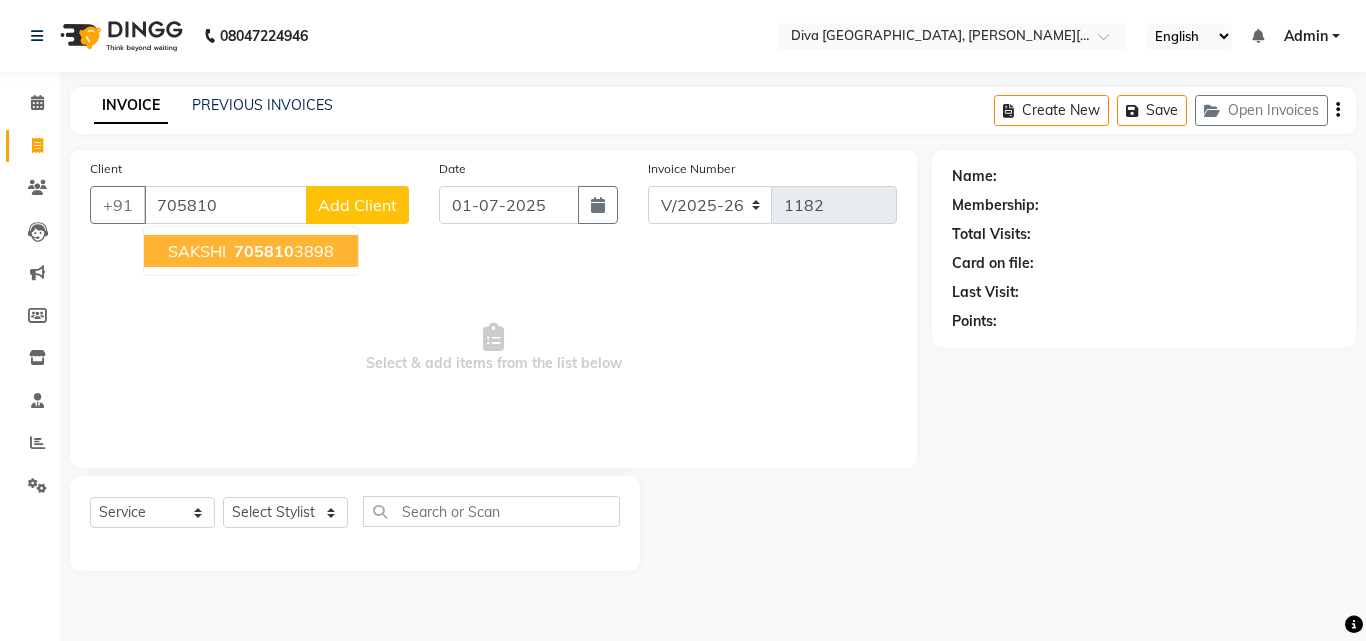 click on "705810 3898" at bounding box center [282, 251] 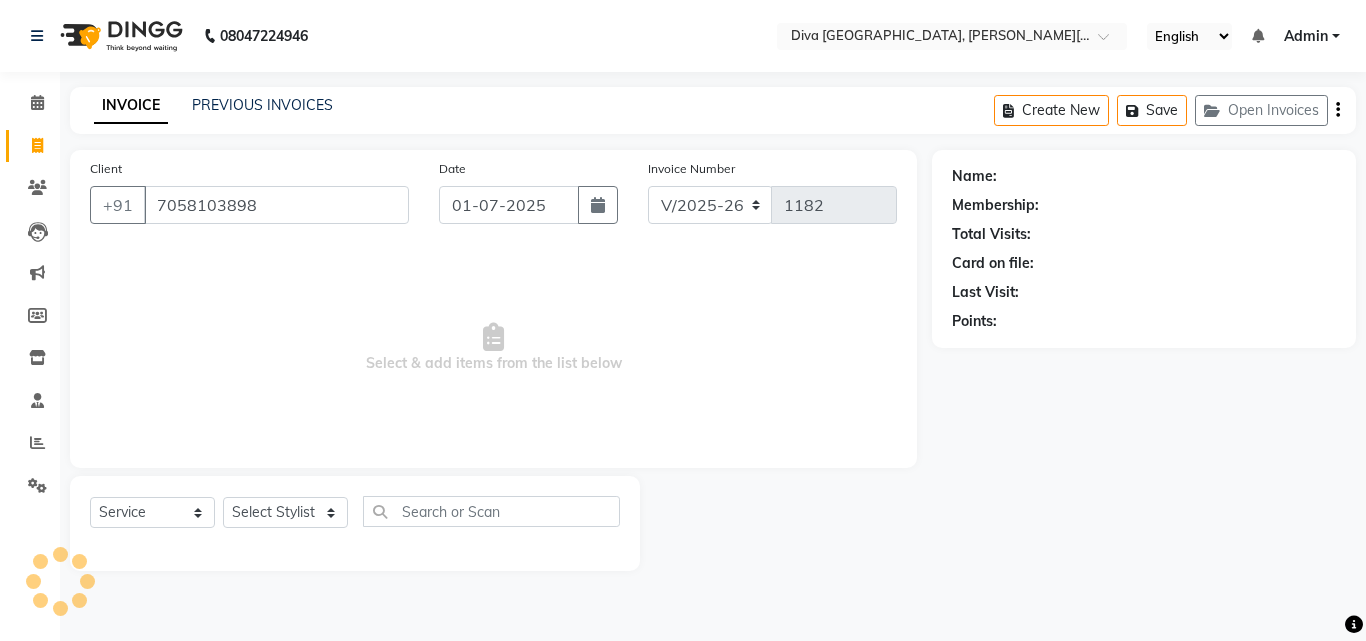 type on "7058103898" 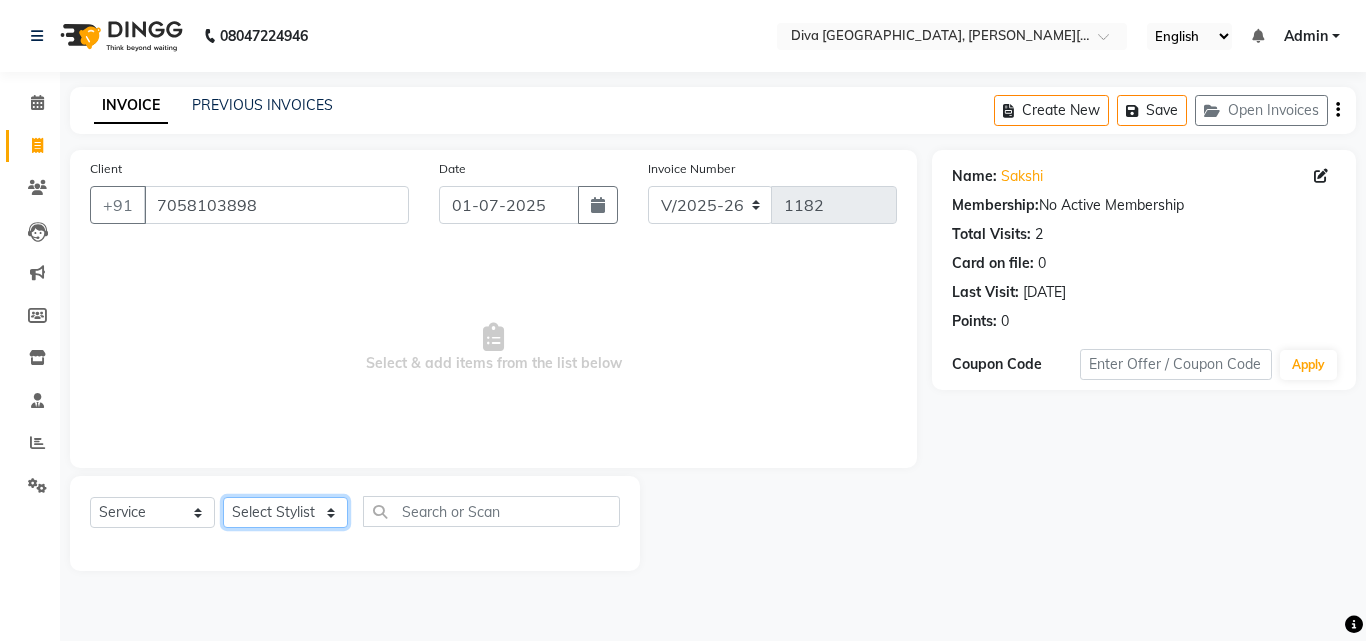 click on "Select Stylist Deepa Mam POOJA priti SHEJAL" 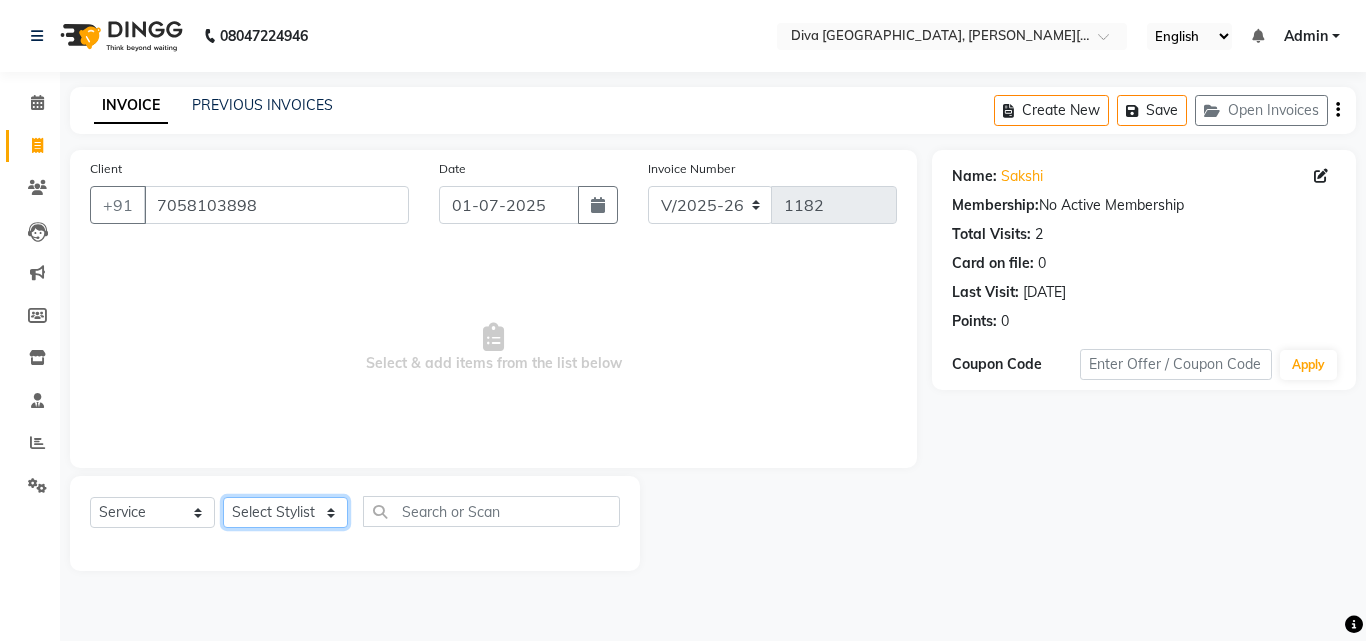 select on "61968" 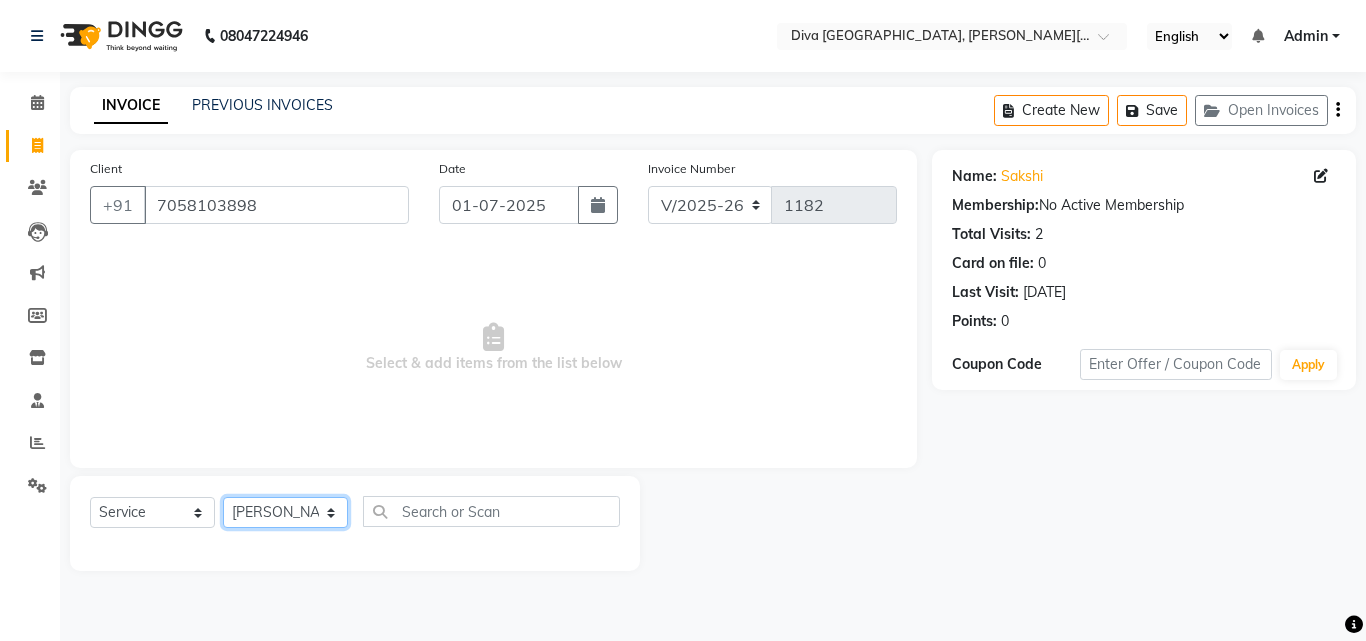 click on "Select Stylist Deepa Mam POOJA priti SHEJAL" 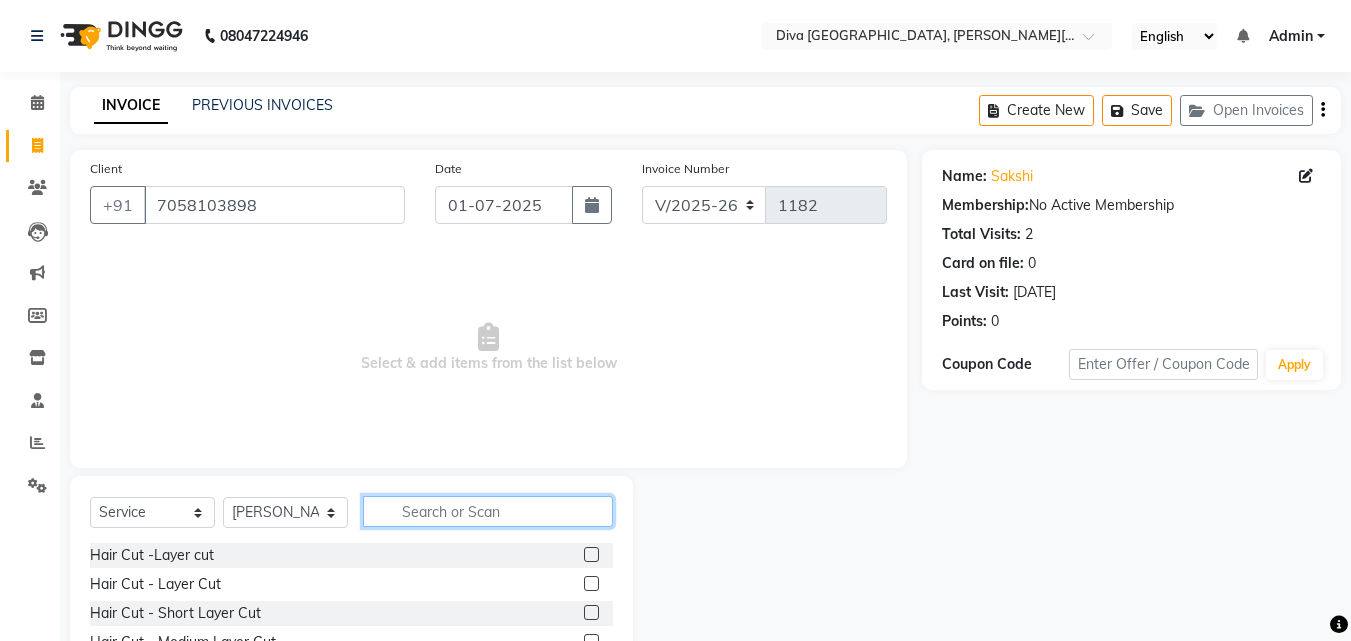 click 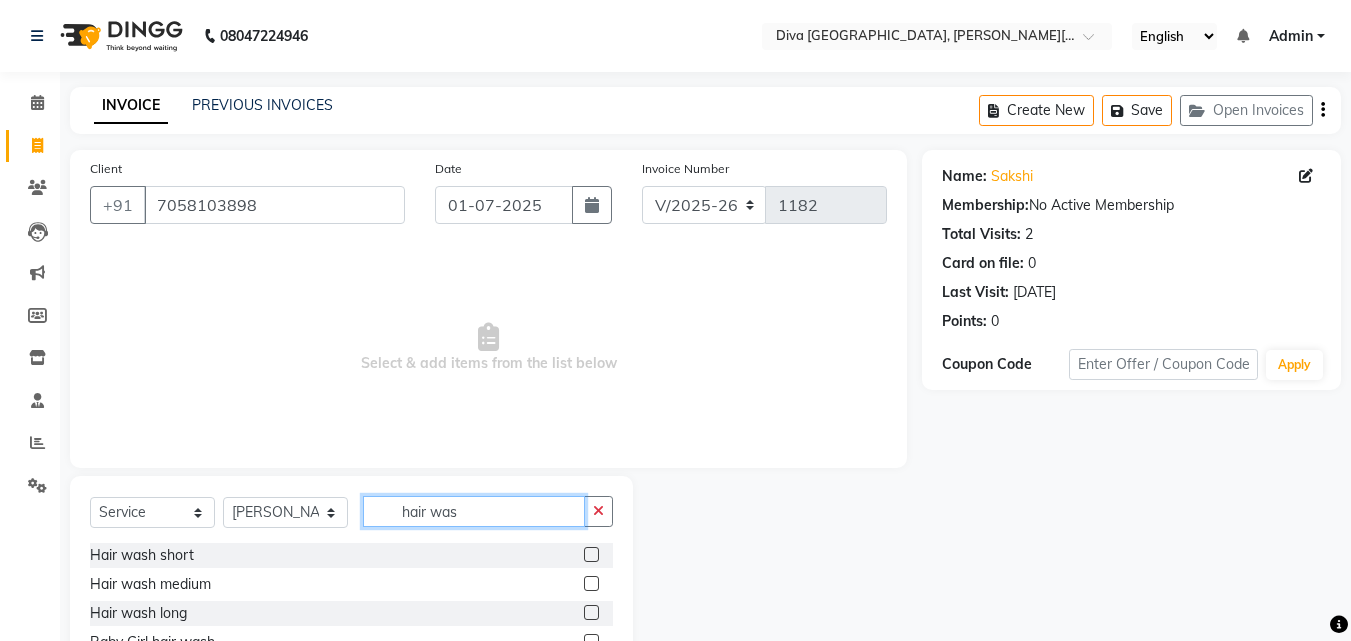 type on "hair was" 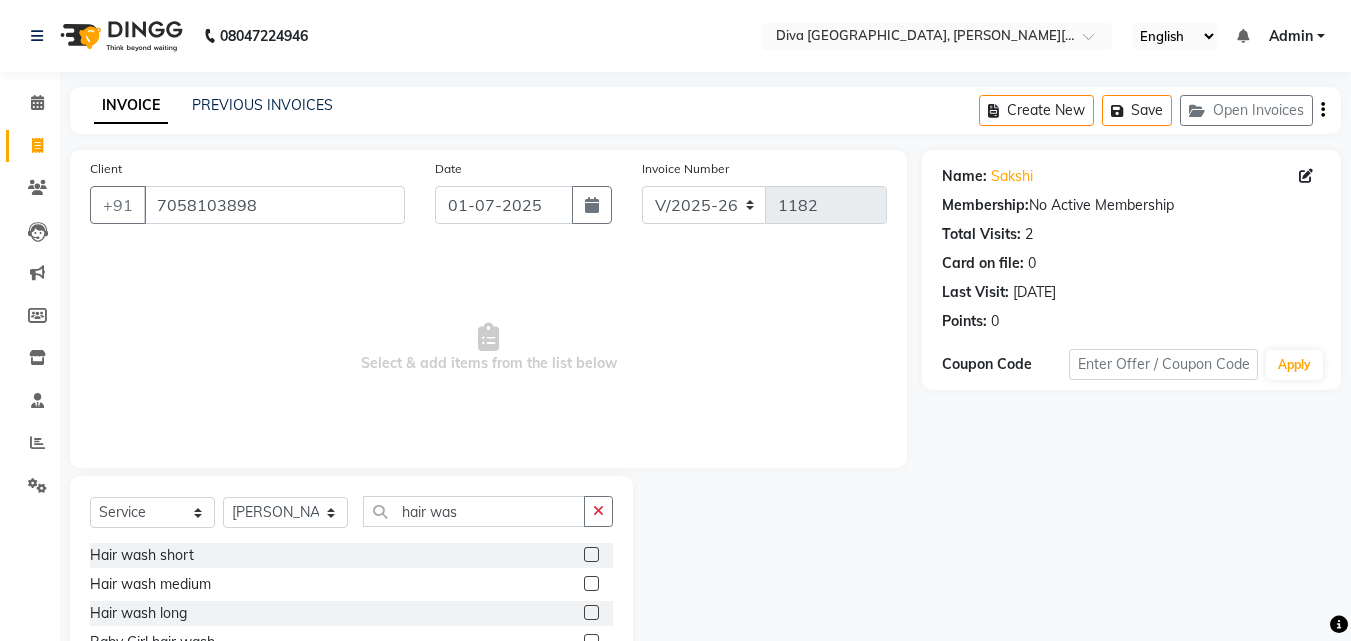 click 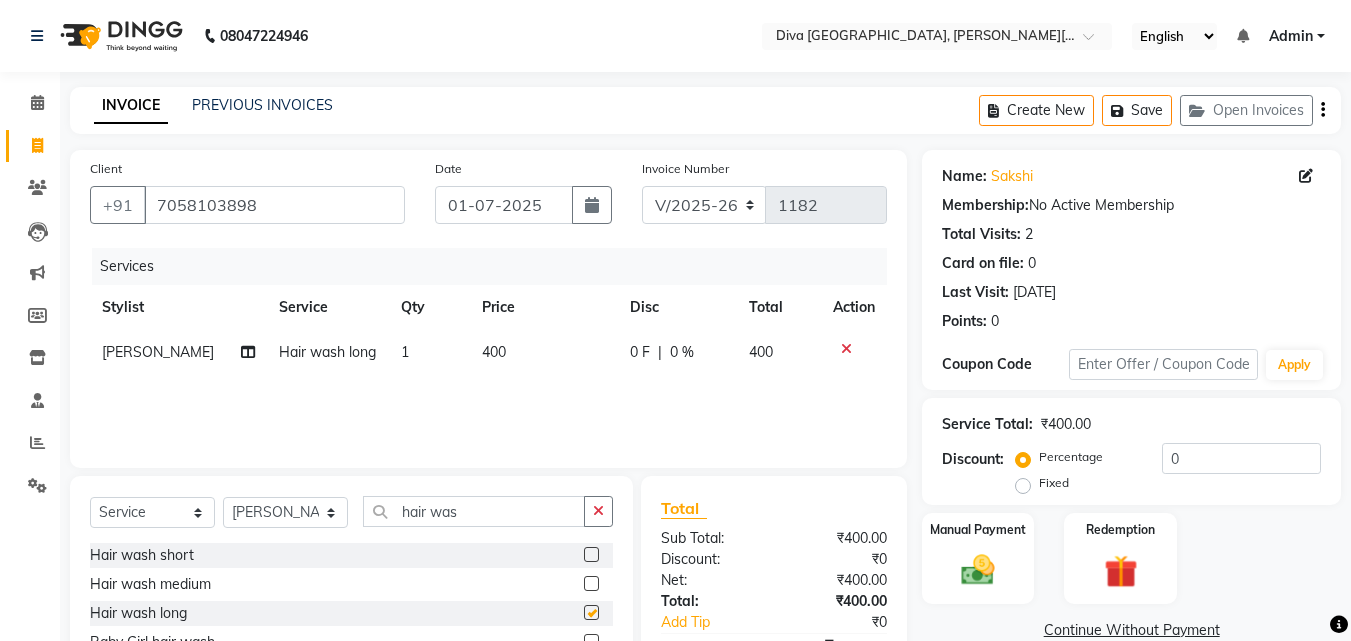 checkbox on "false" 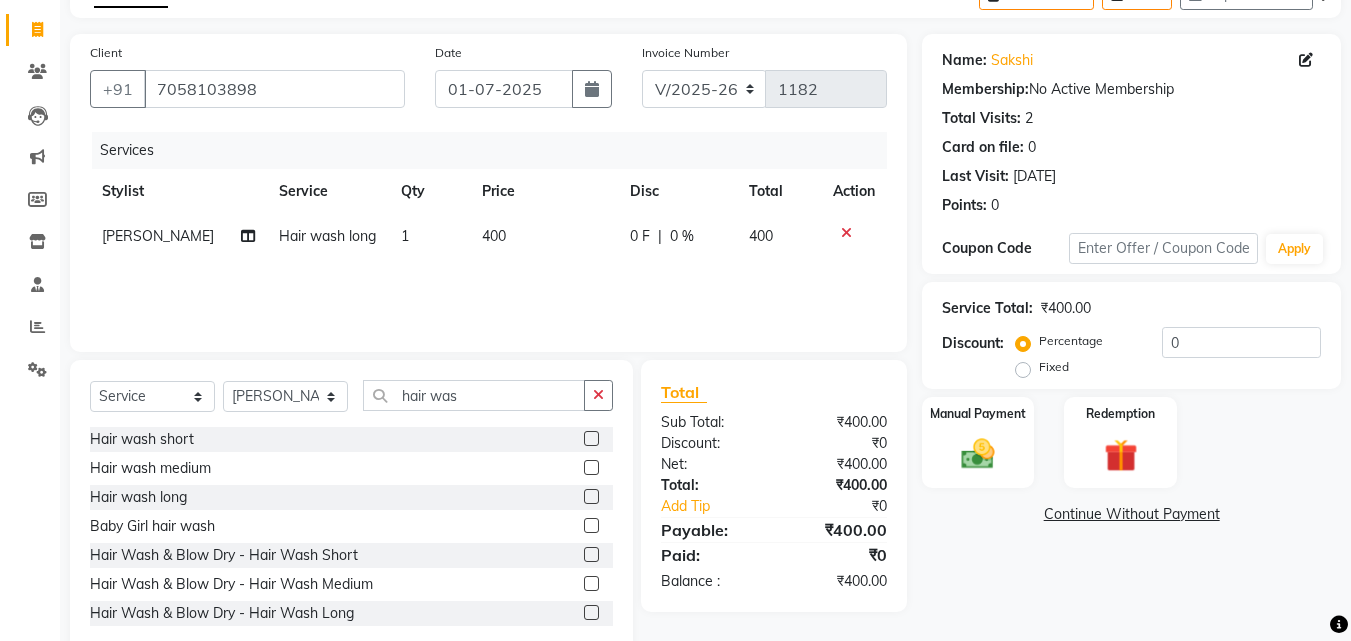 scroll, scrollTop: 135, scrollLeft: 0, axis: vertical 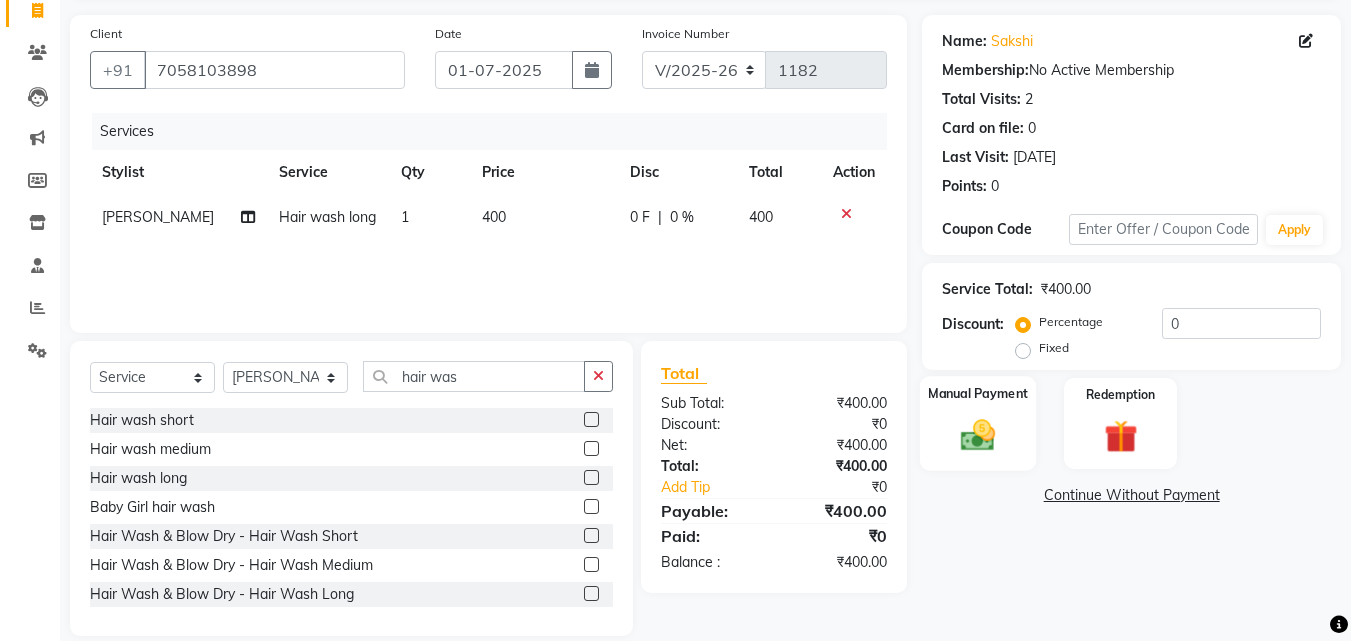 click 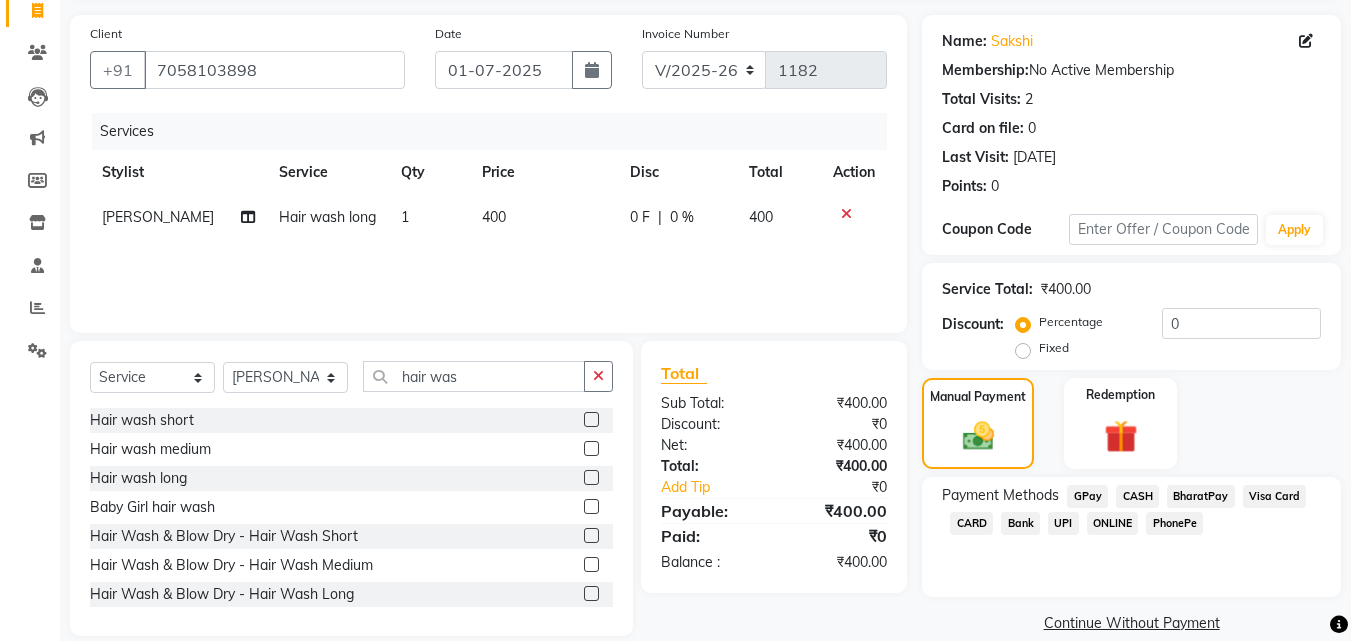 click on "GPay" 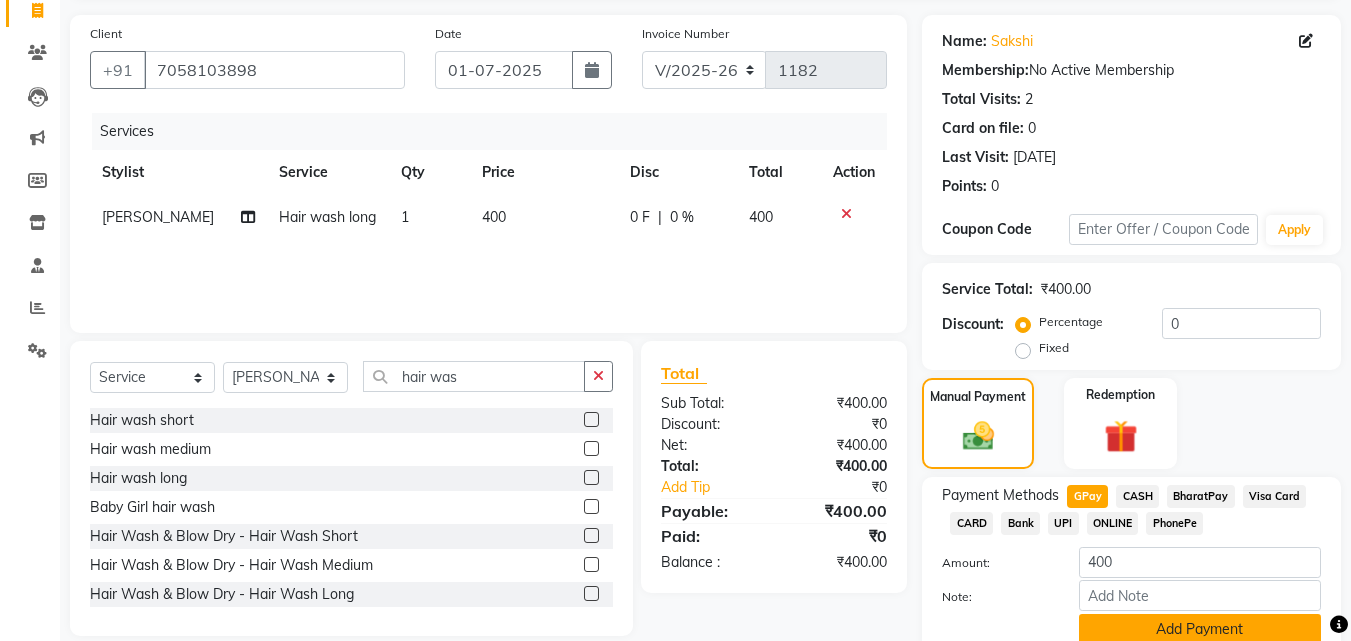 click on "Add Payment" 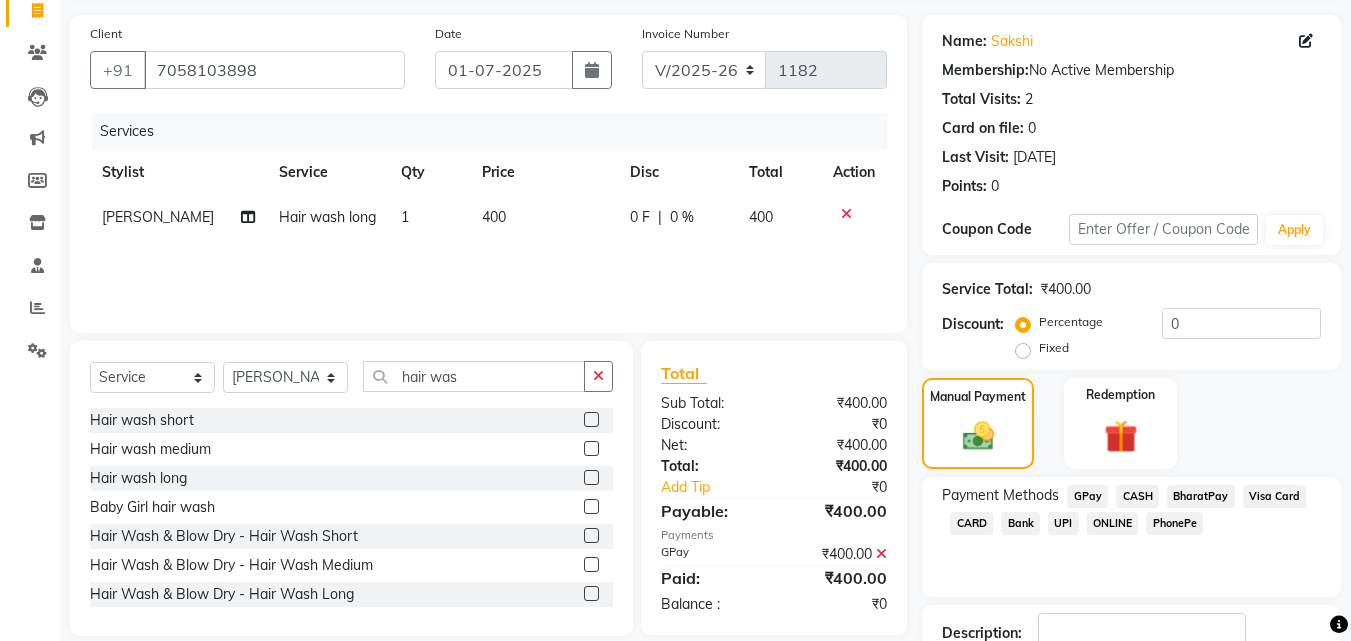 scroll, scrollTop: 275, scrollLeft: 0, axis: vertical 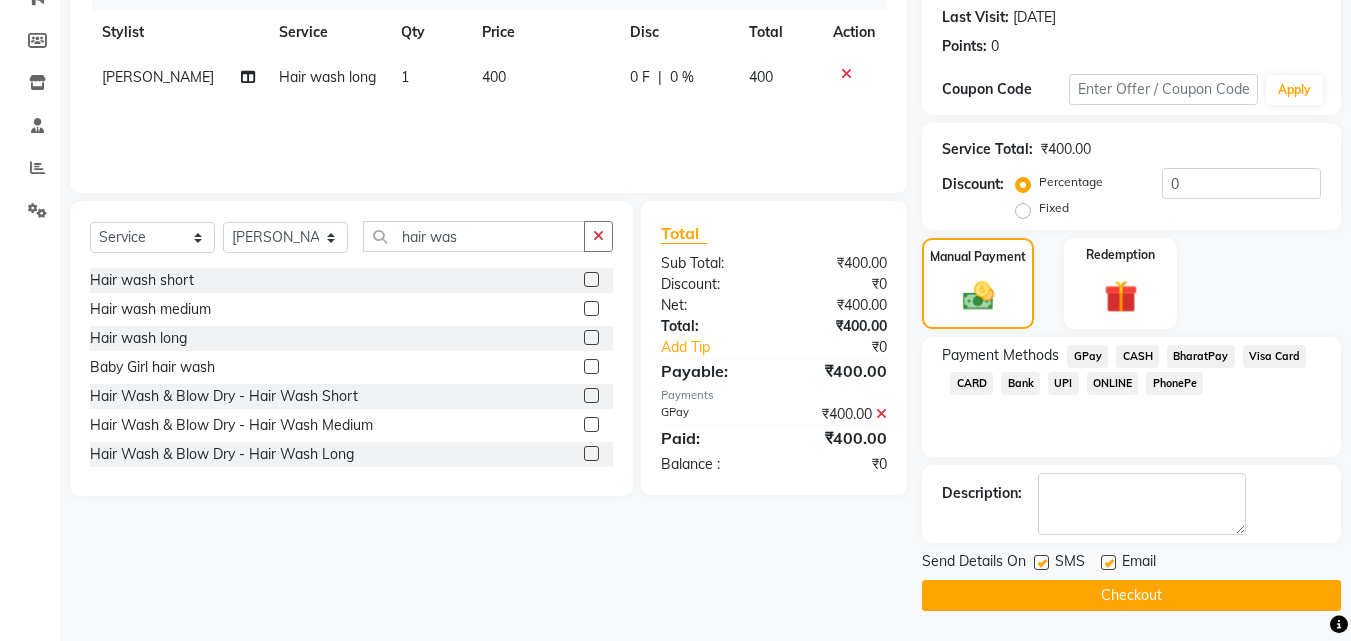 click on "Checkout" 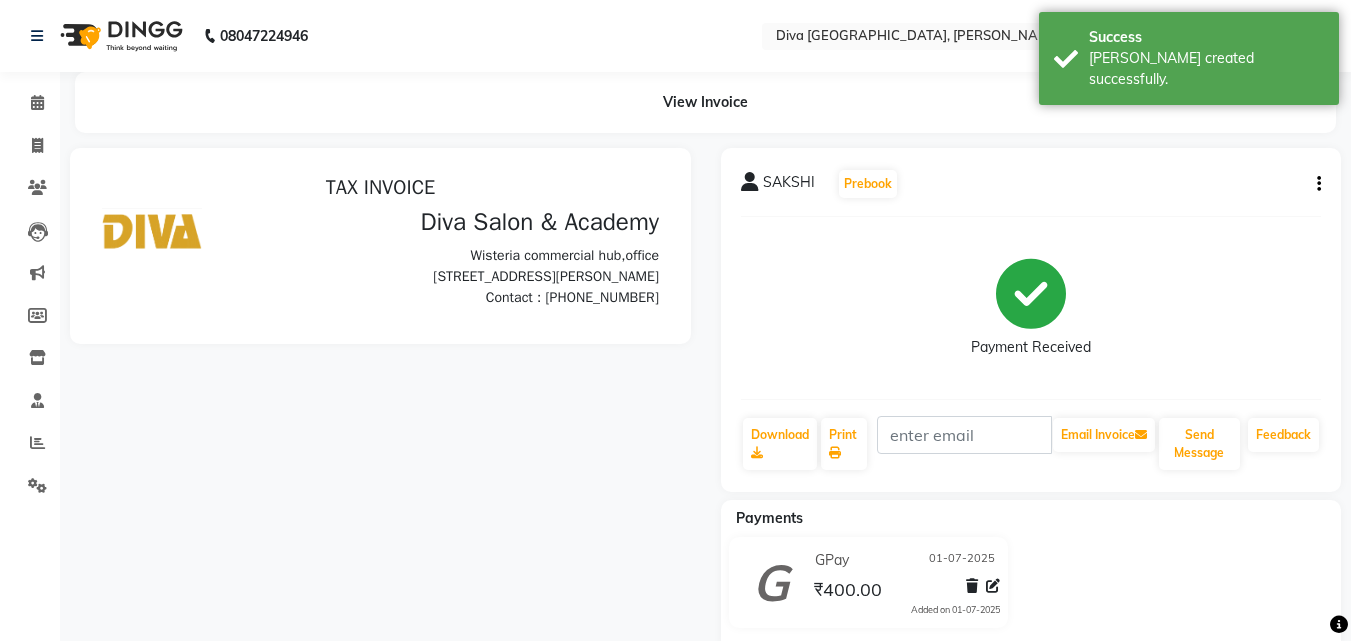 scroll, scrollTop: 0, scrollLeft: 0, axis: both 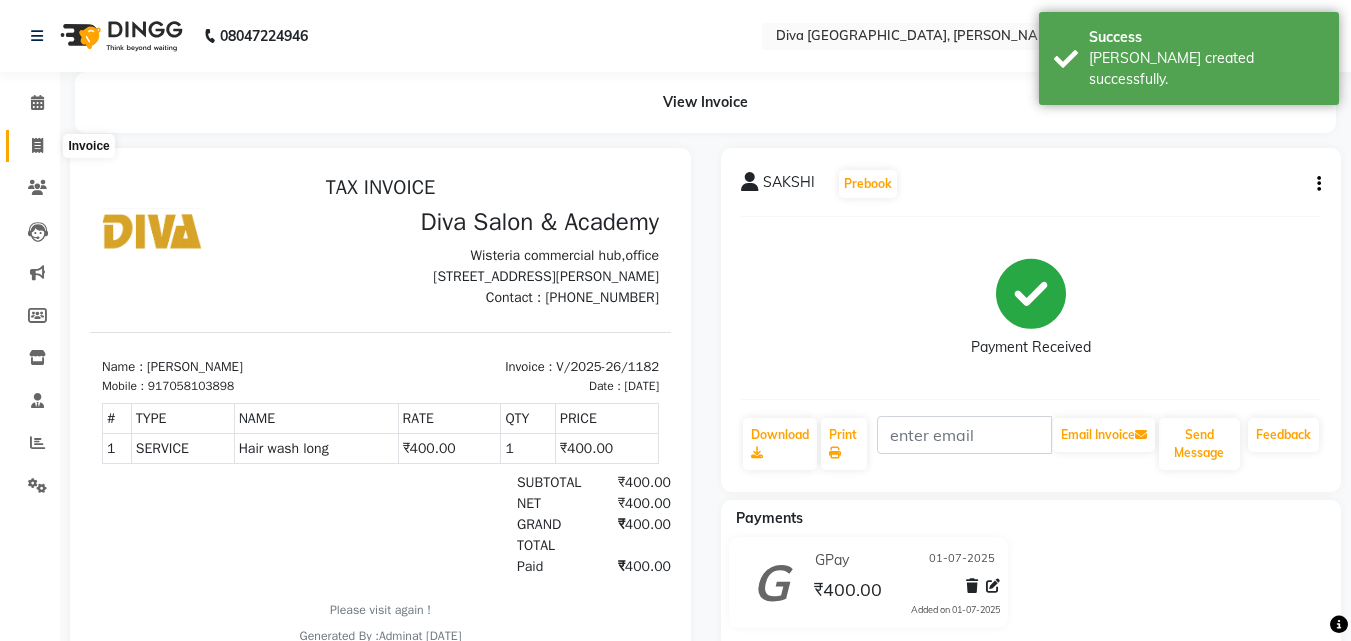 click 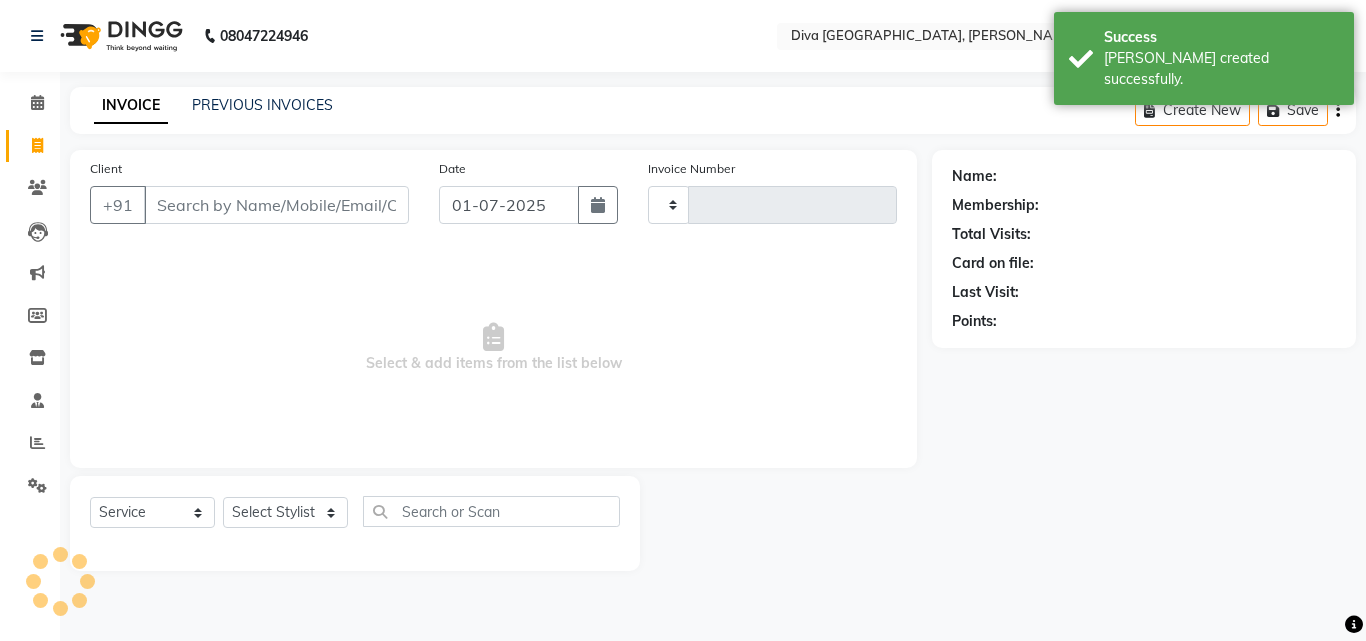 type on "1183" 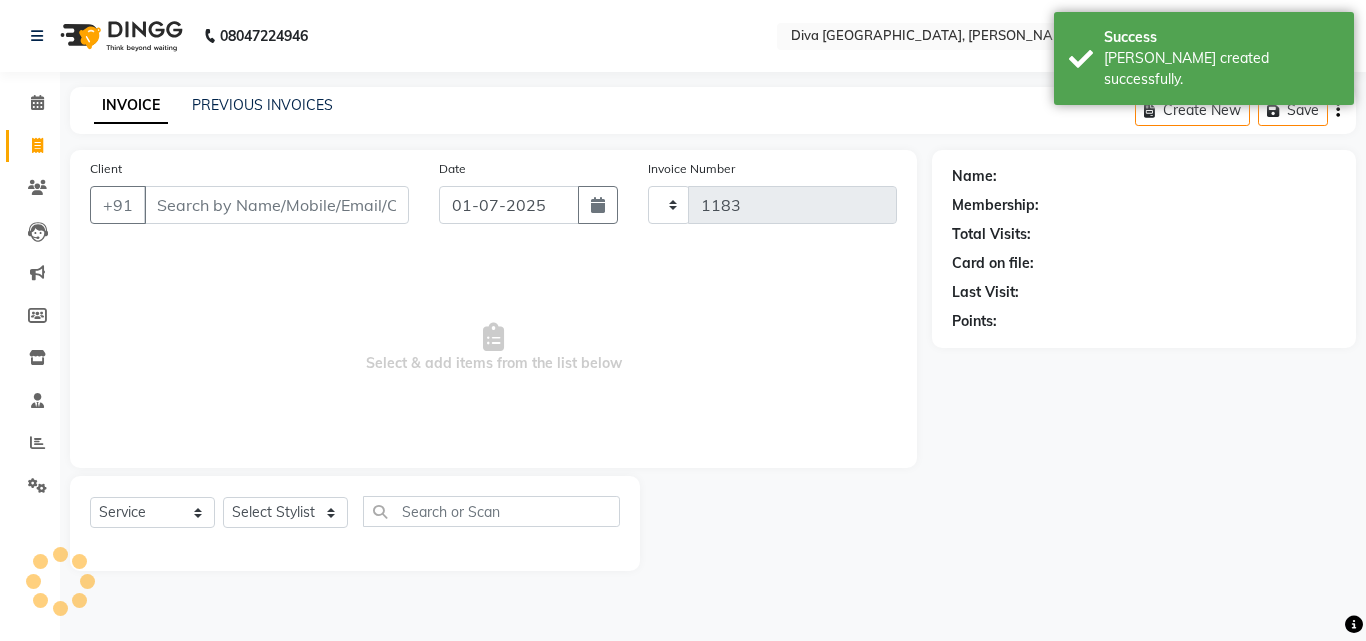 select on "671" 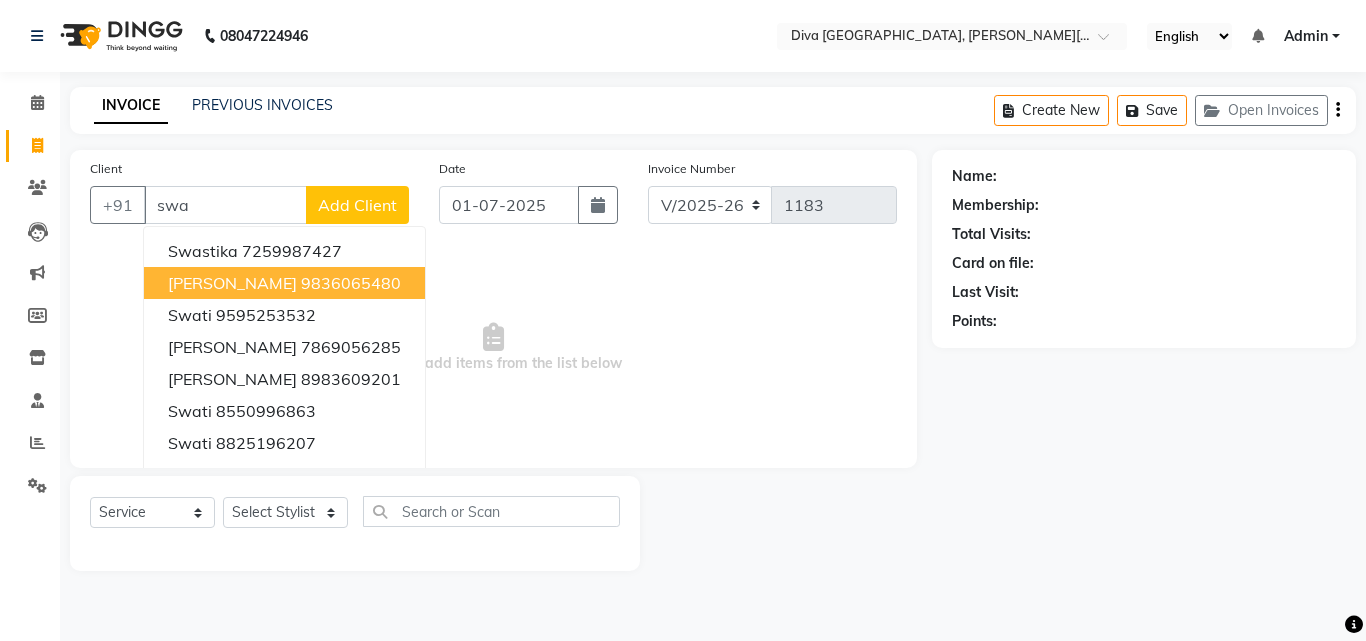 click on "9836065480" at bounding box center (351, 283) 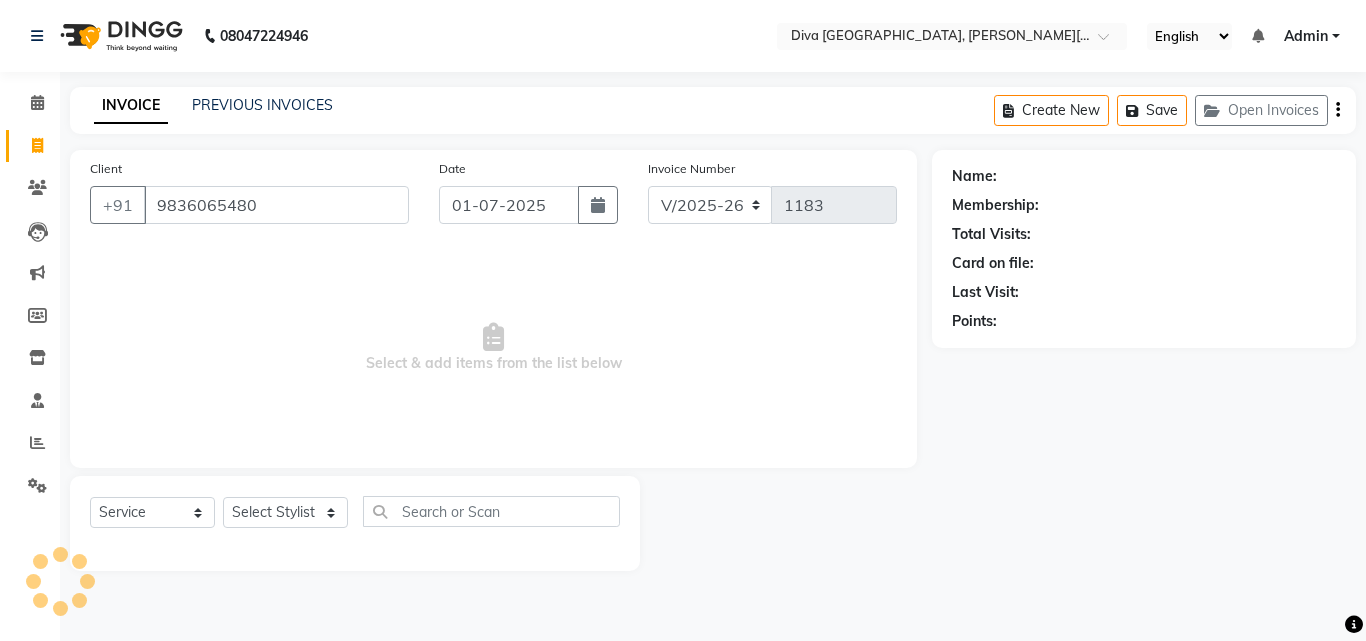 type on "9836065480" 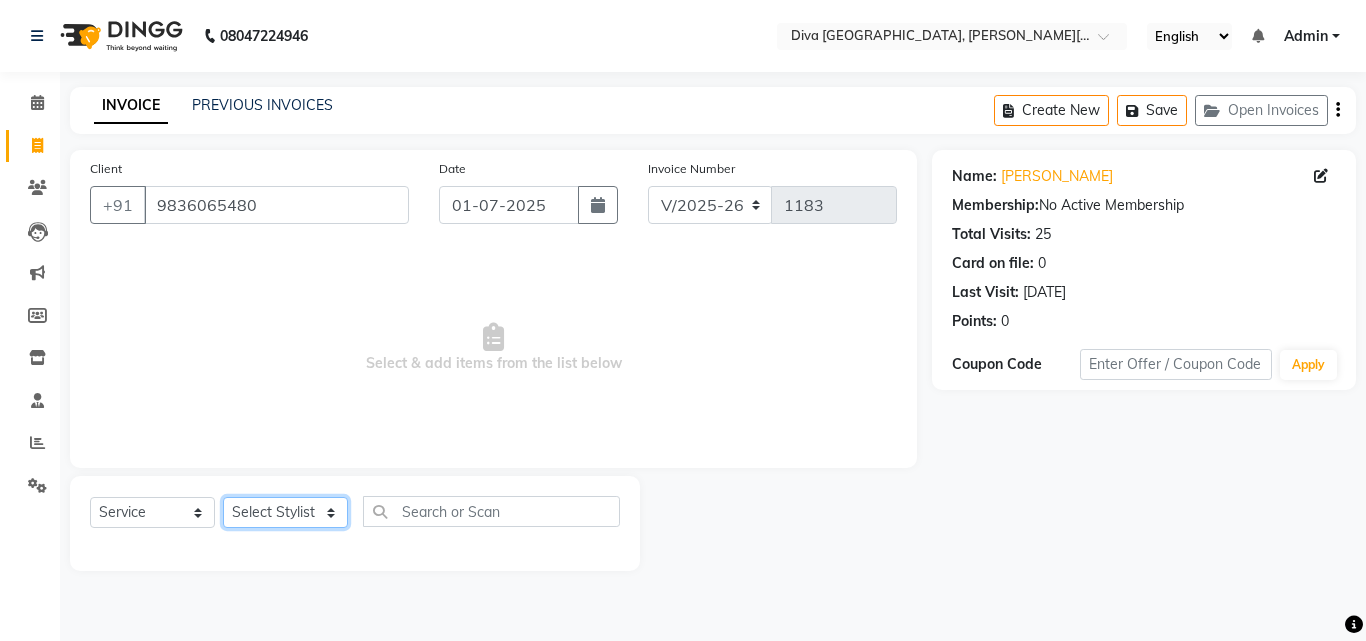 click on "Select Stylist Deepa Mam POOJA priti SHEJAL" 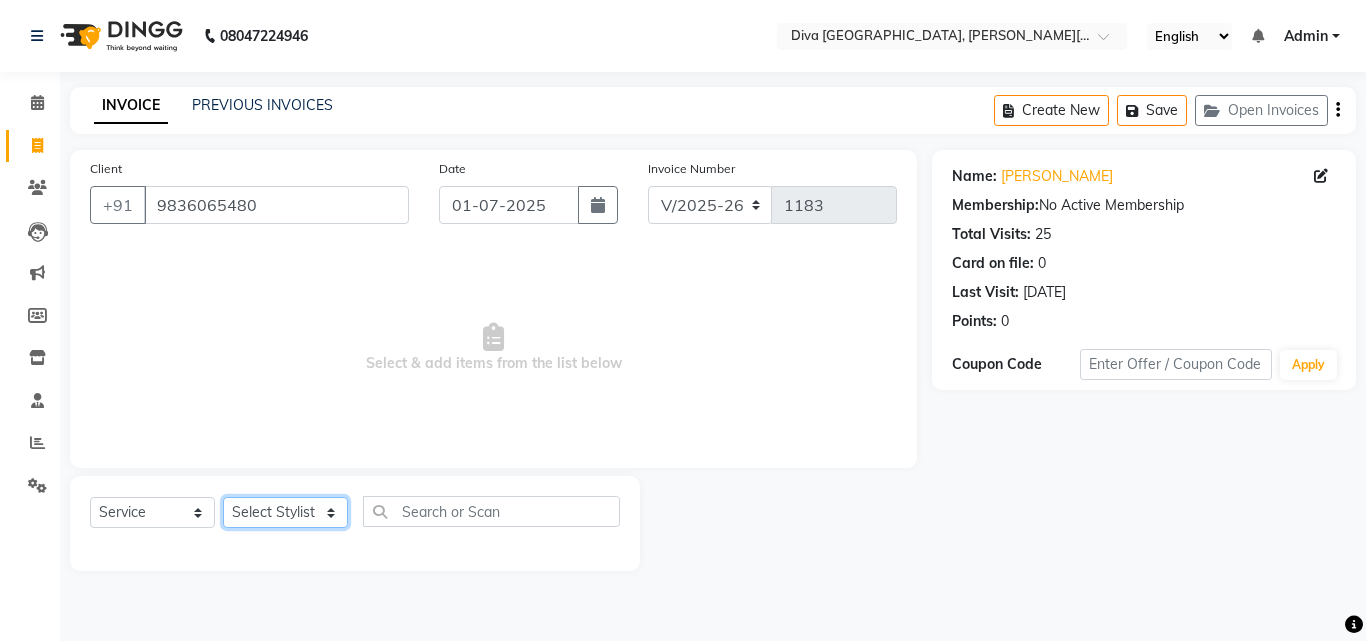 select on "25942" 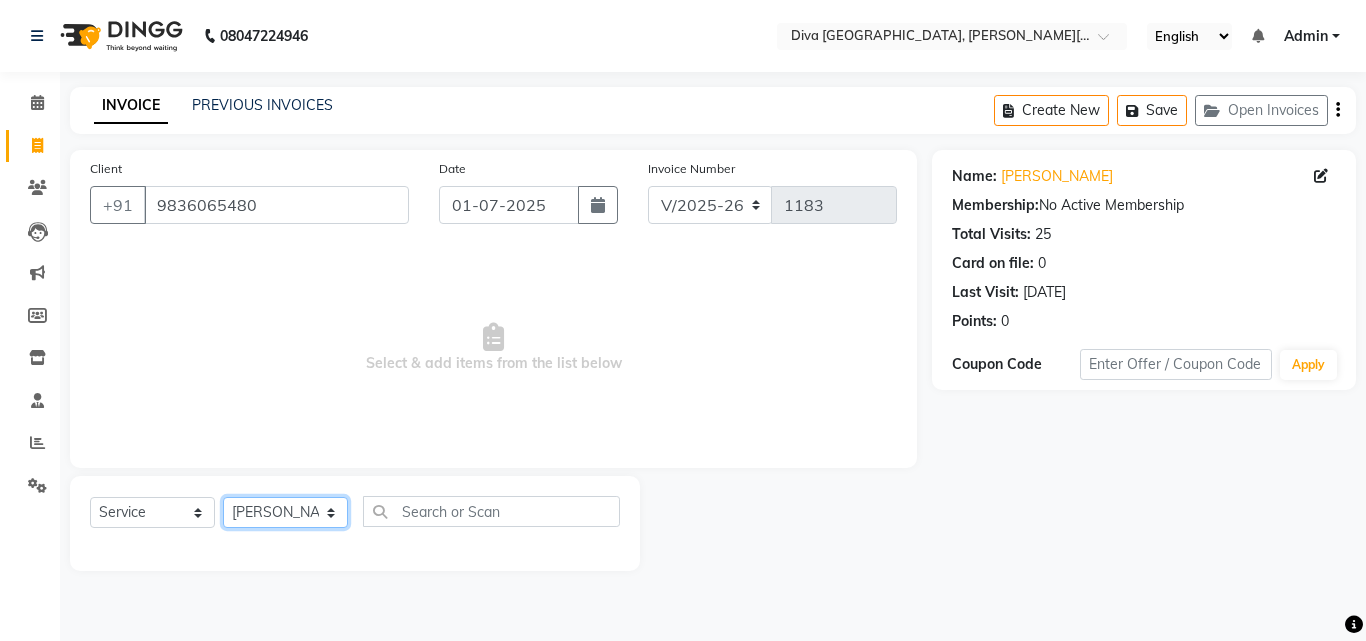 click on "Select Stylist Deepa Mam POOJA priti SHEJAL" 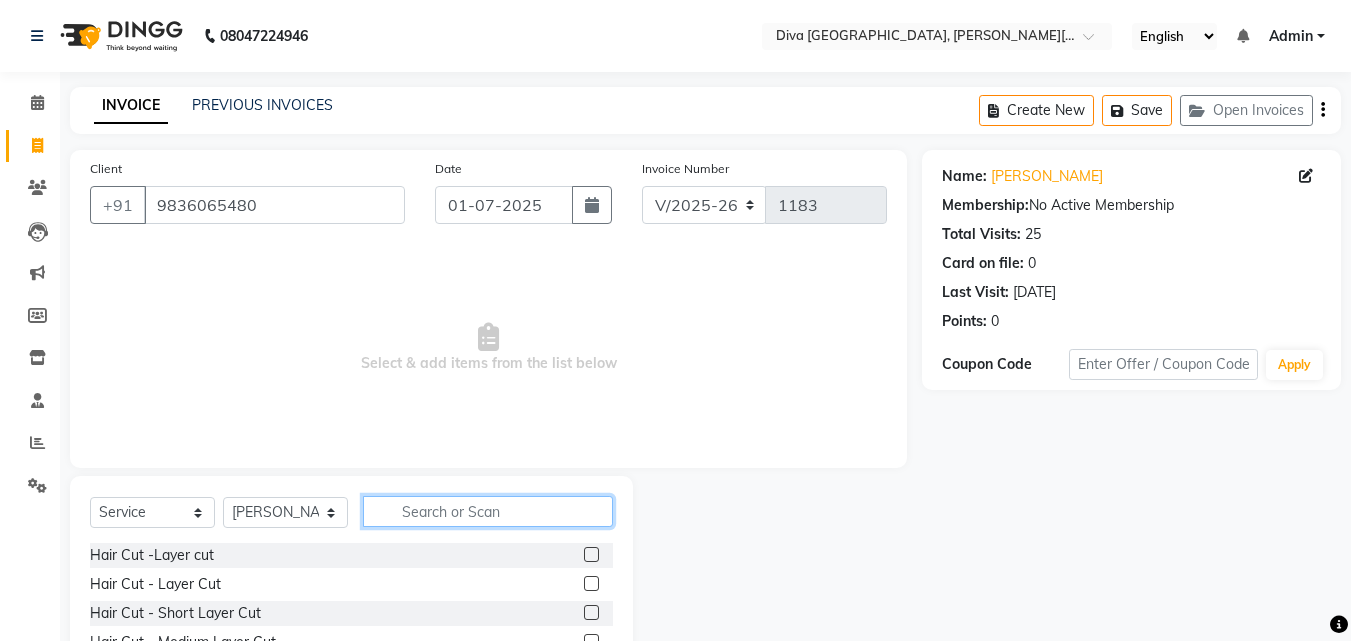 click 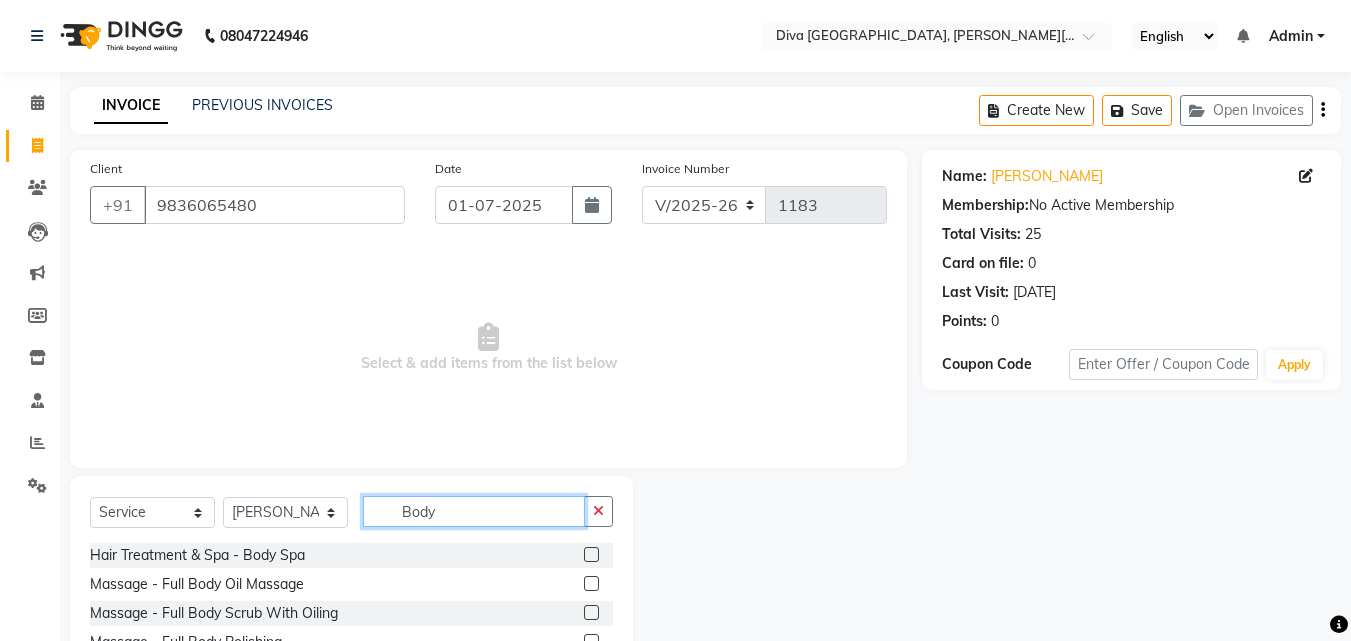 type on "Body" 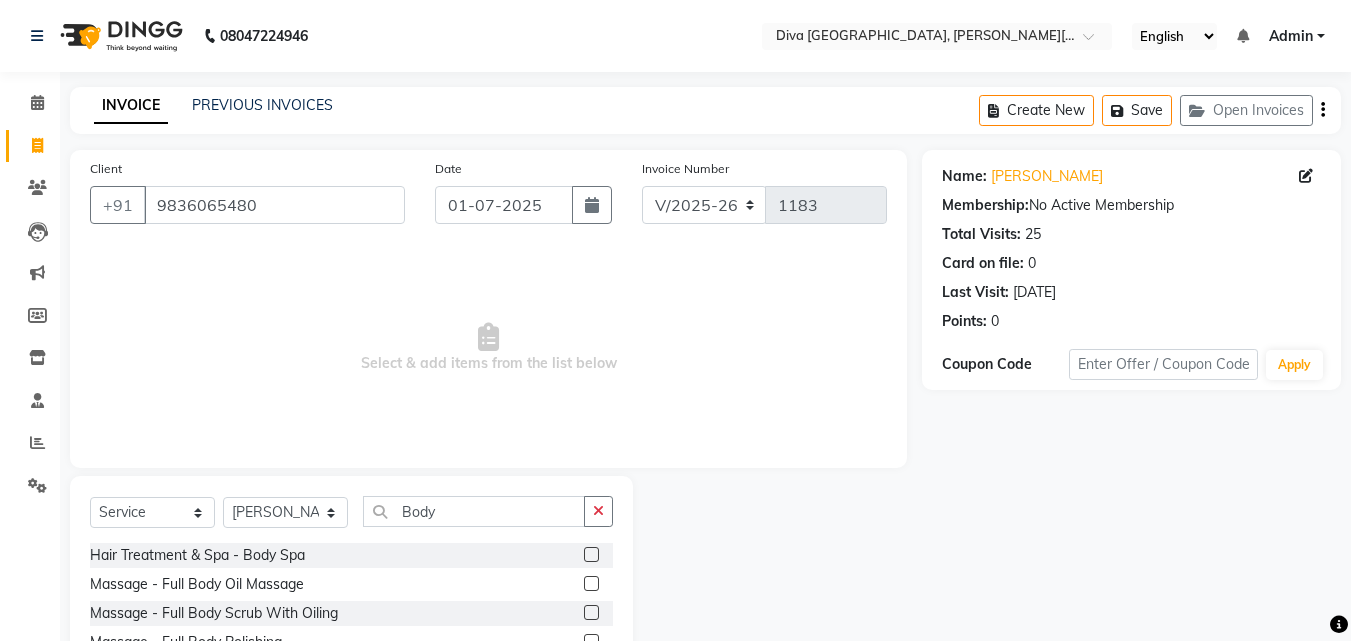 click 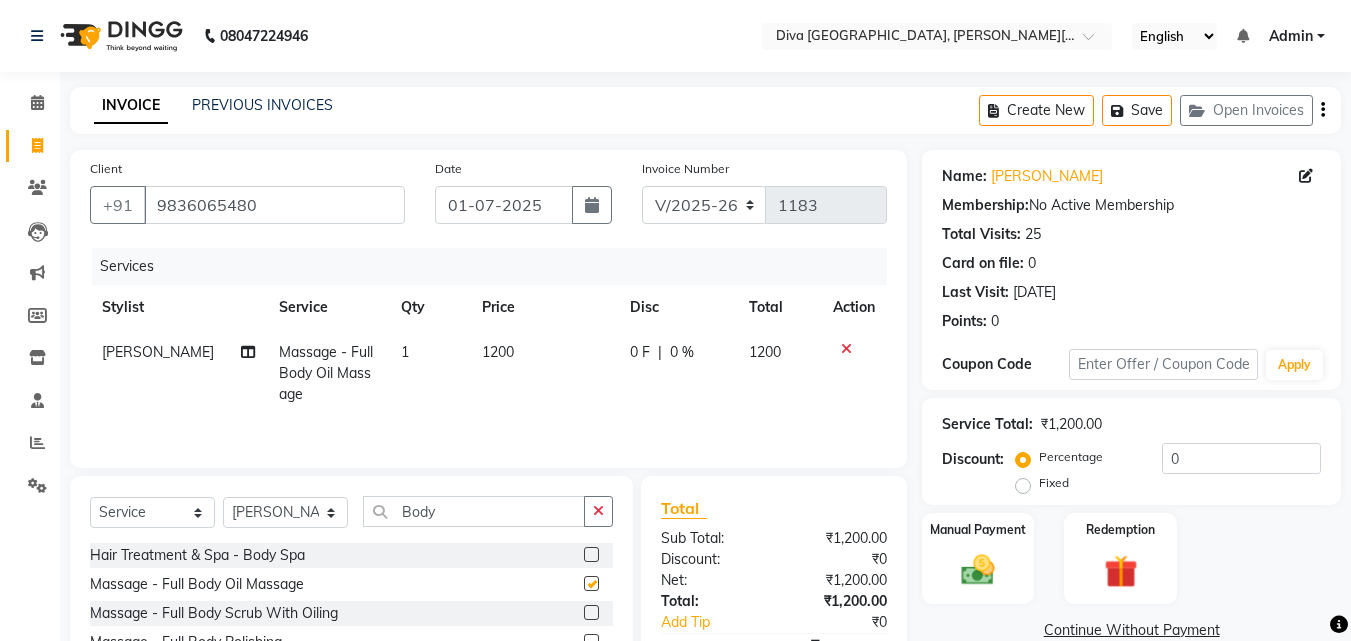 checkbox on "false" 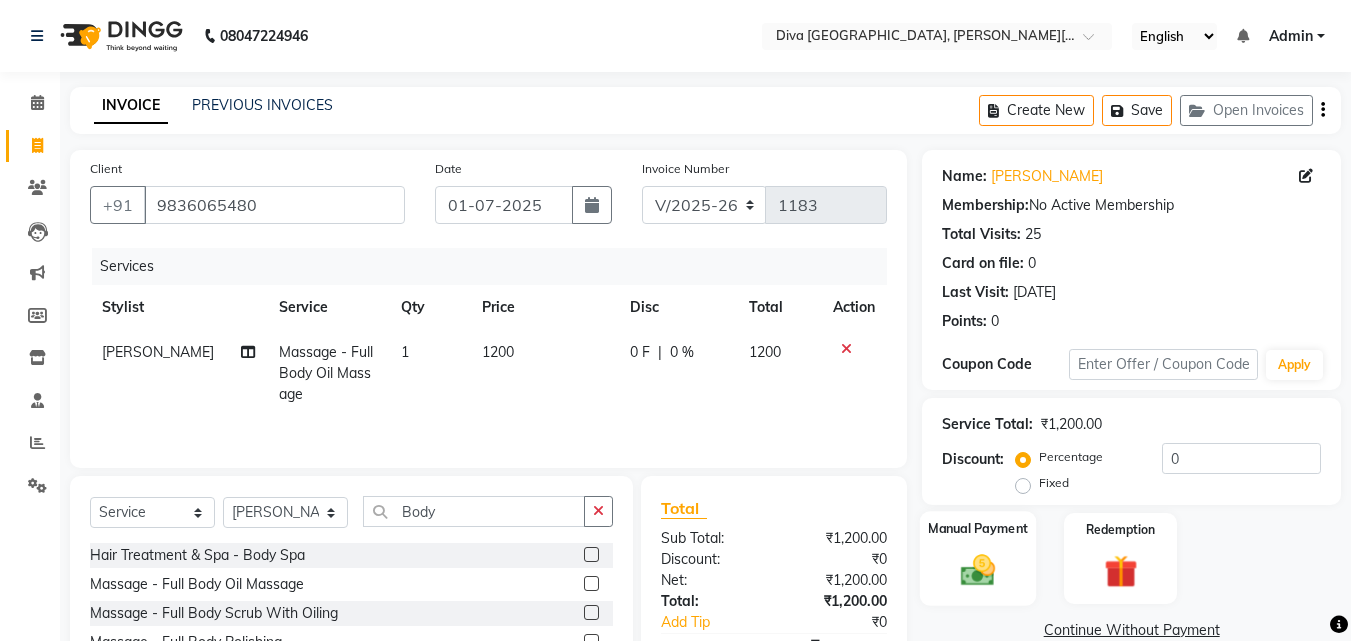 click on "Manual Payment" 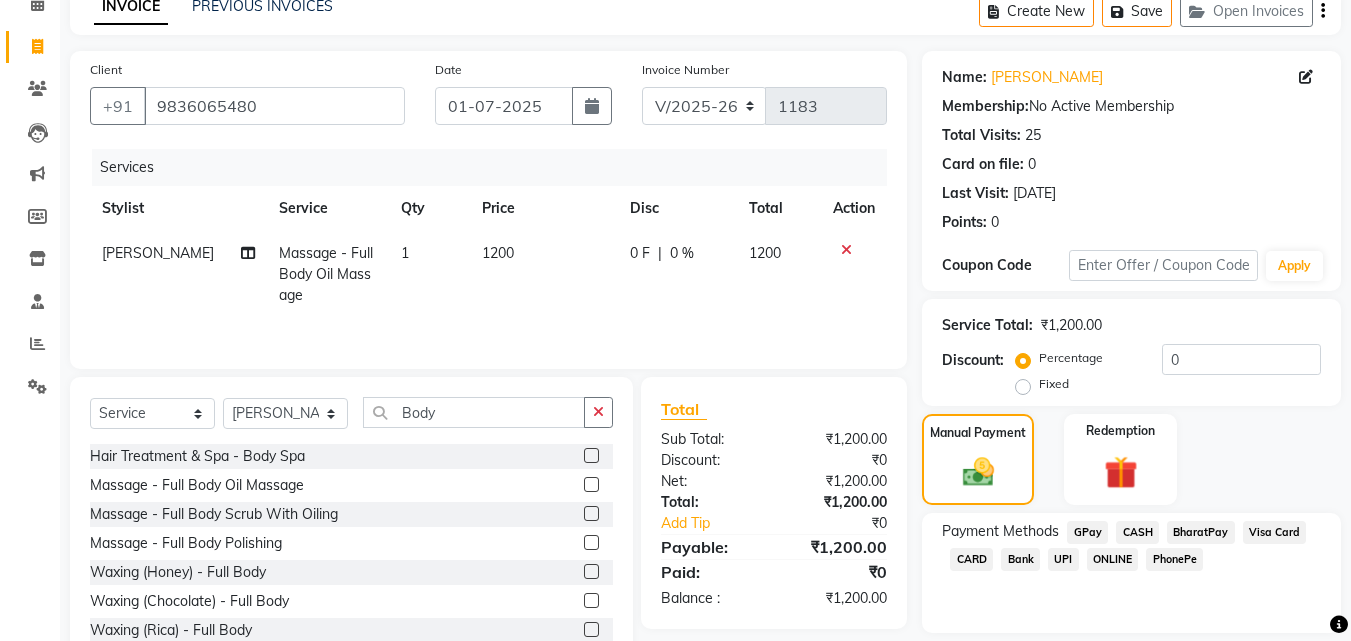 scroll, scrollTop: 122, scrollLeft: 0, axis: vertical 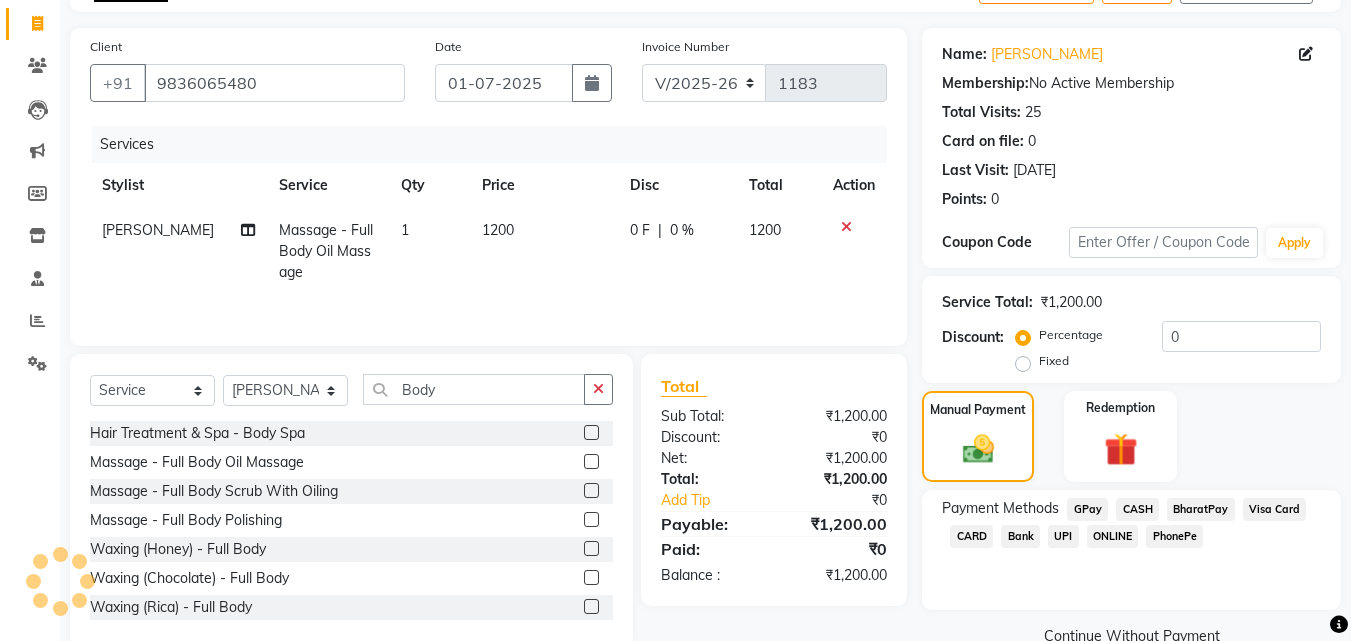 click on "GPay" 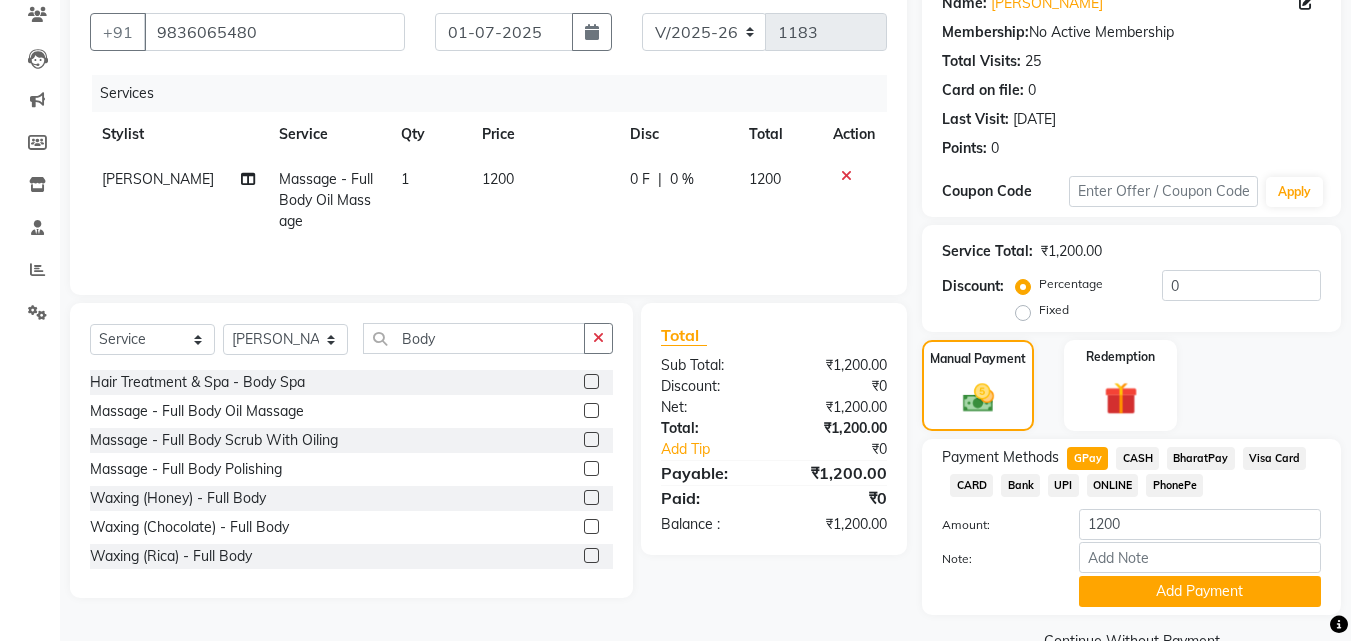 scroll, scrollTop: 198, scrollLeft: 0, axis: vertical 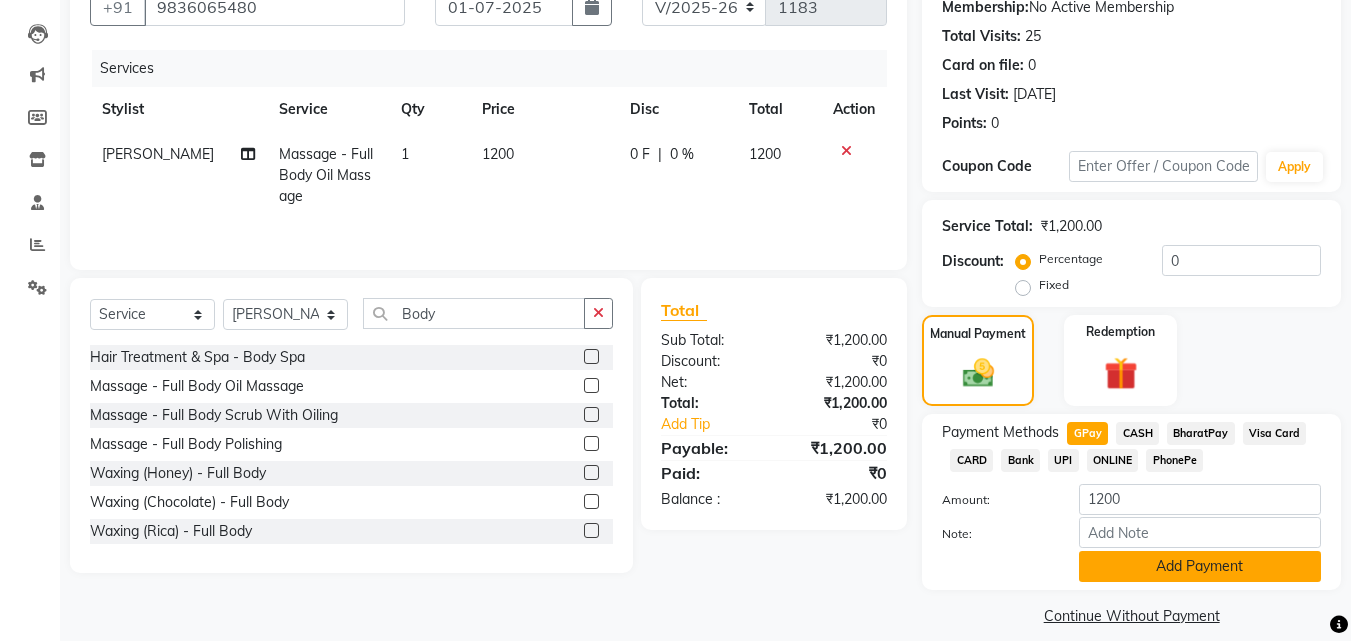 click on "Add Payment" 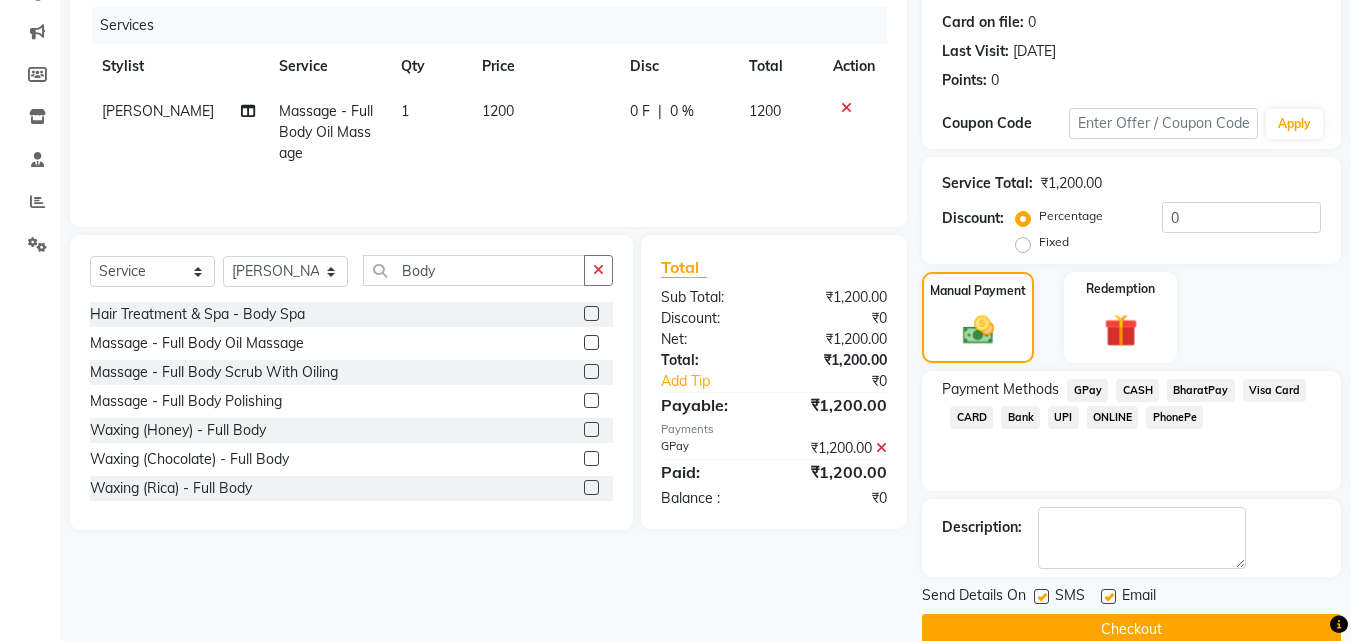 scroll, scrollTop: 268, scrollLeft: 0, axis: vertical 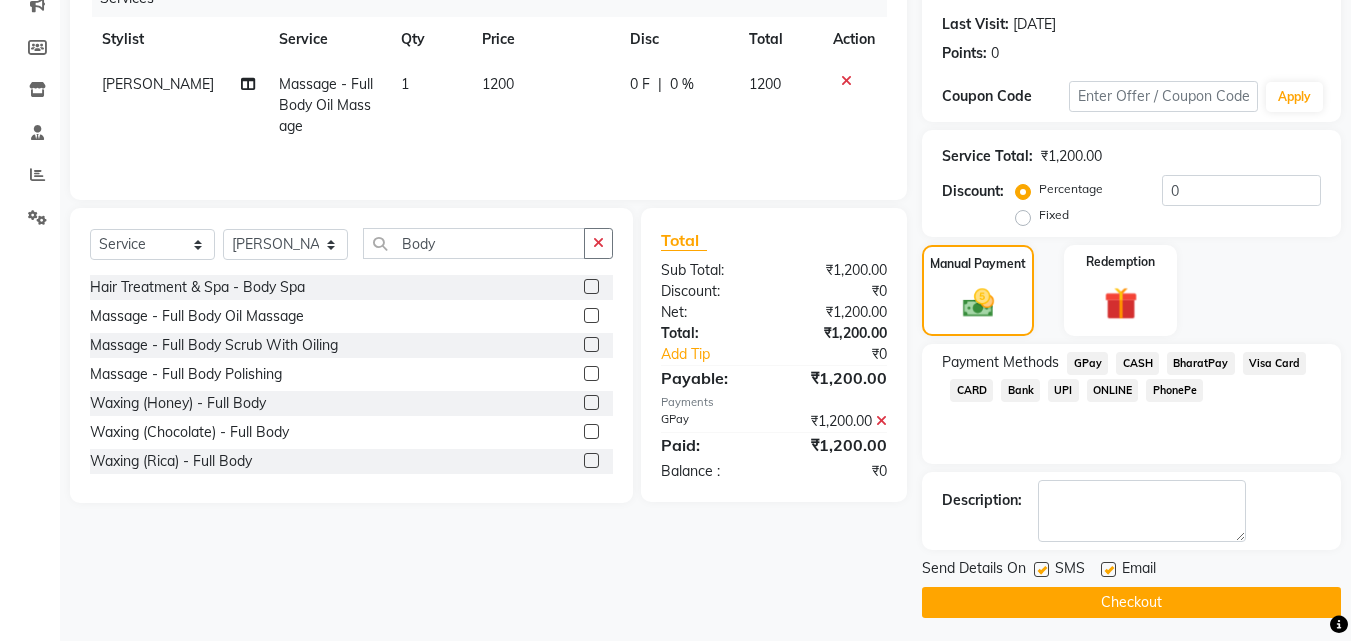 click on "Checkout" 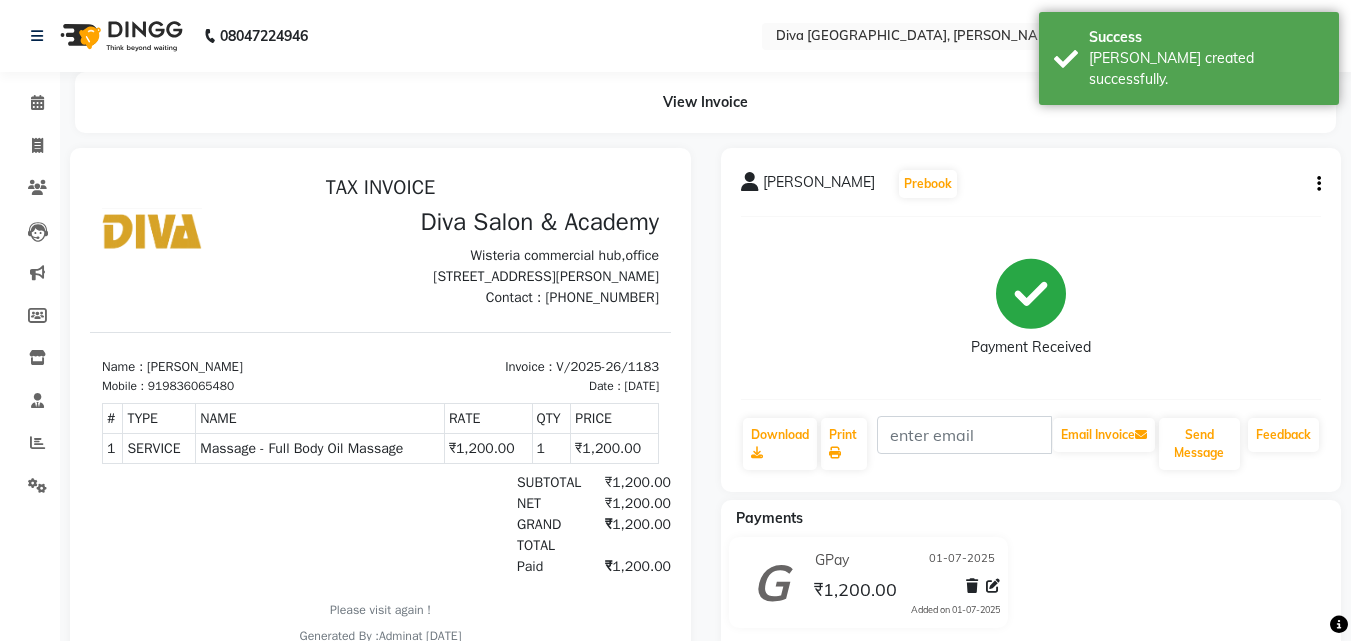 scroll, scrollTop: 0, scrollLeft: 0, axis: both 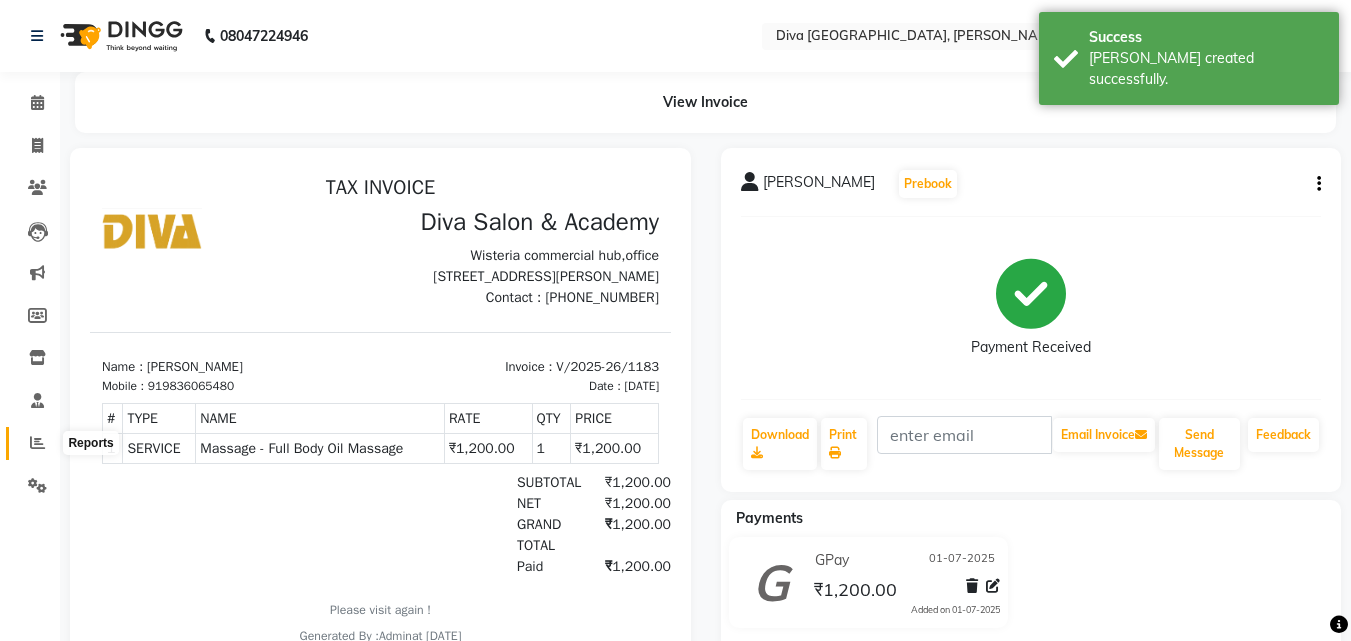 click 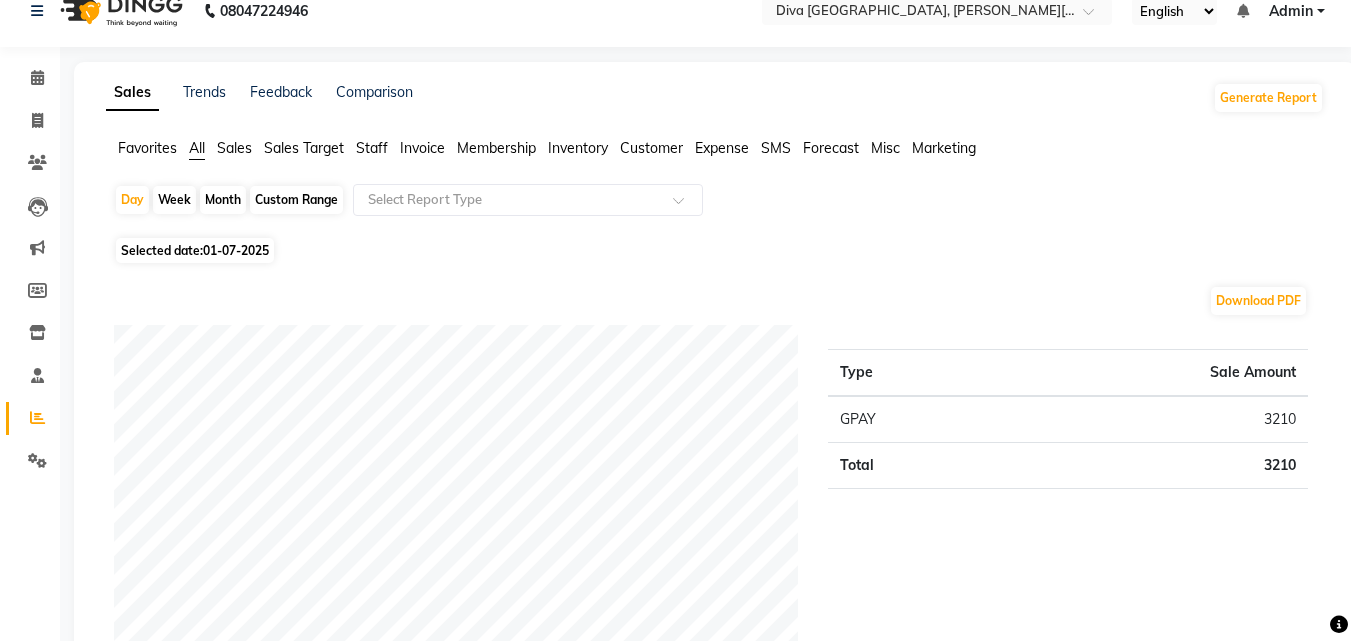 scroll, scrollTop: 0, scrollLeft: 0, axis: both 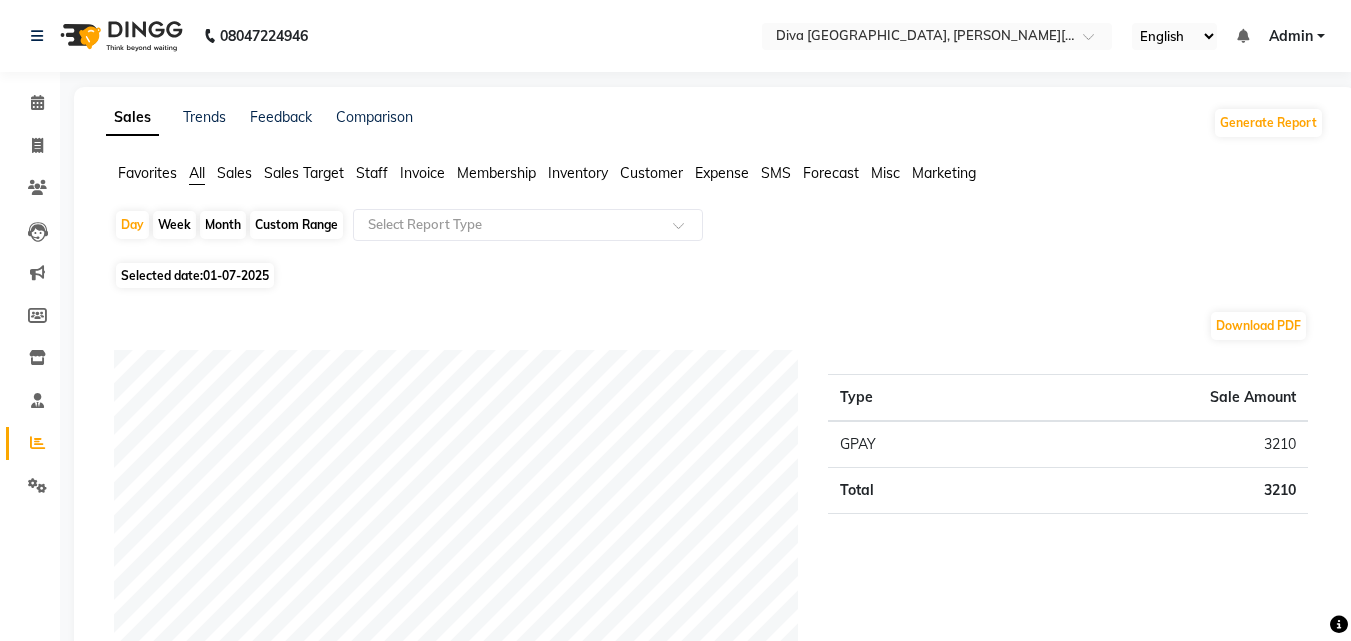 click on "08047224946 Select Location × Diva Salon & Academy, Keshav Nagar English ENGLISH Español العربية मराठी हिंदी ગુજરાતી தமிழ் 中文 Notifications nothing to show Admin Manage Profile Change Password Sign out  Version:3.14.0" 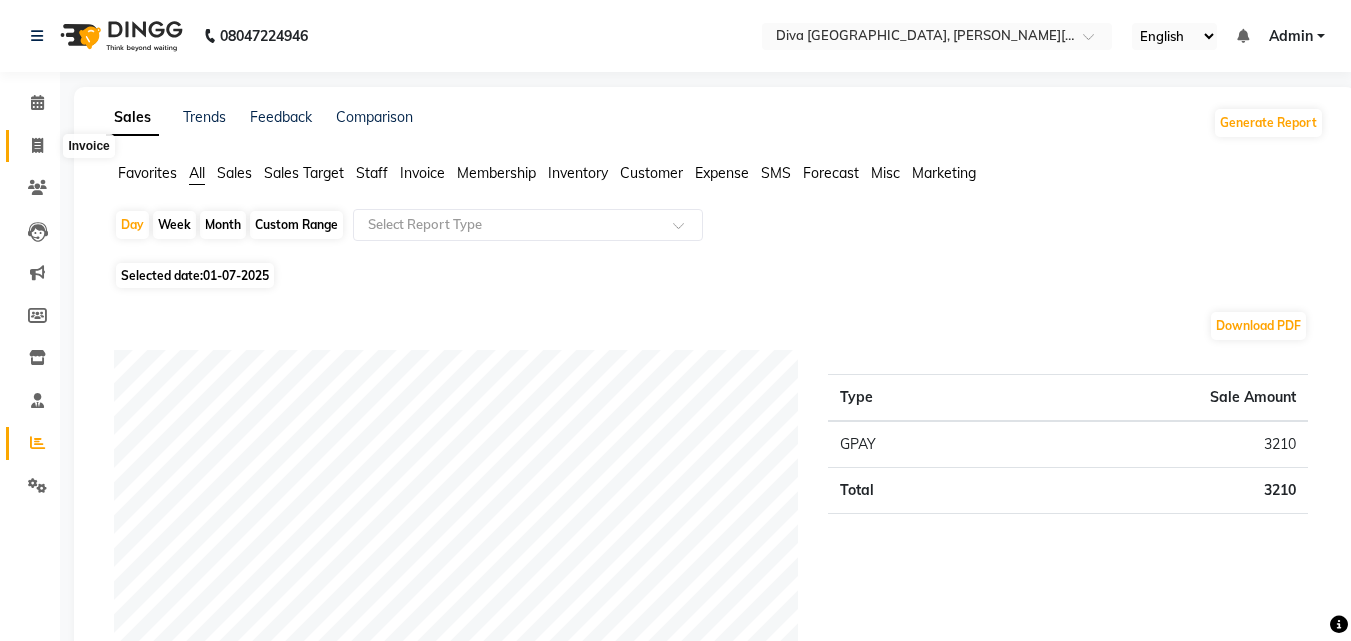 click 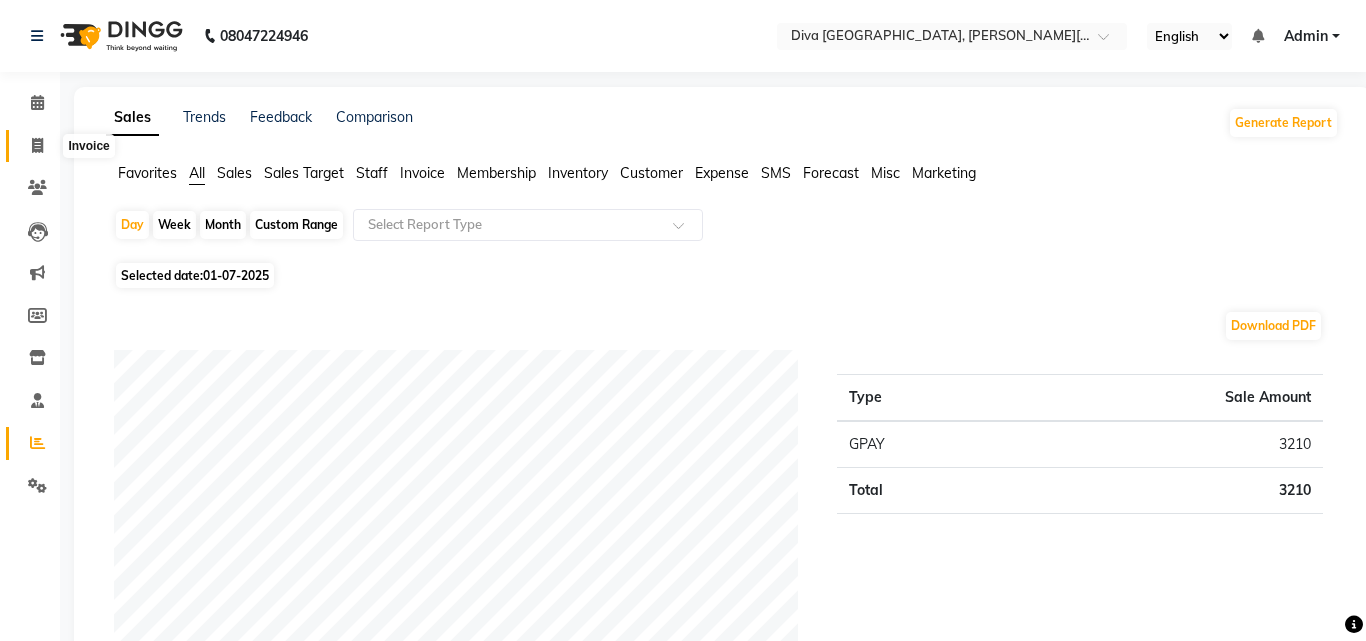 select on "service" 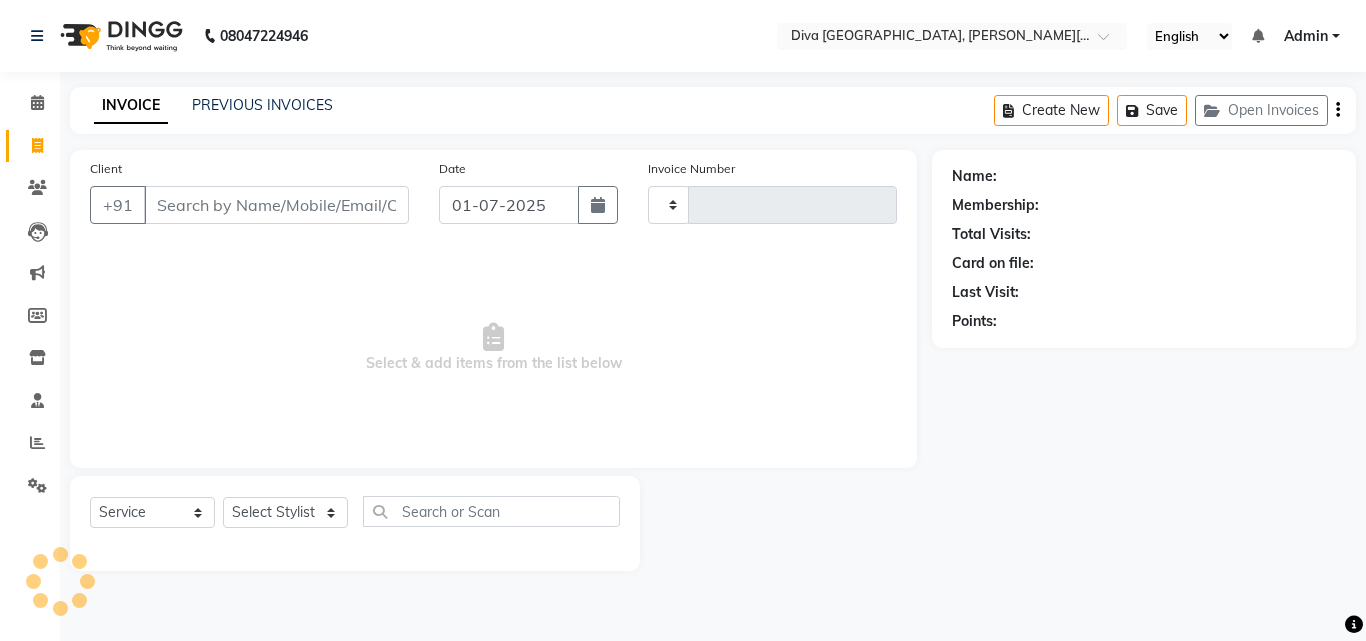 type on "1184" 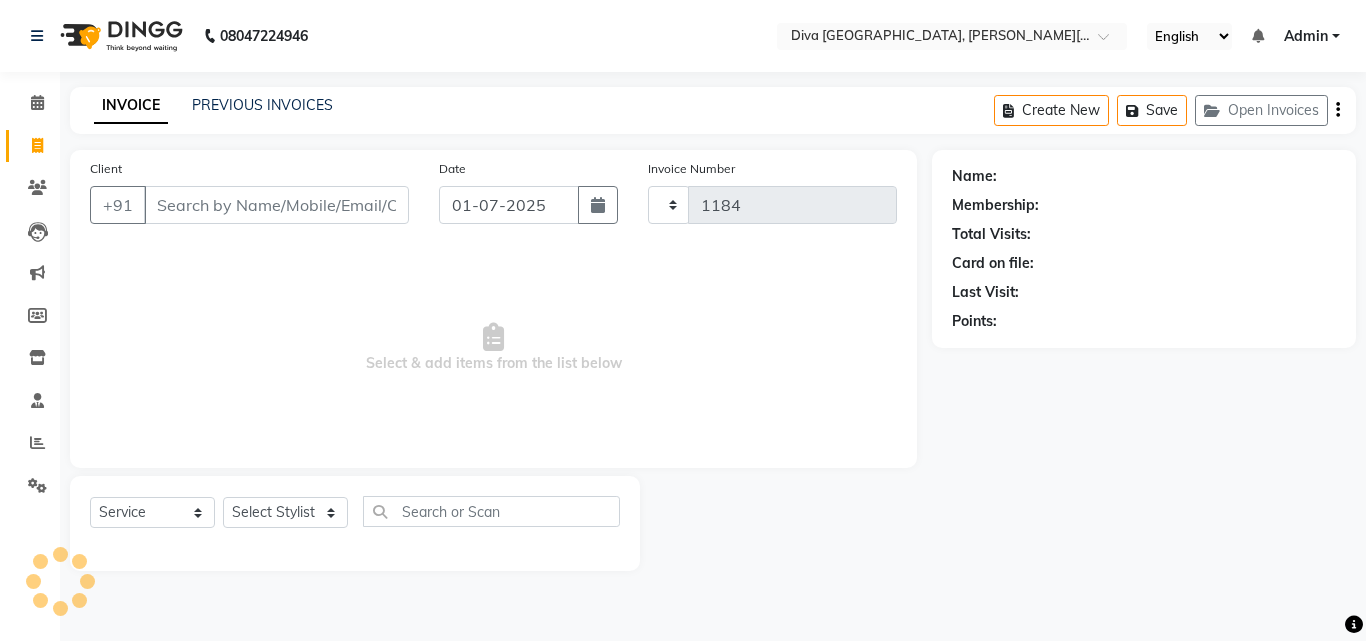 select on "671" 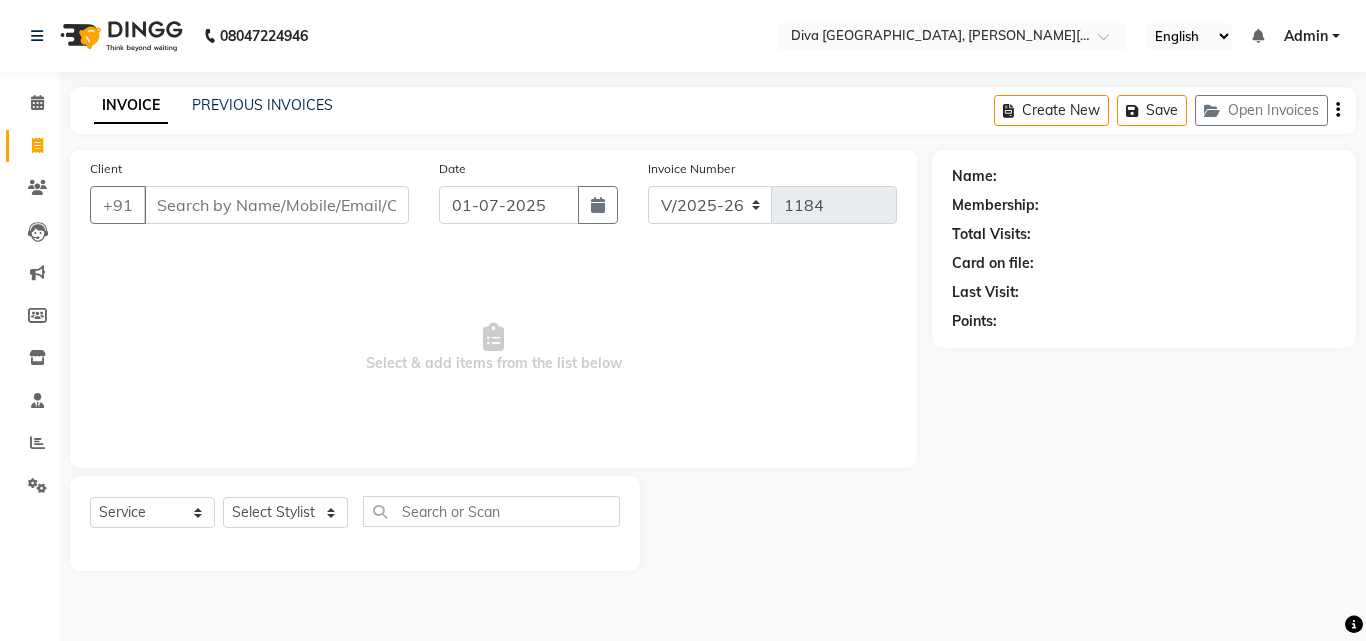 click on "Client" at bounding box center (276, 205) 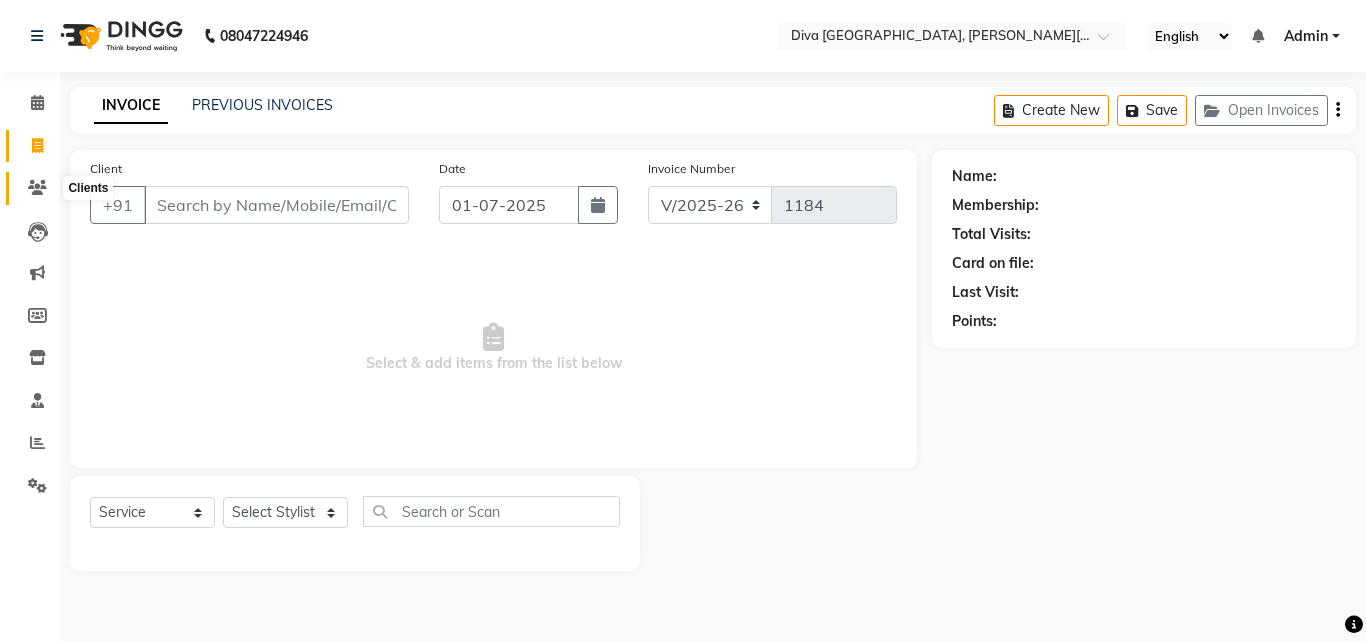 click 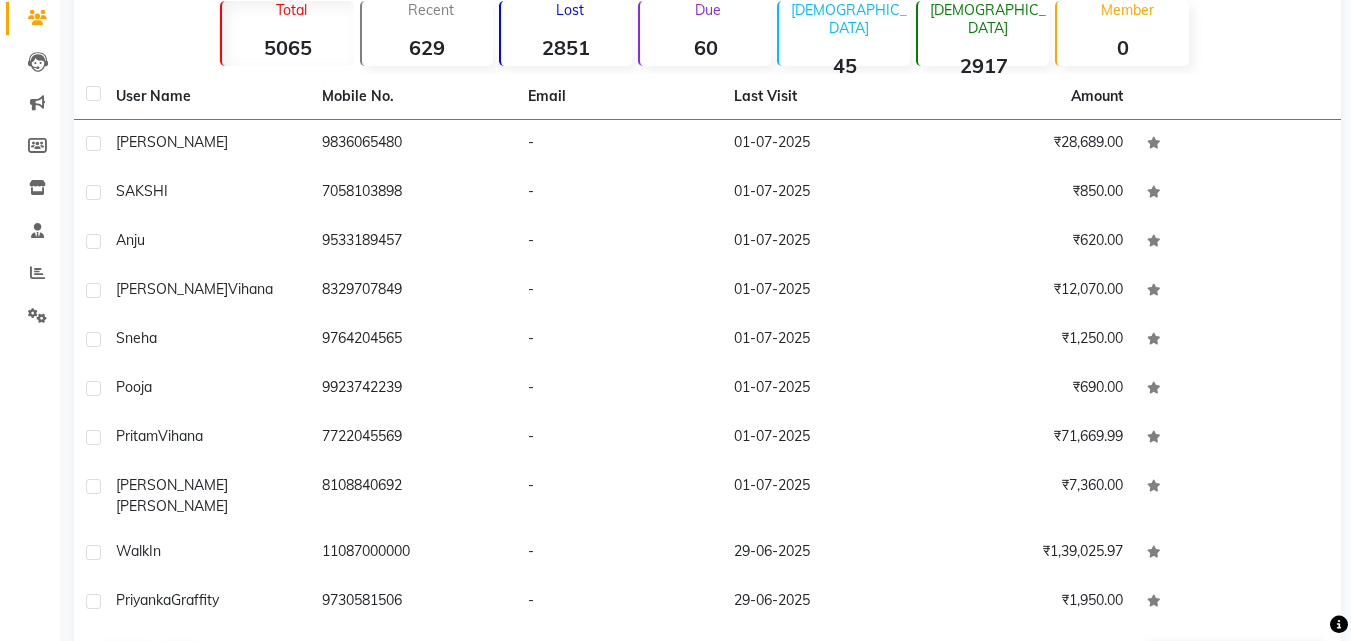 scroll, scrollTop: 225, scrollLeft: 0, axis: vertical 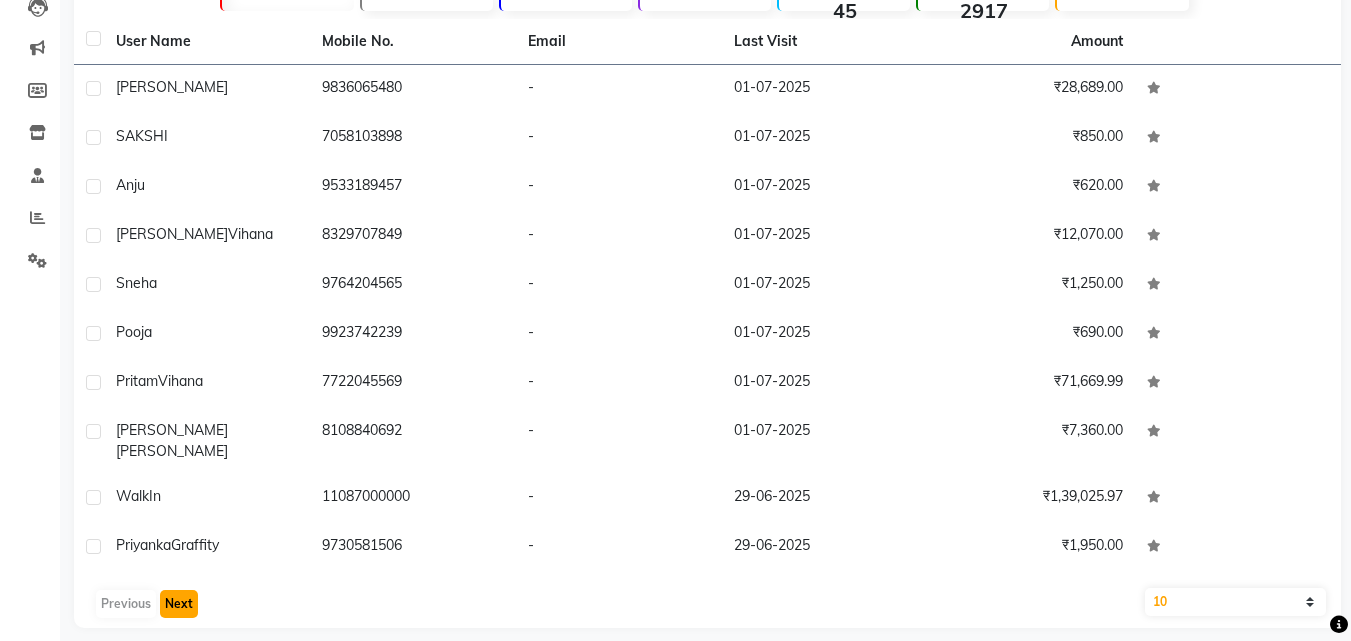click on "Next" 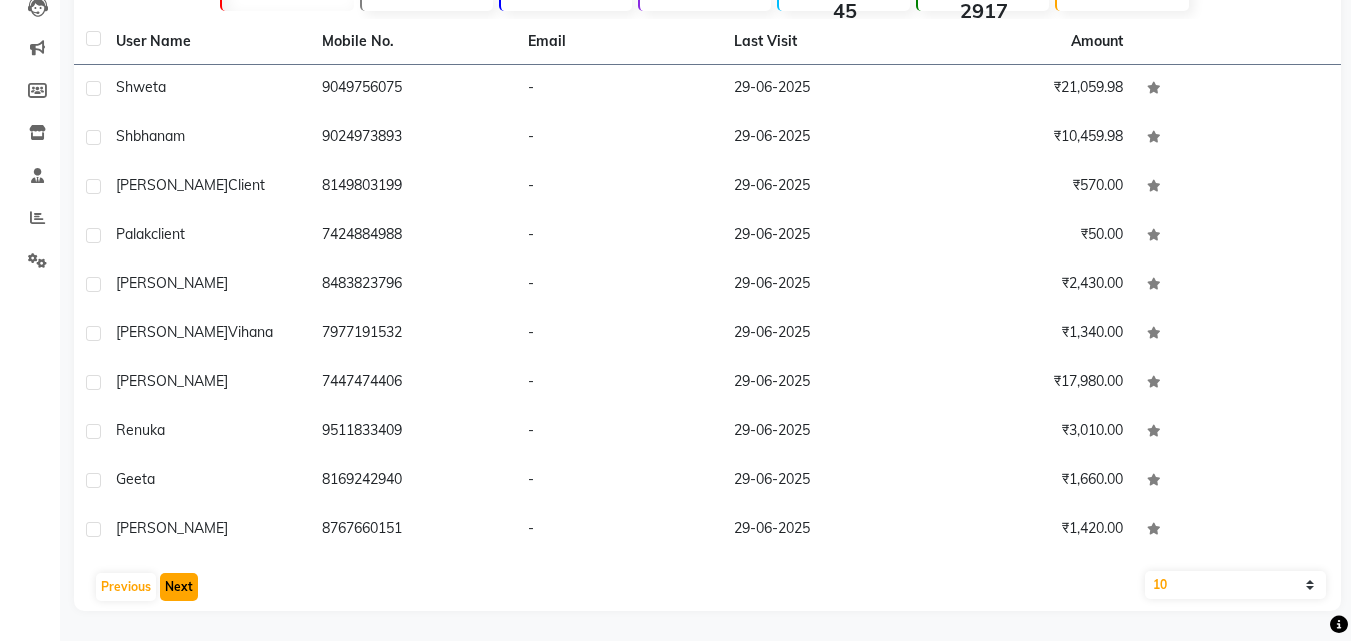 click on "Next" 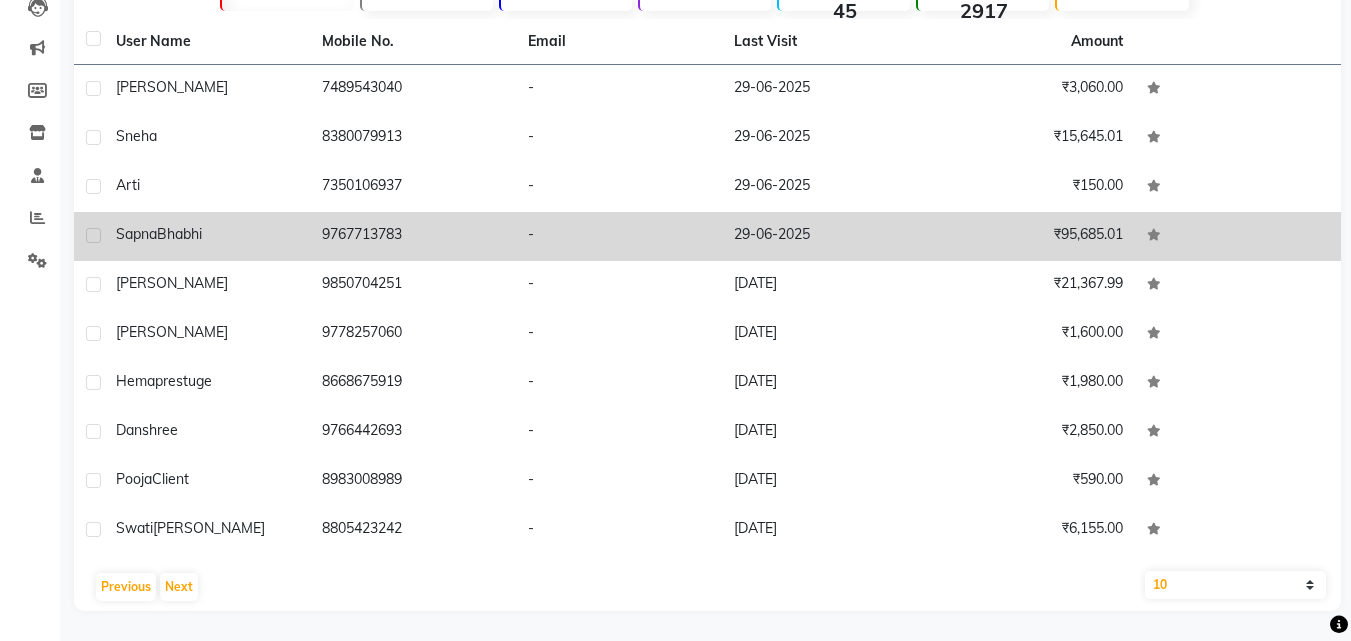 click on "Sapna  Bhabhi" 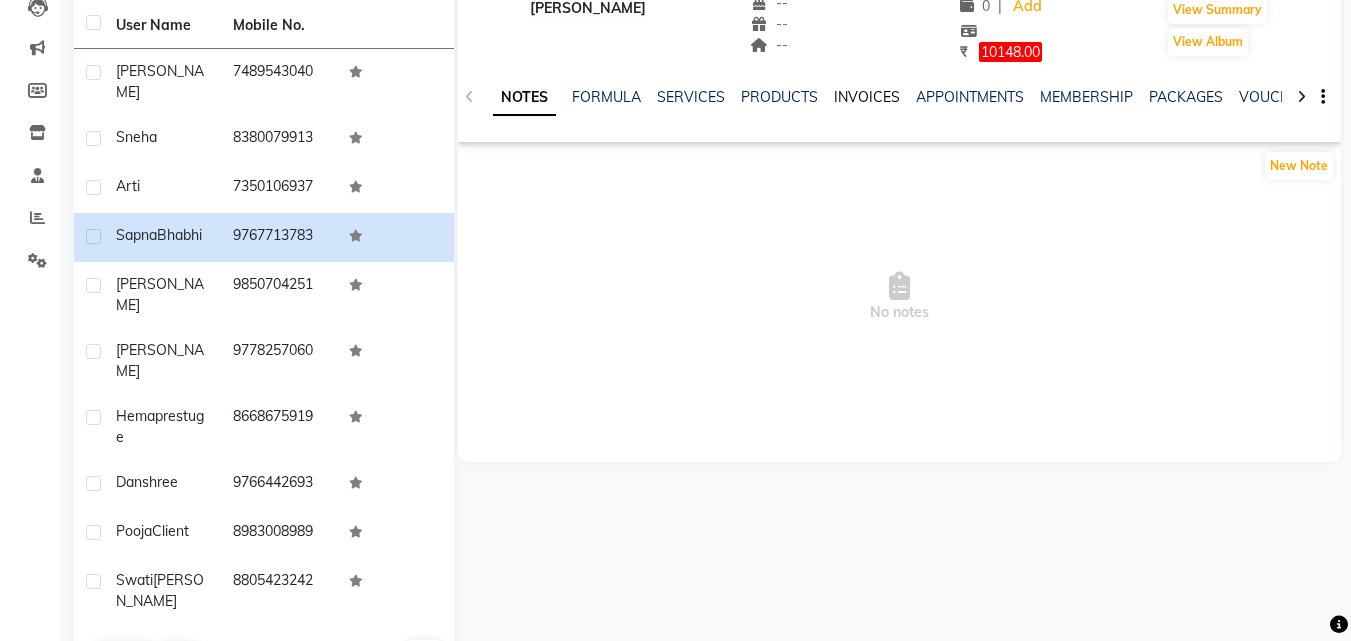 click on "INVOICES" 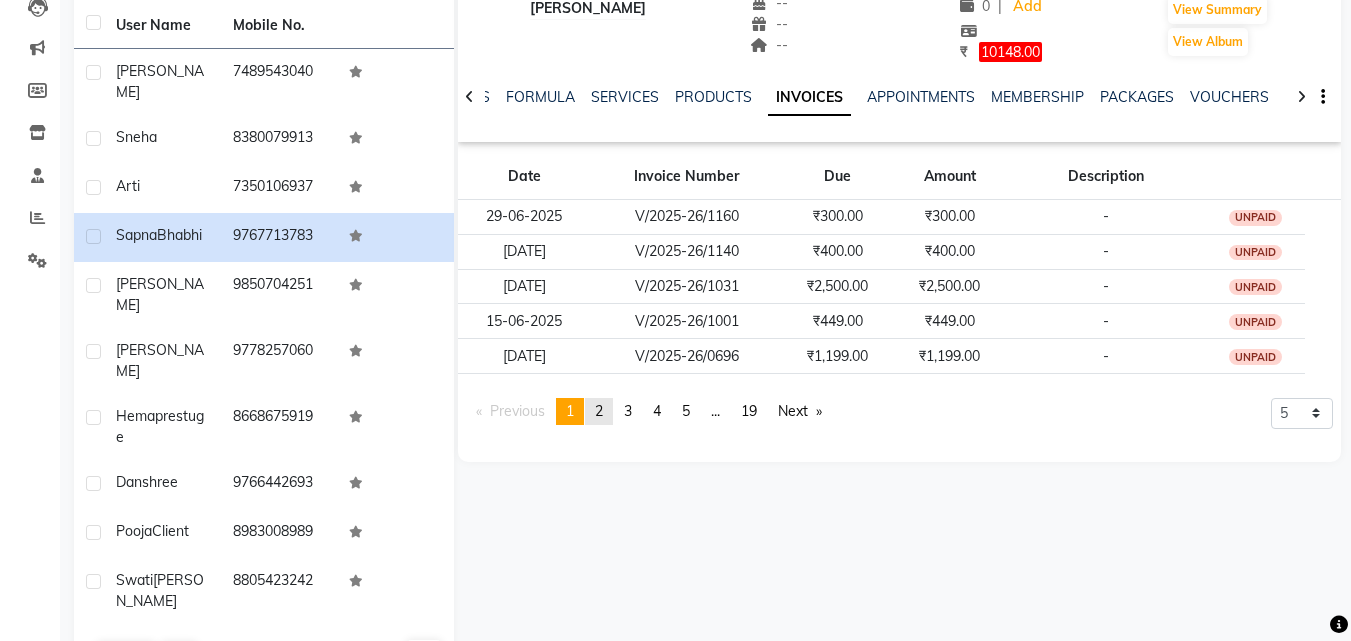 click on "2" 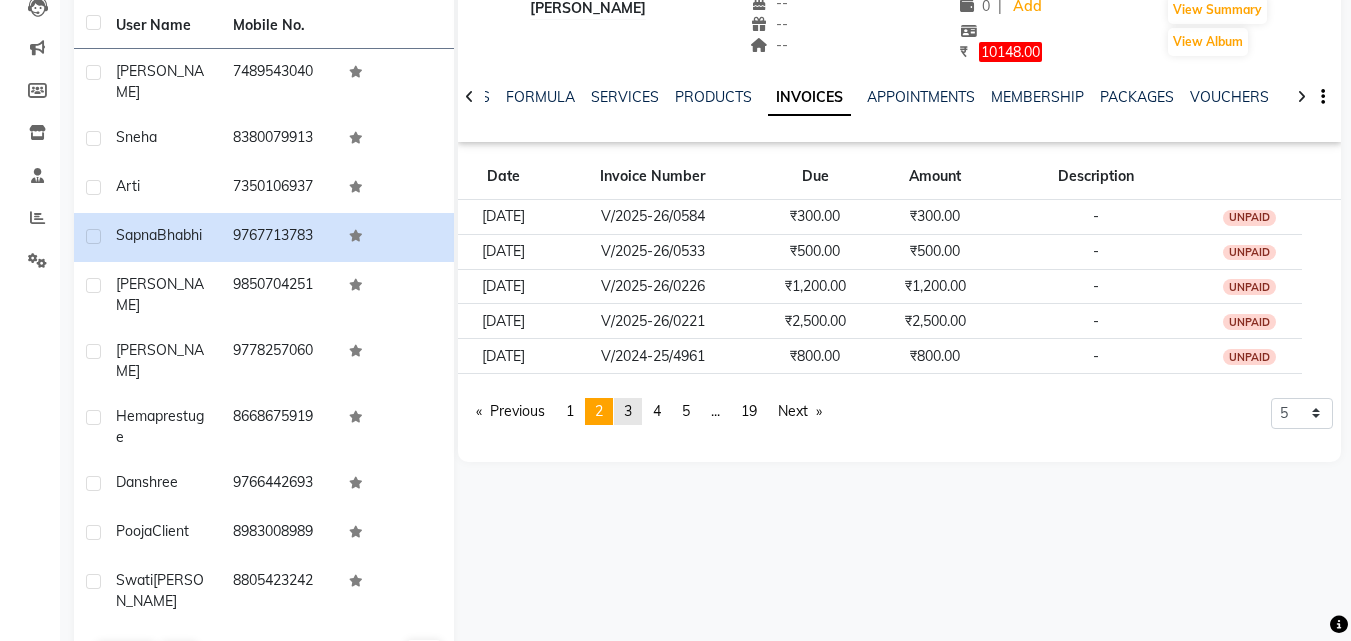 click on "page  3" 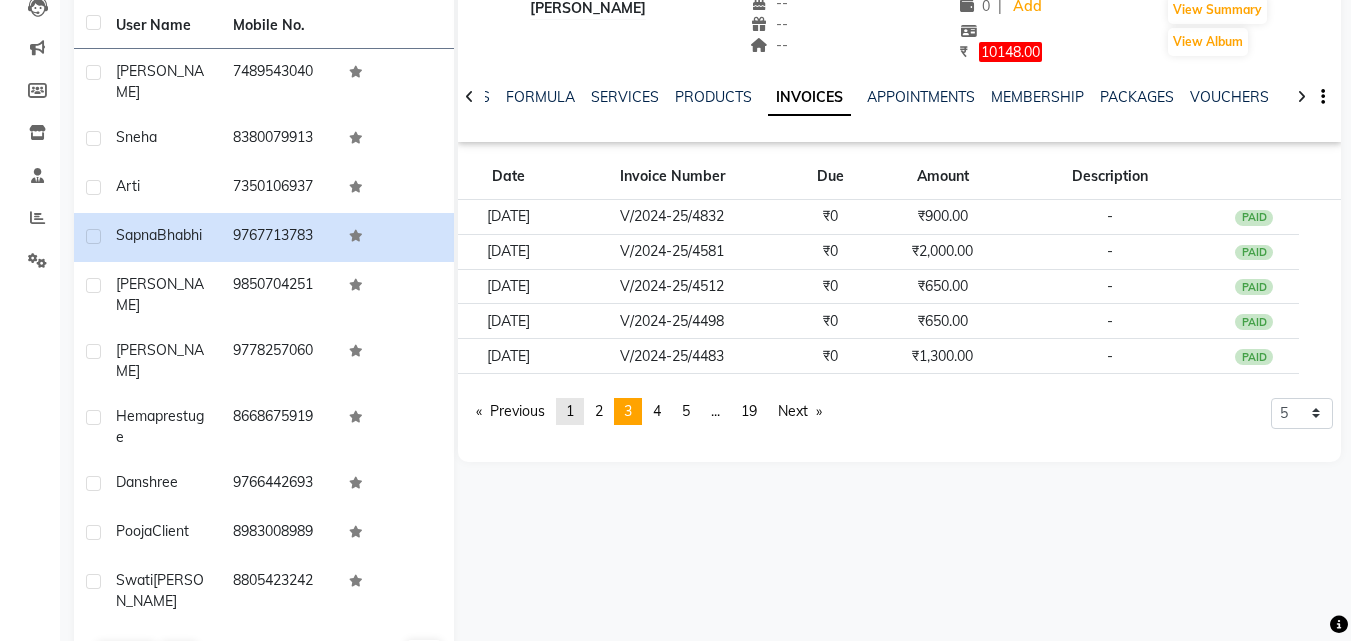 click on "1" 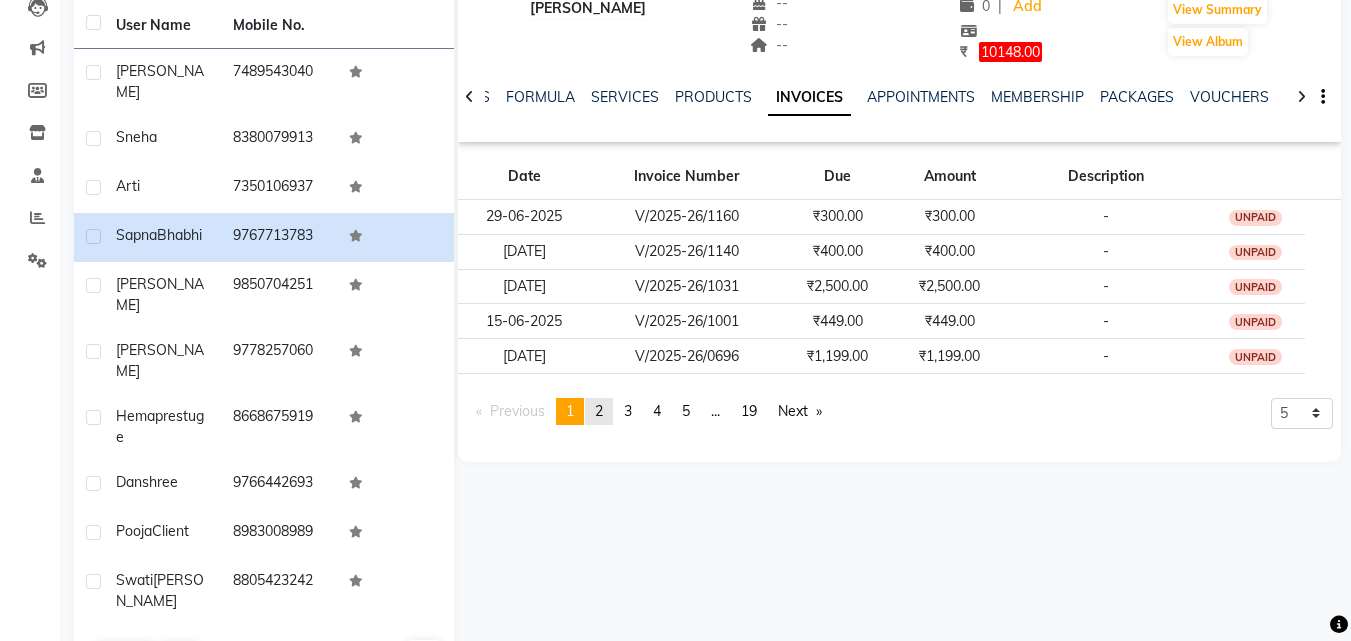 click on "2" 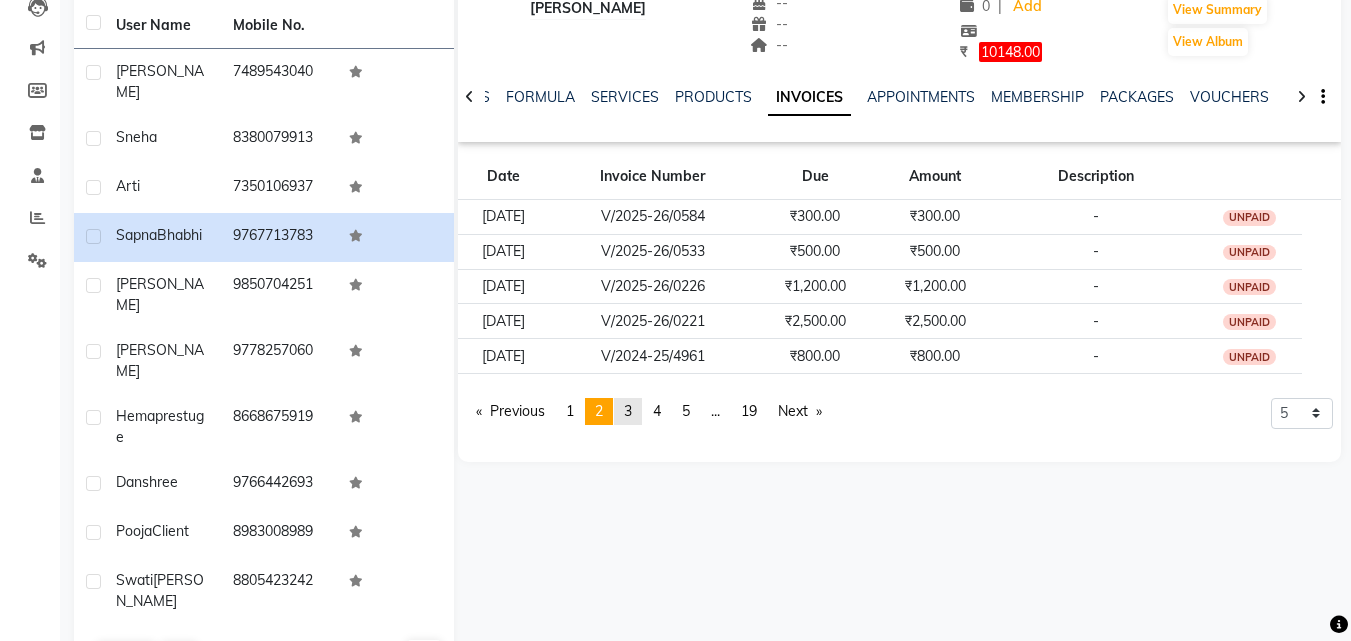 click on "3" 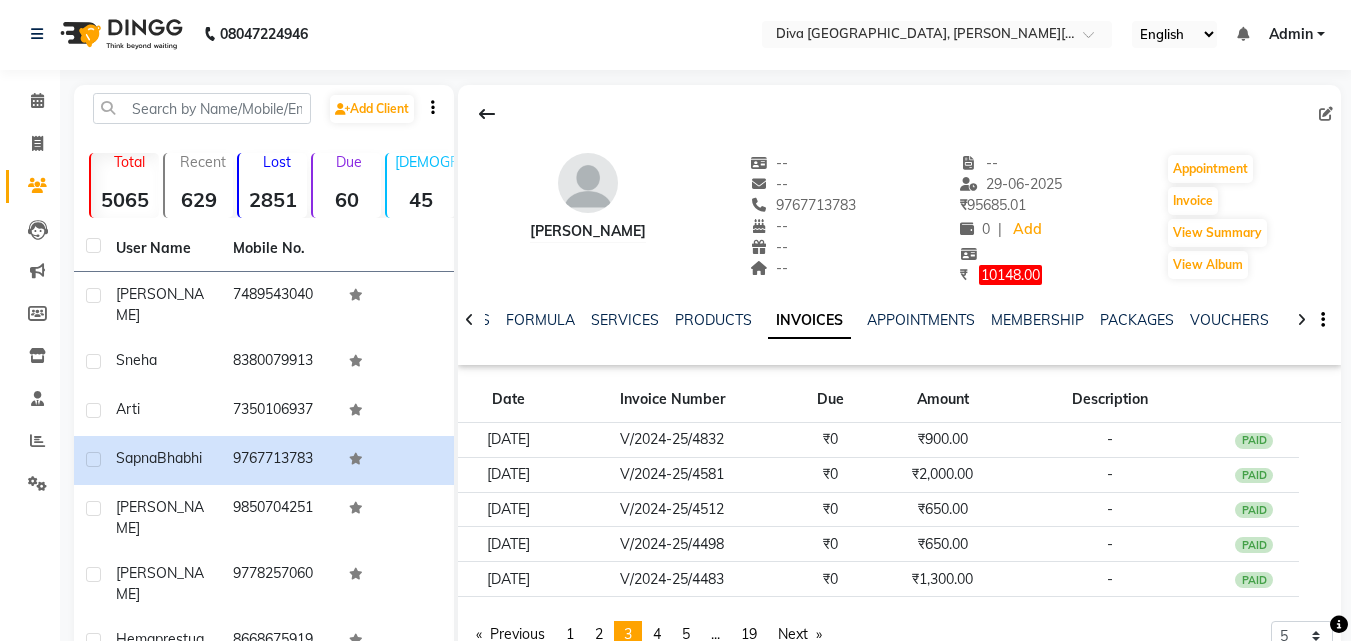 scroll, scrollTop: 0, scrollLeft: 0, axis: both 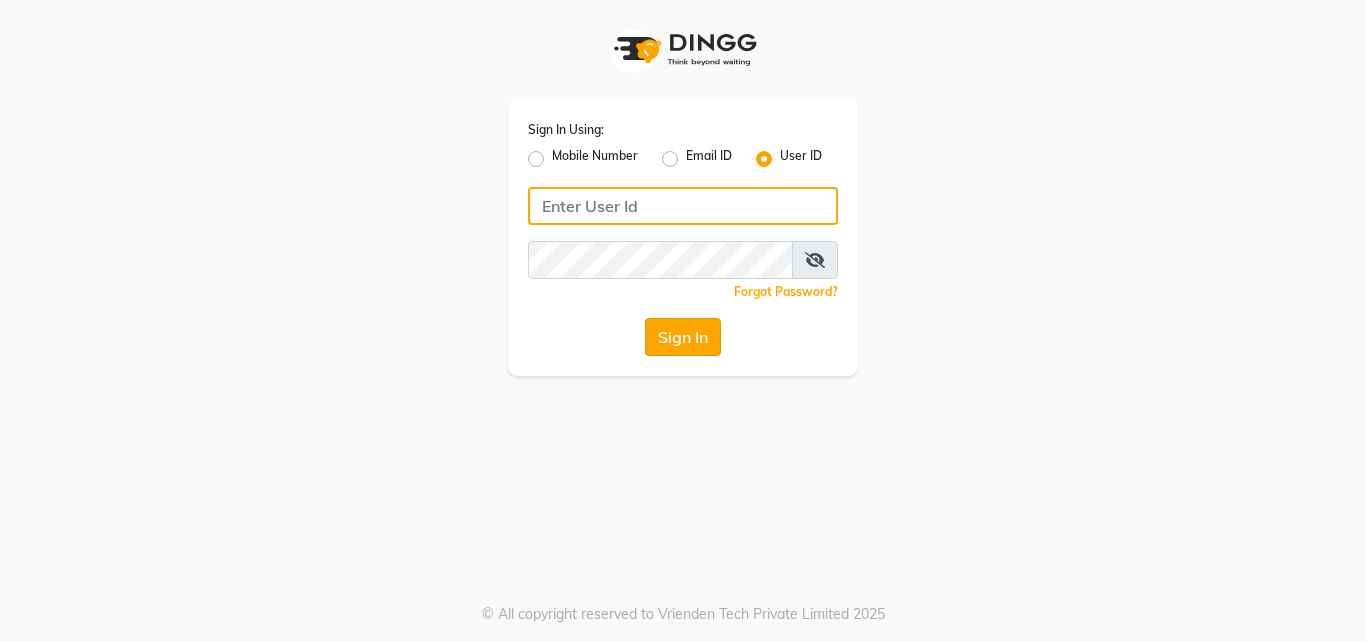 type on "divasalon" 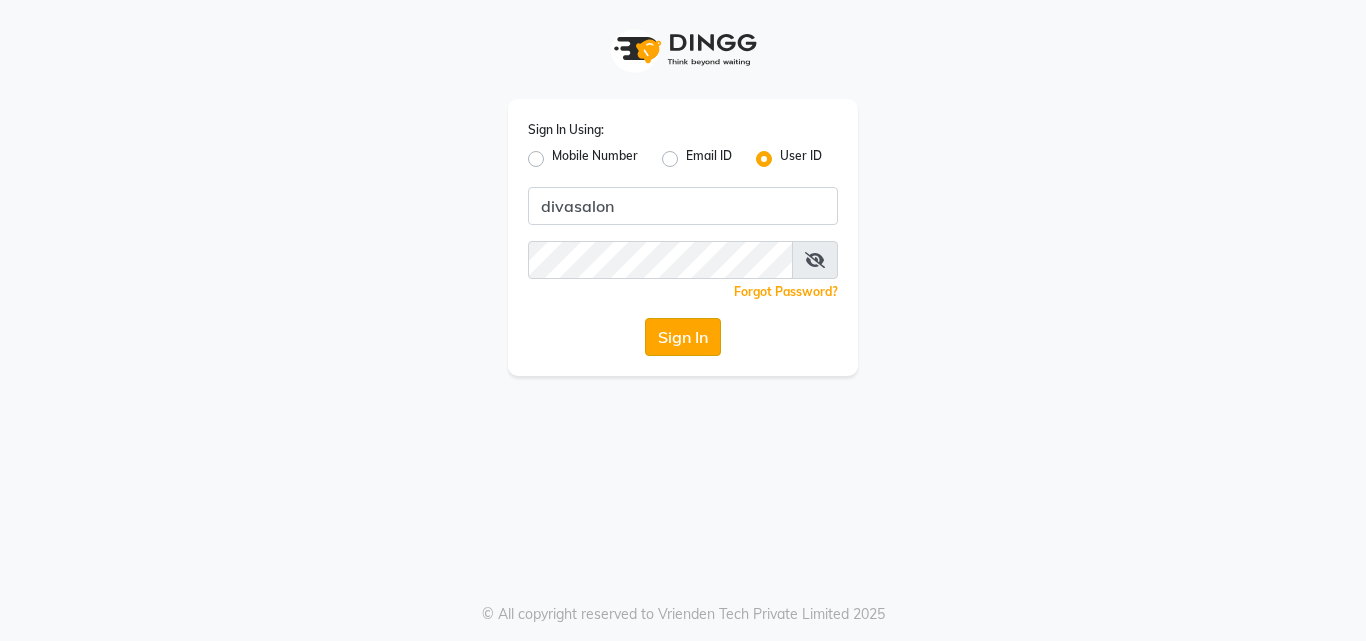 click on "Sign In" 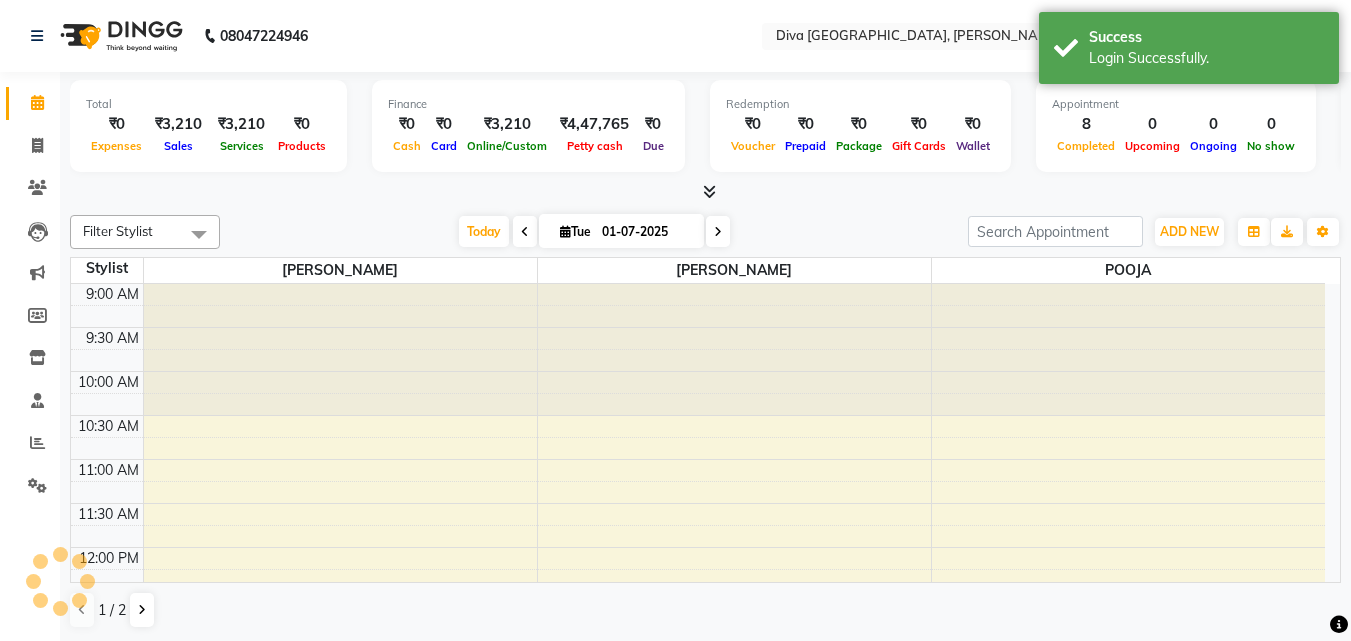 scroll, scrollTop: 0, scrollLeft: 0, axis: both 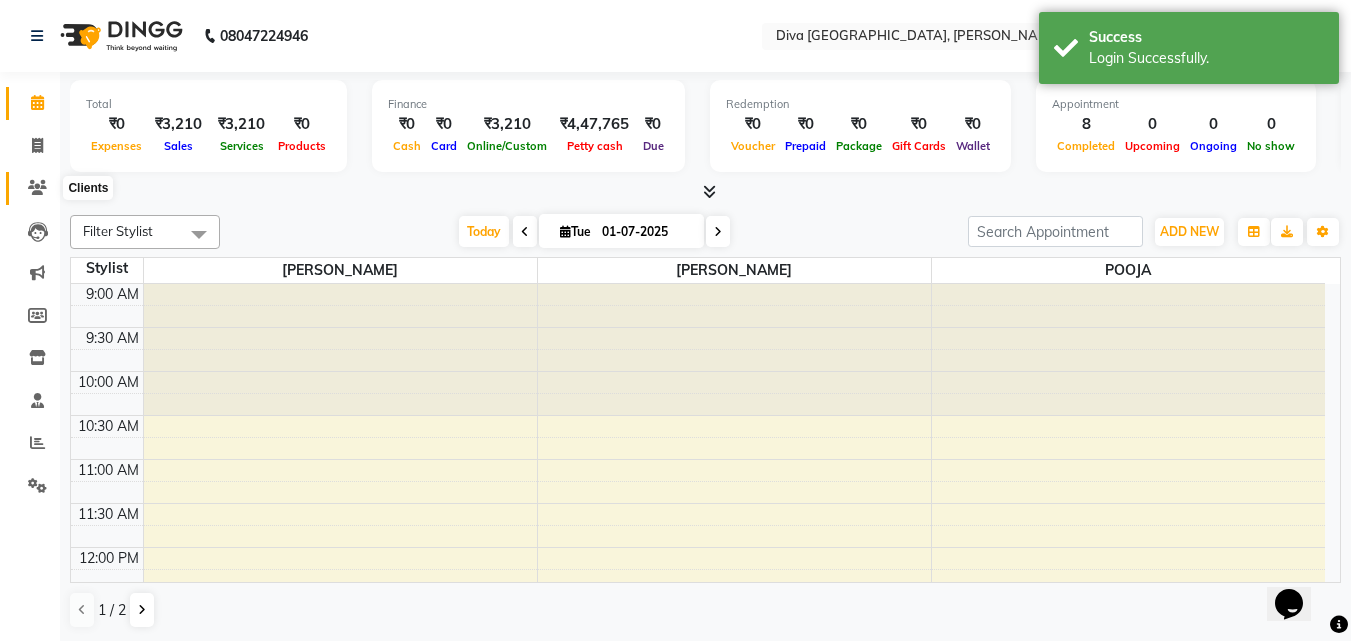 click 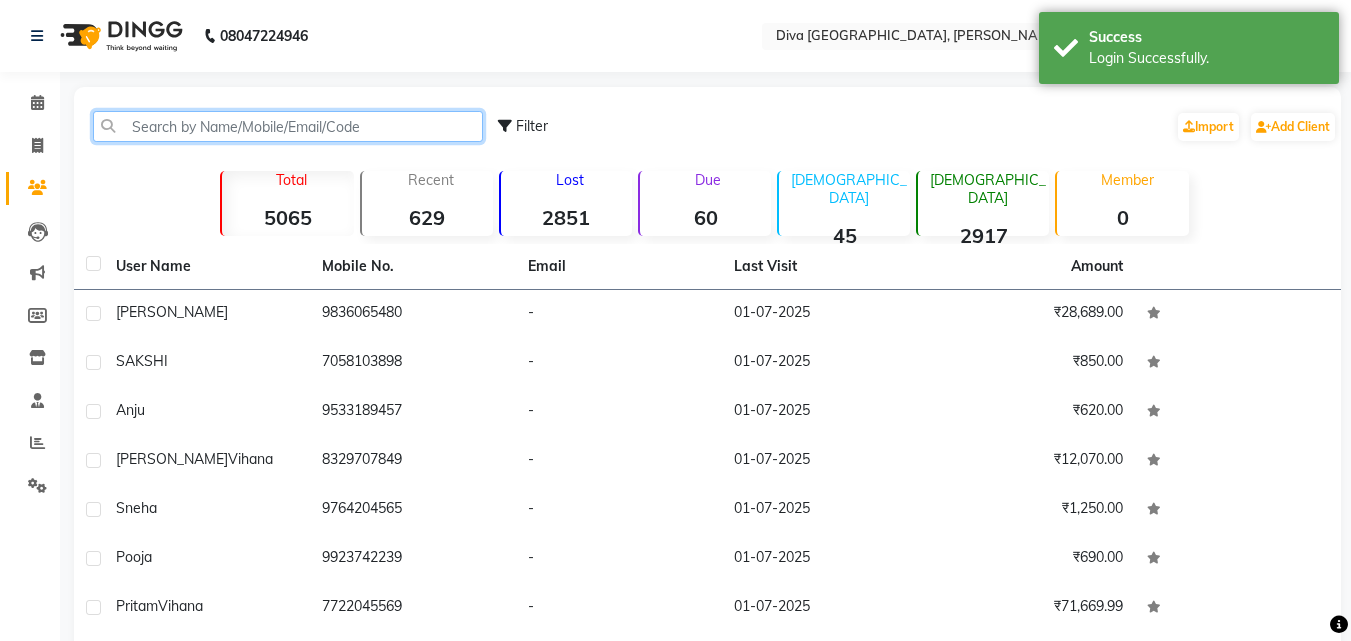 click 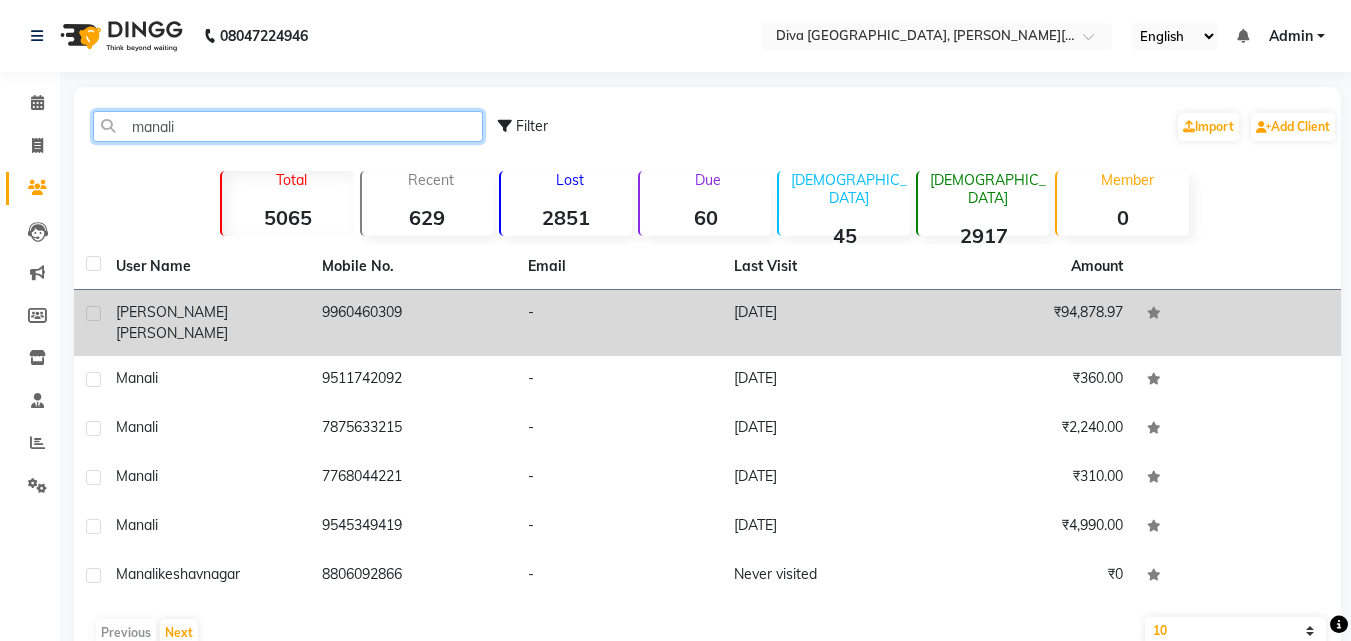 type on "manali" 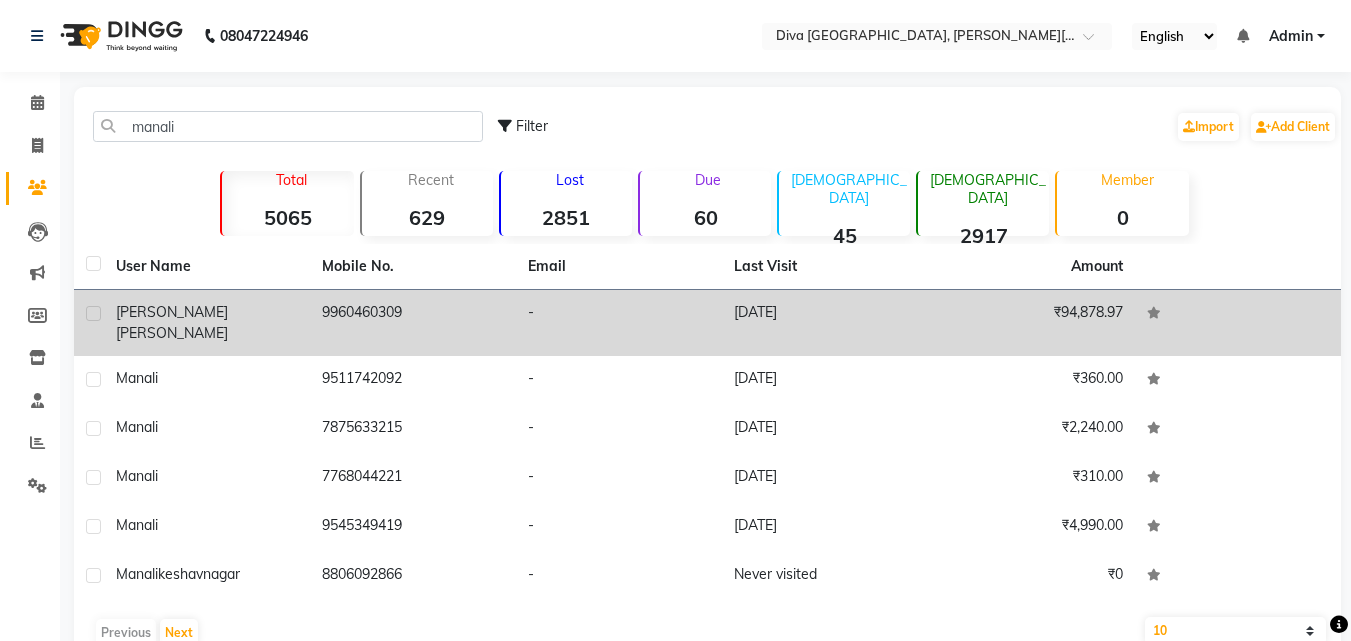 click on "9960460309" 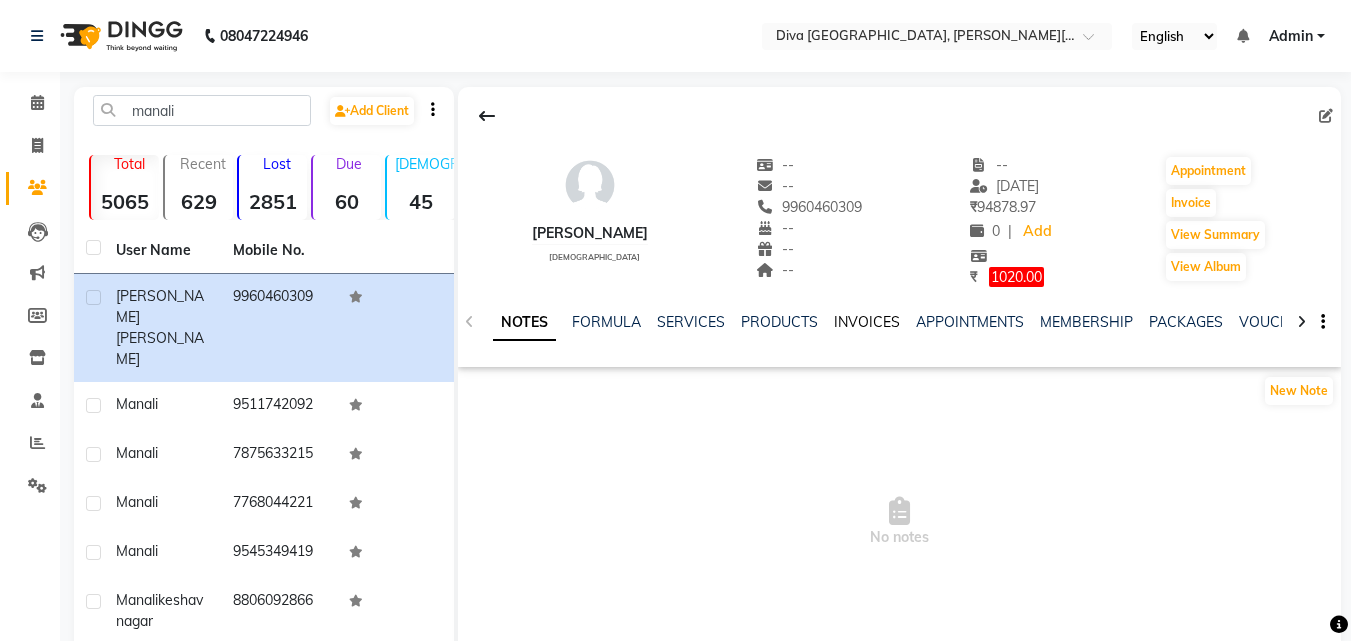 click on "INVOICES" 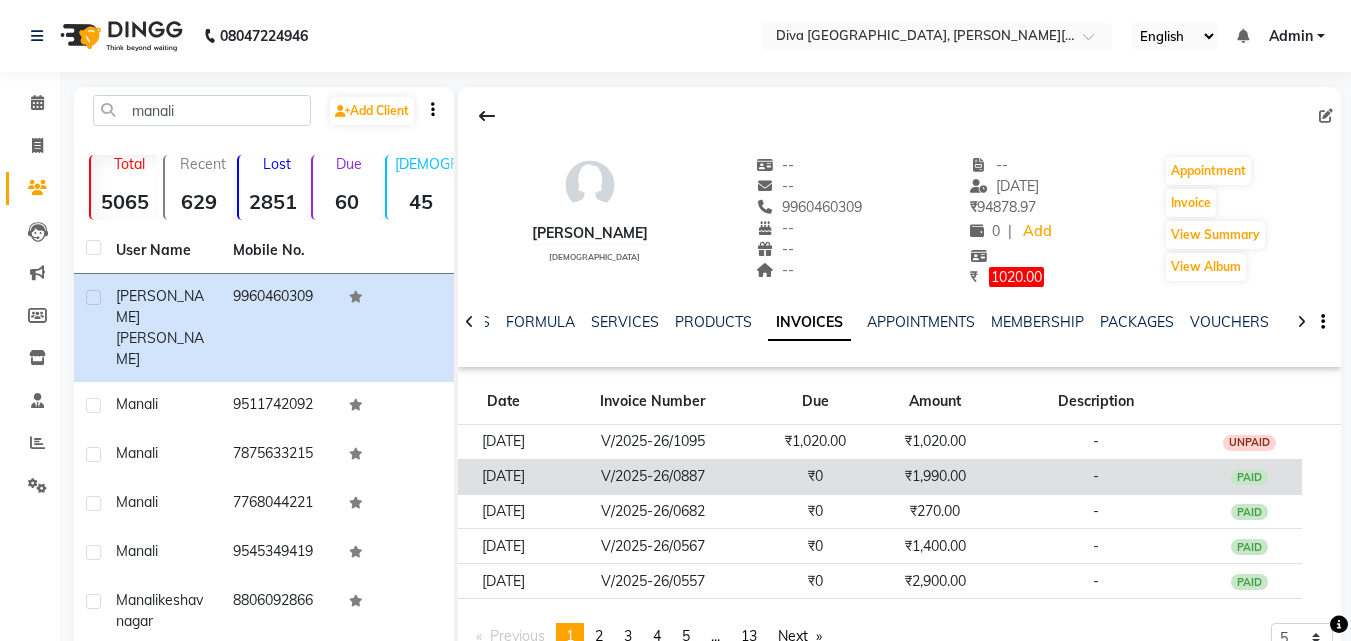 click on "₹0" 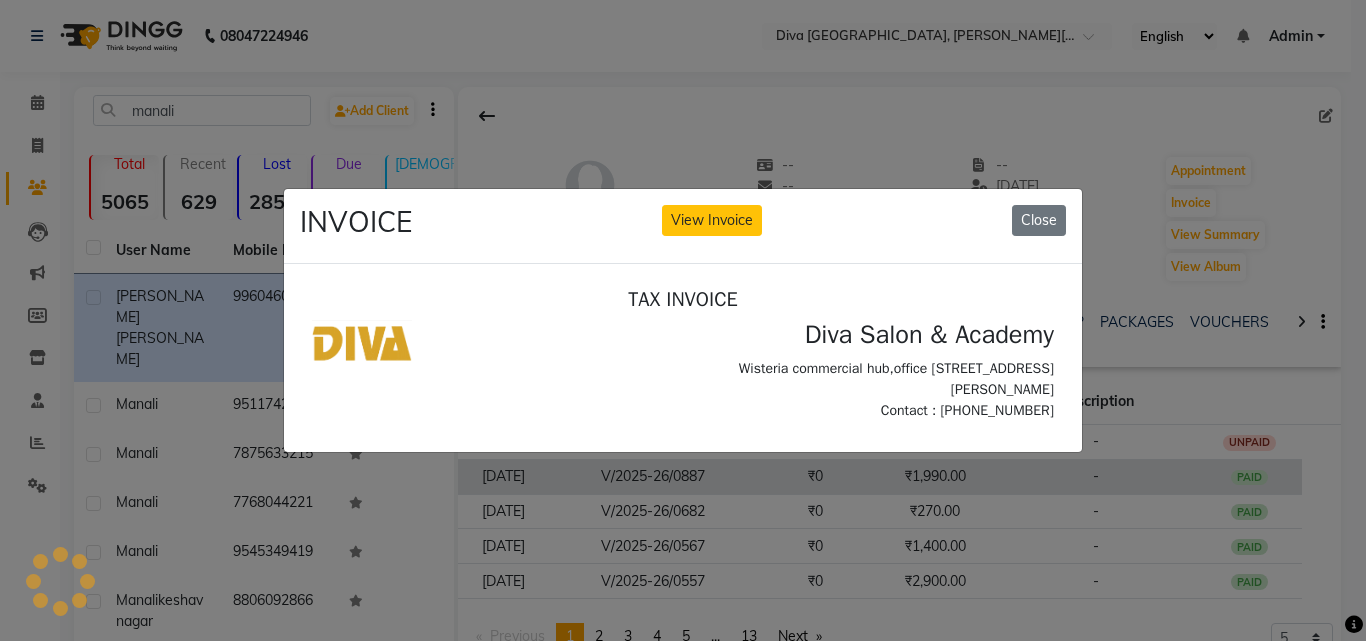 scroll, scrollTop: 0, scrollLeft: 0, axis: both 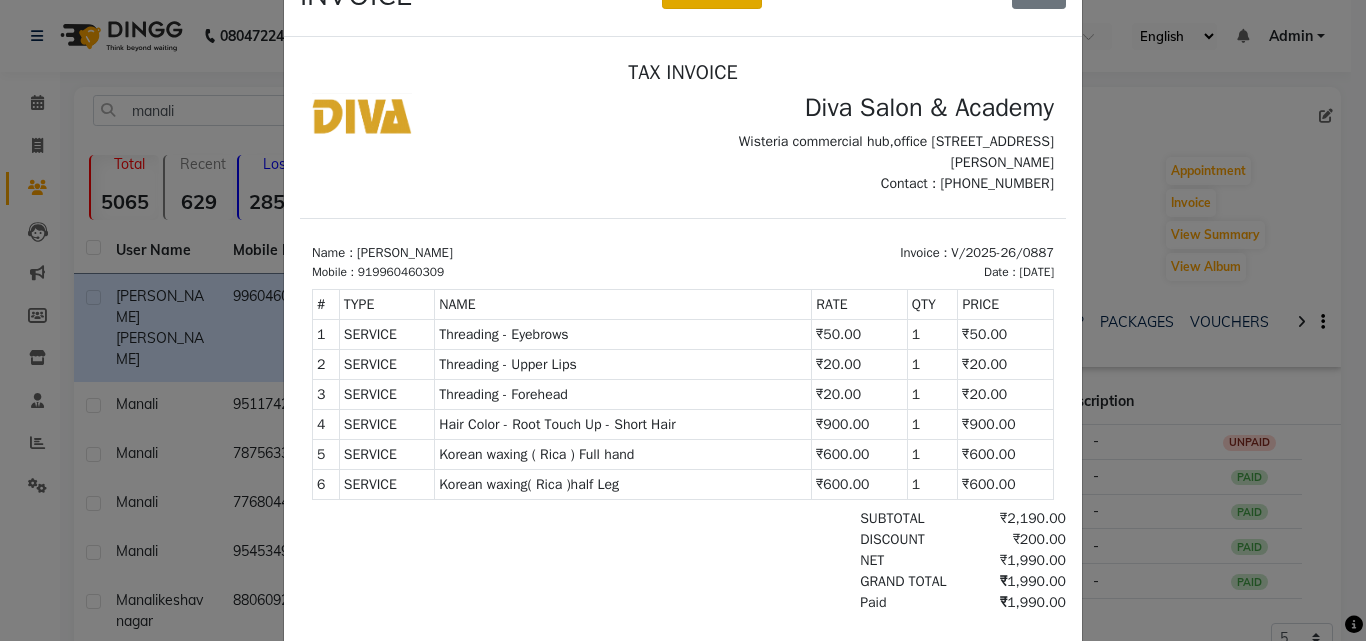 click on "View Invoice" 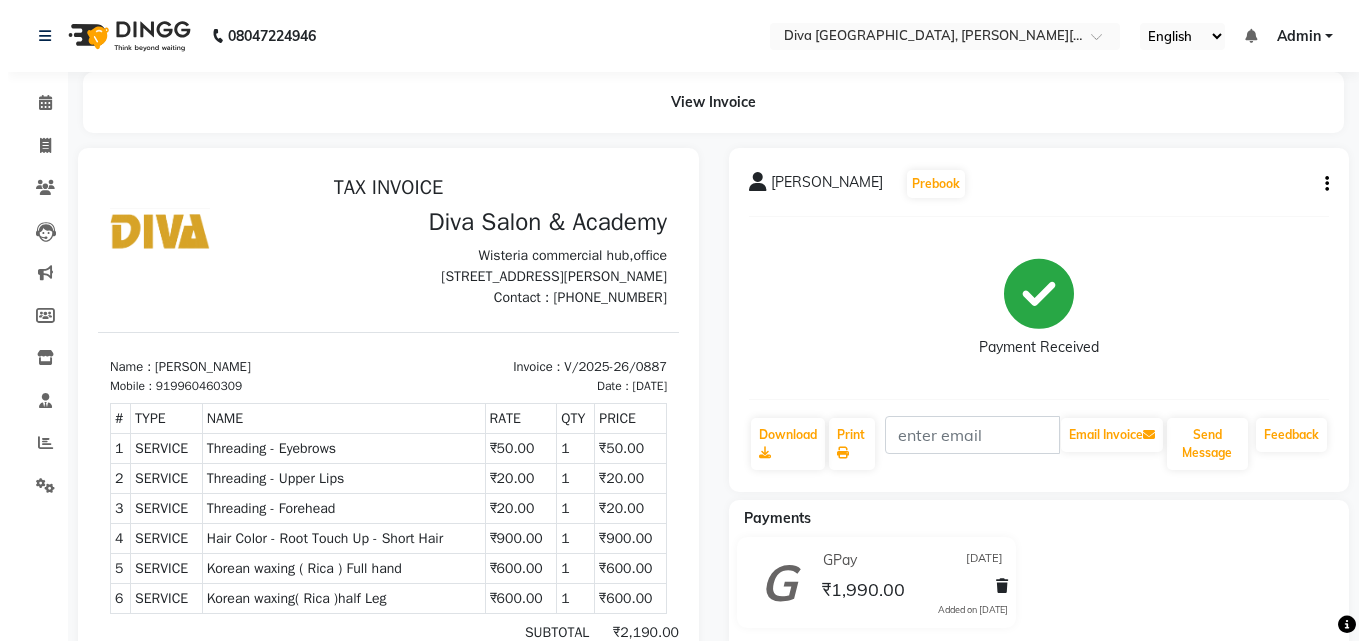 scroll, scrollTop: 0, scrollLeft: 0, axis: both 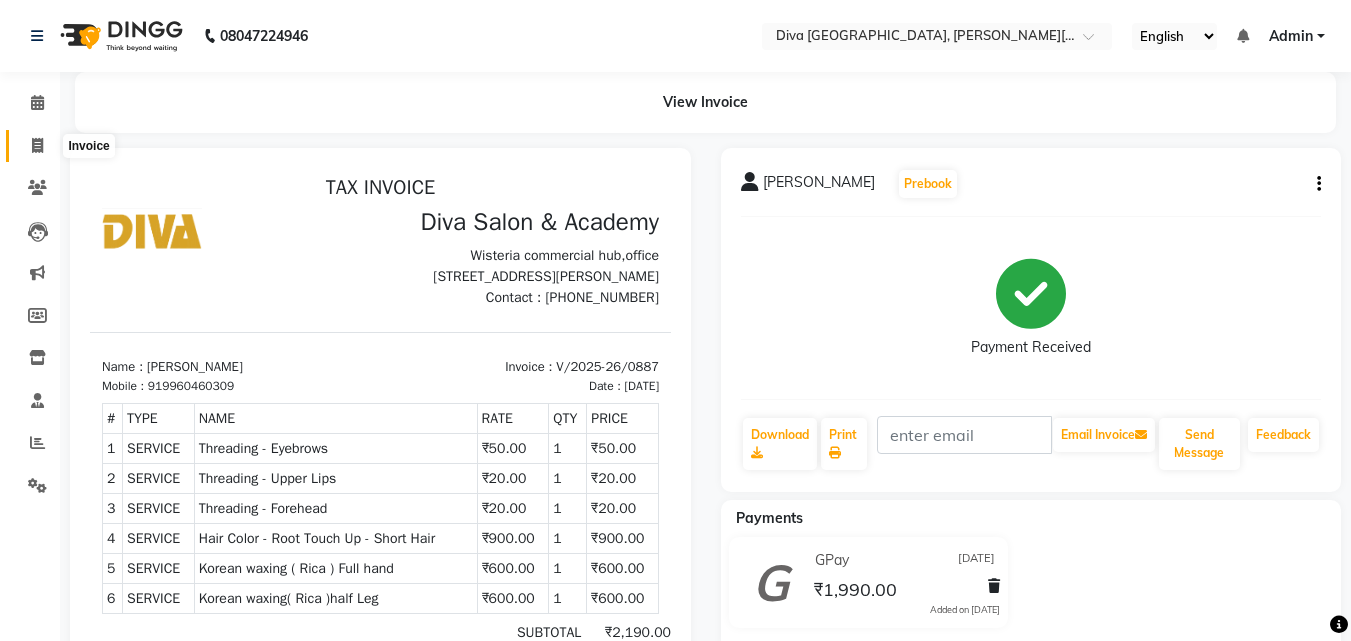 click 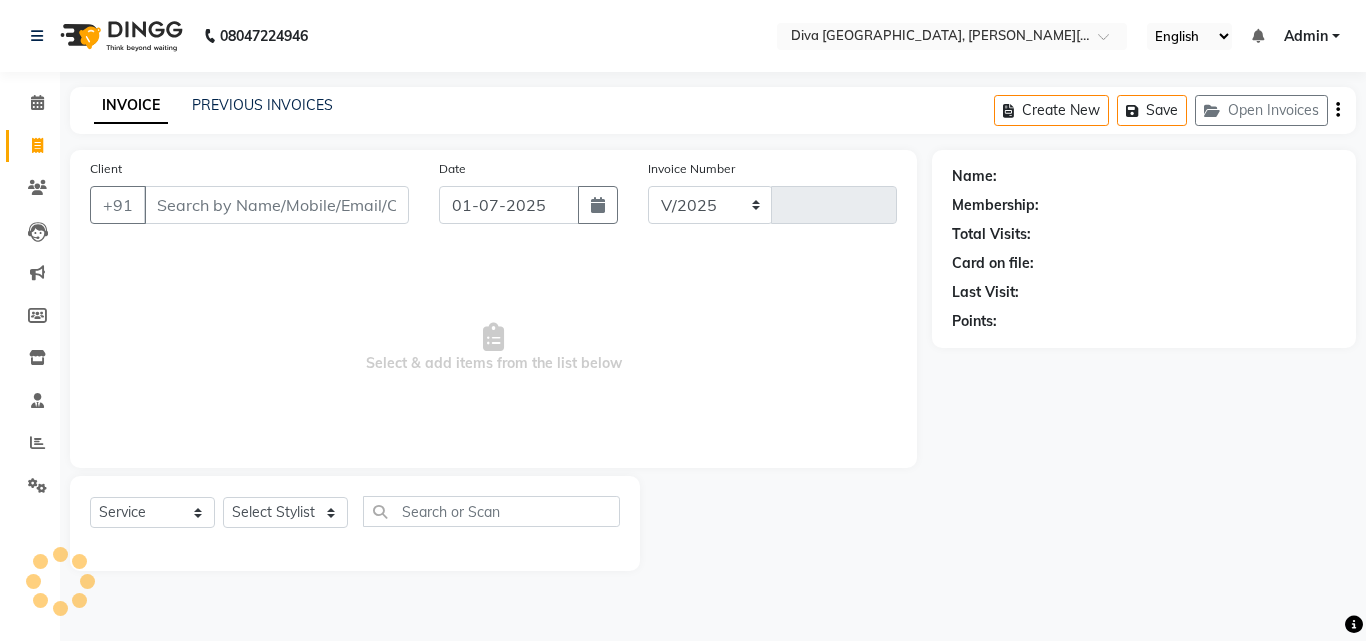 select on "671" 